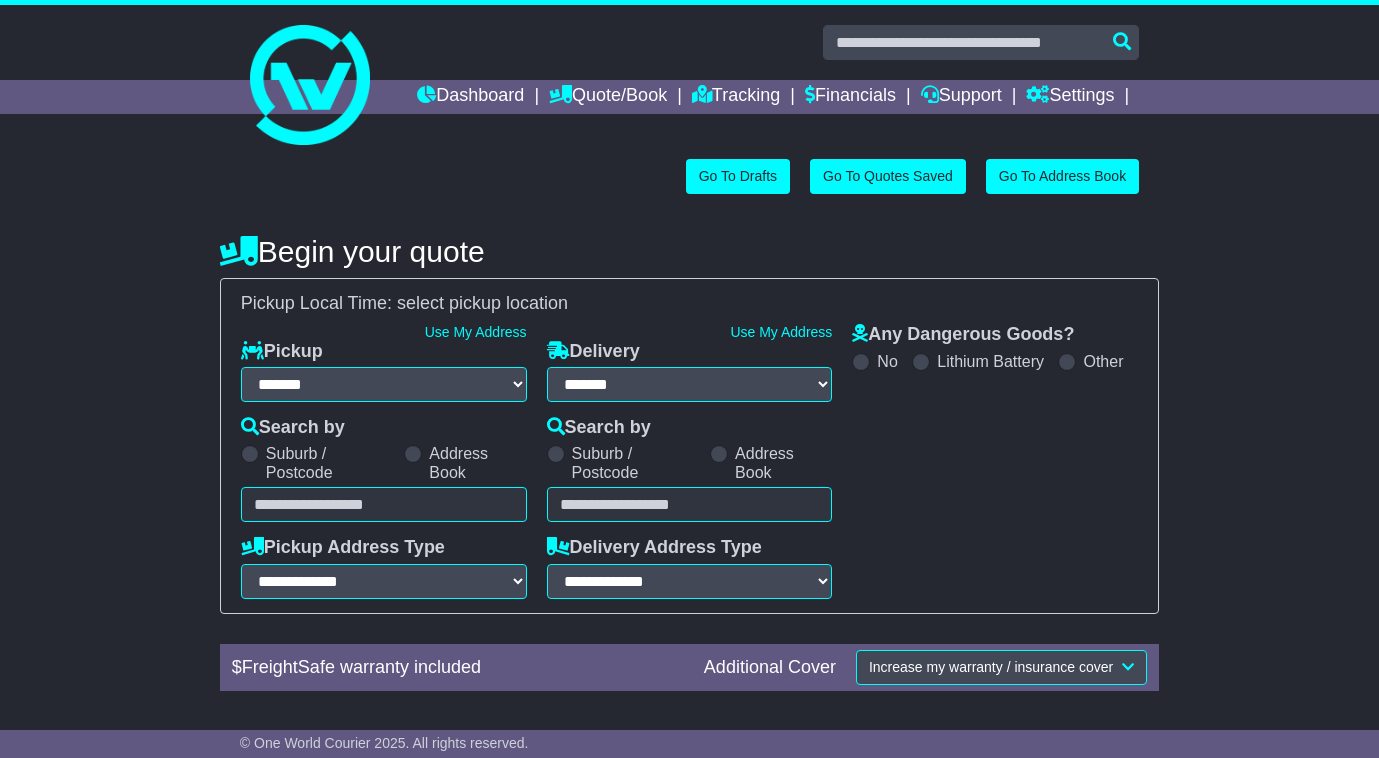 select on "**" 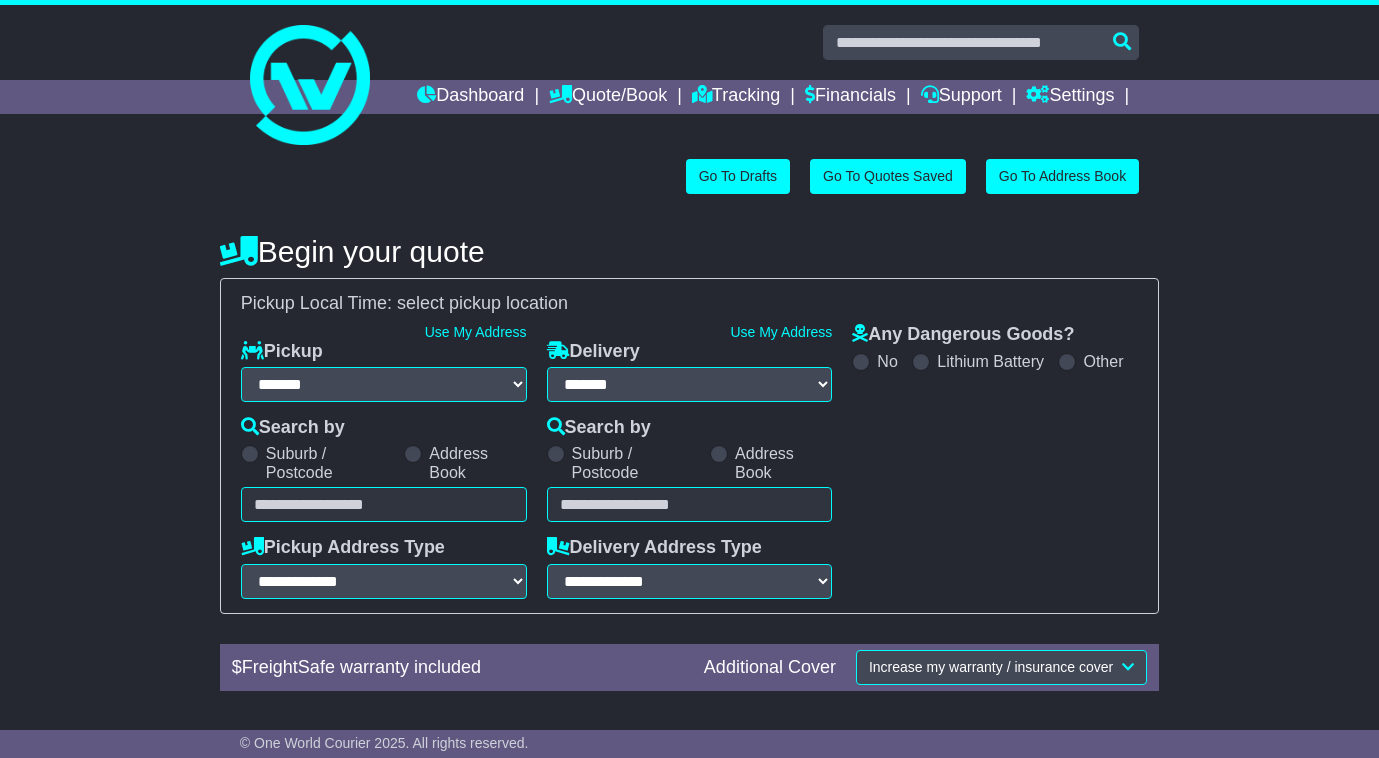 scroll, scrollTop: 0, scrollLeft: 0, axis: both 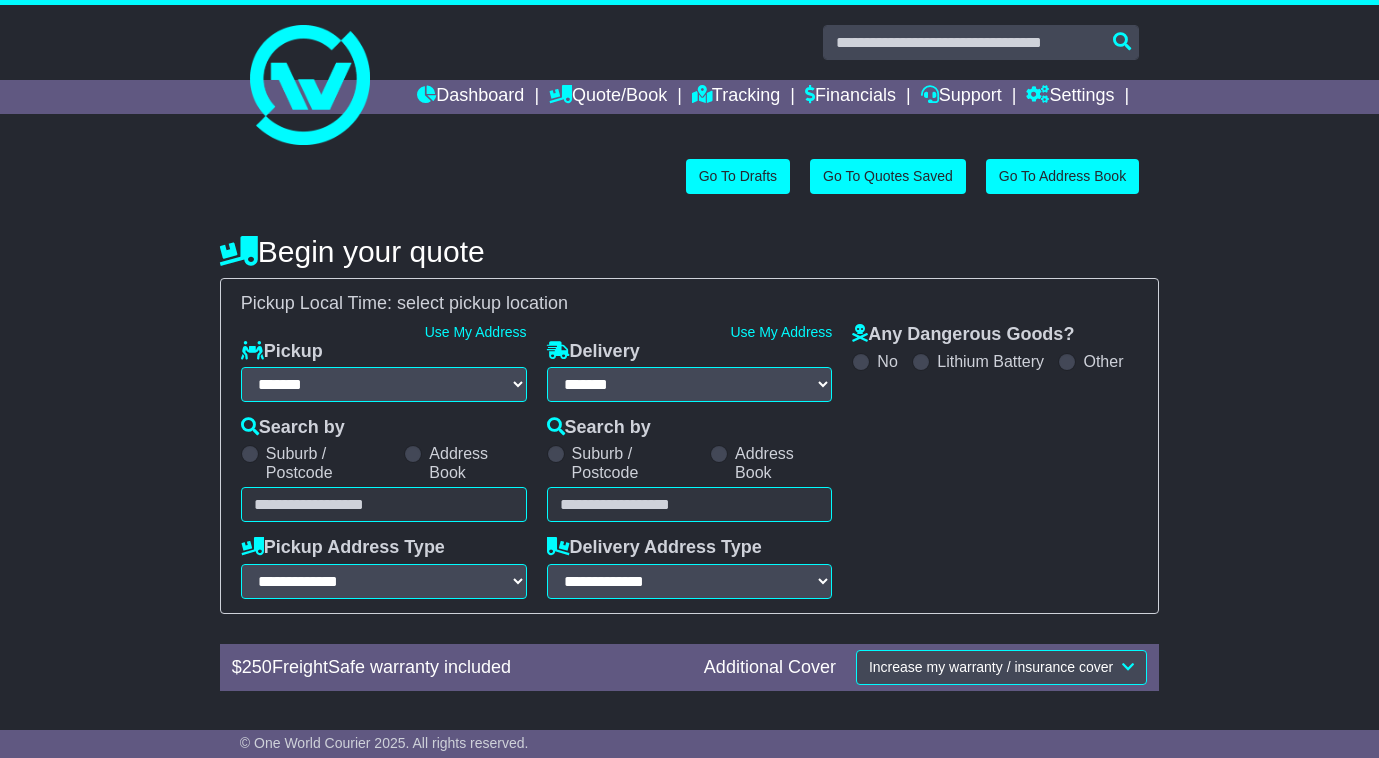 click on "**********" at bounding box center [689, 570] 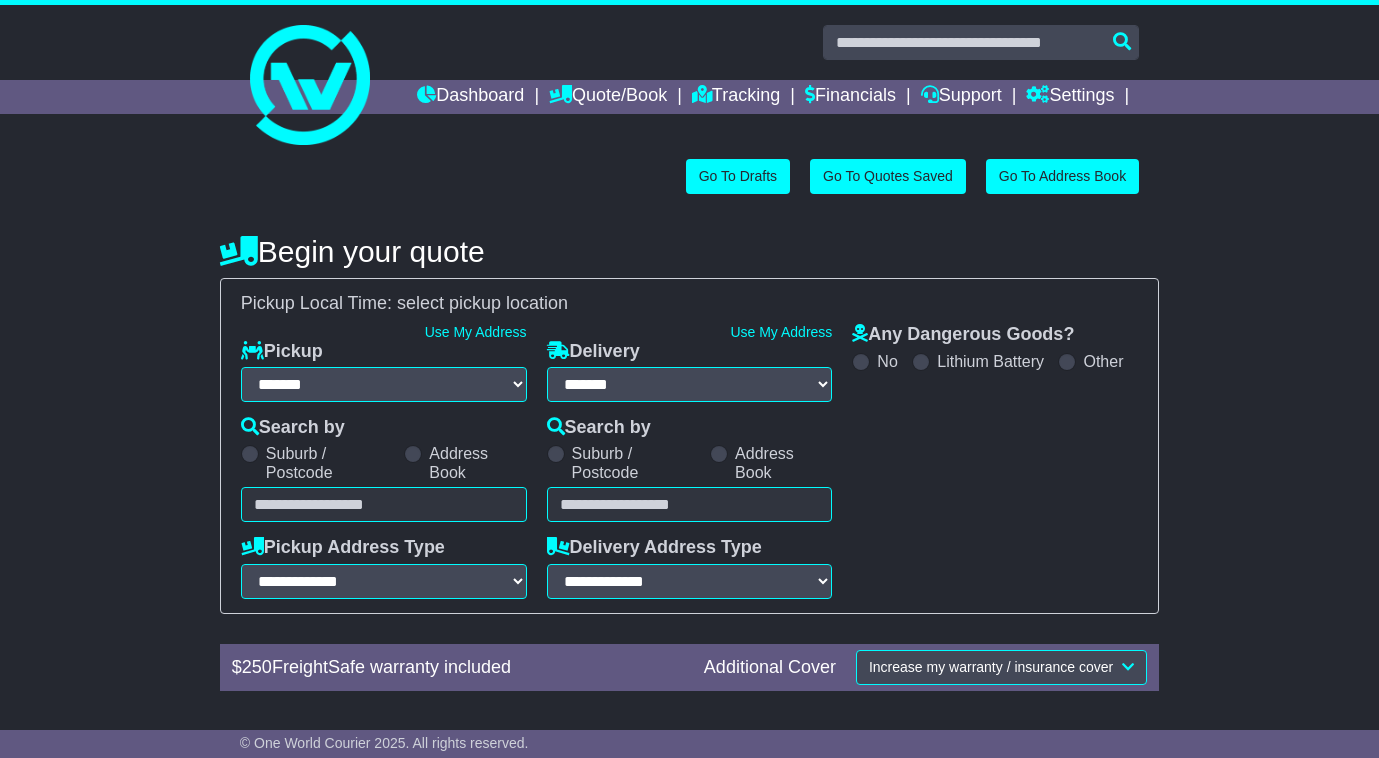 click at bounding box center (384, 504) 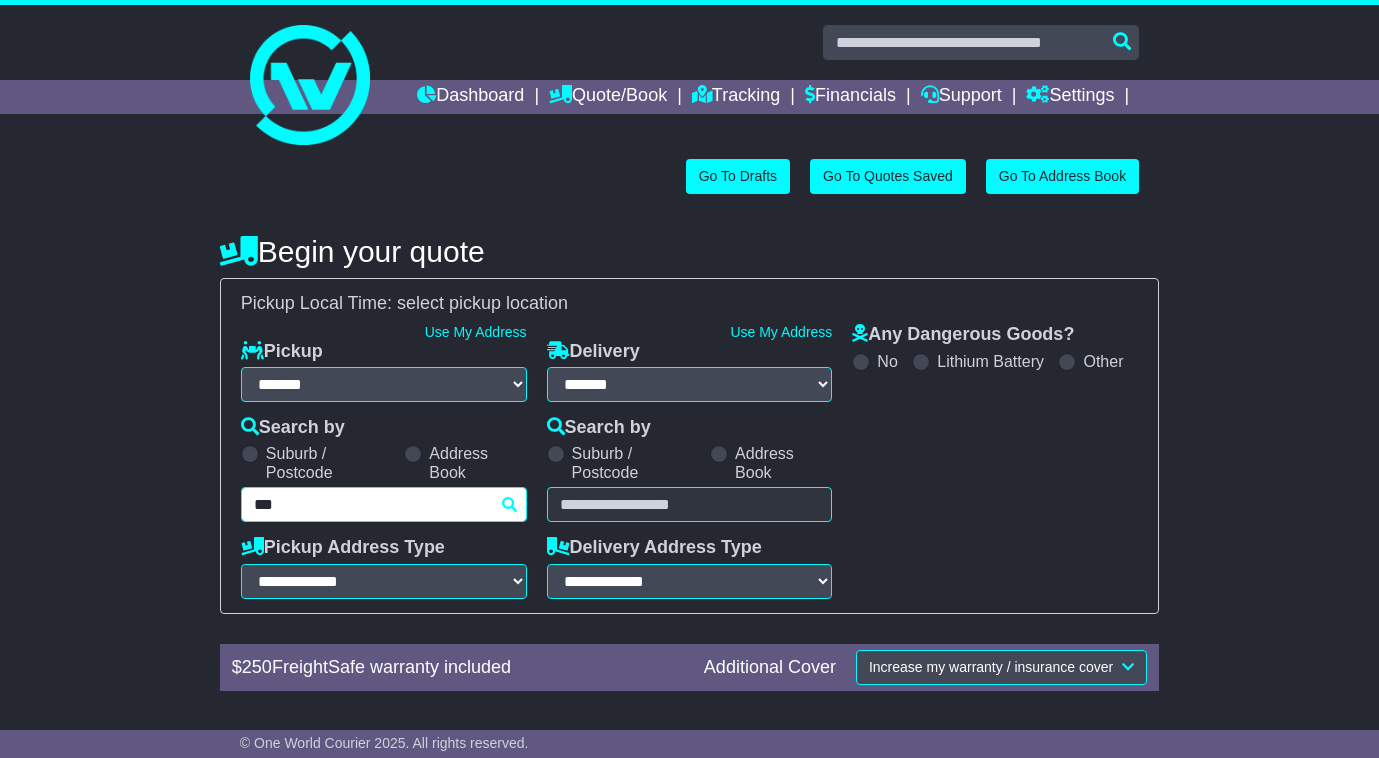 type on "****" 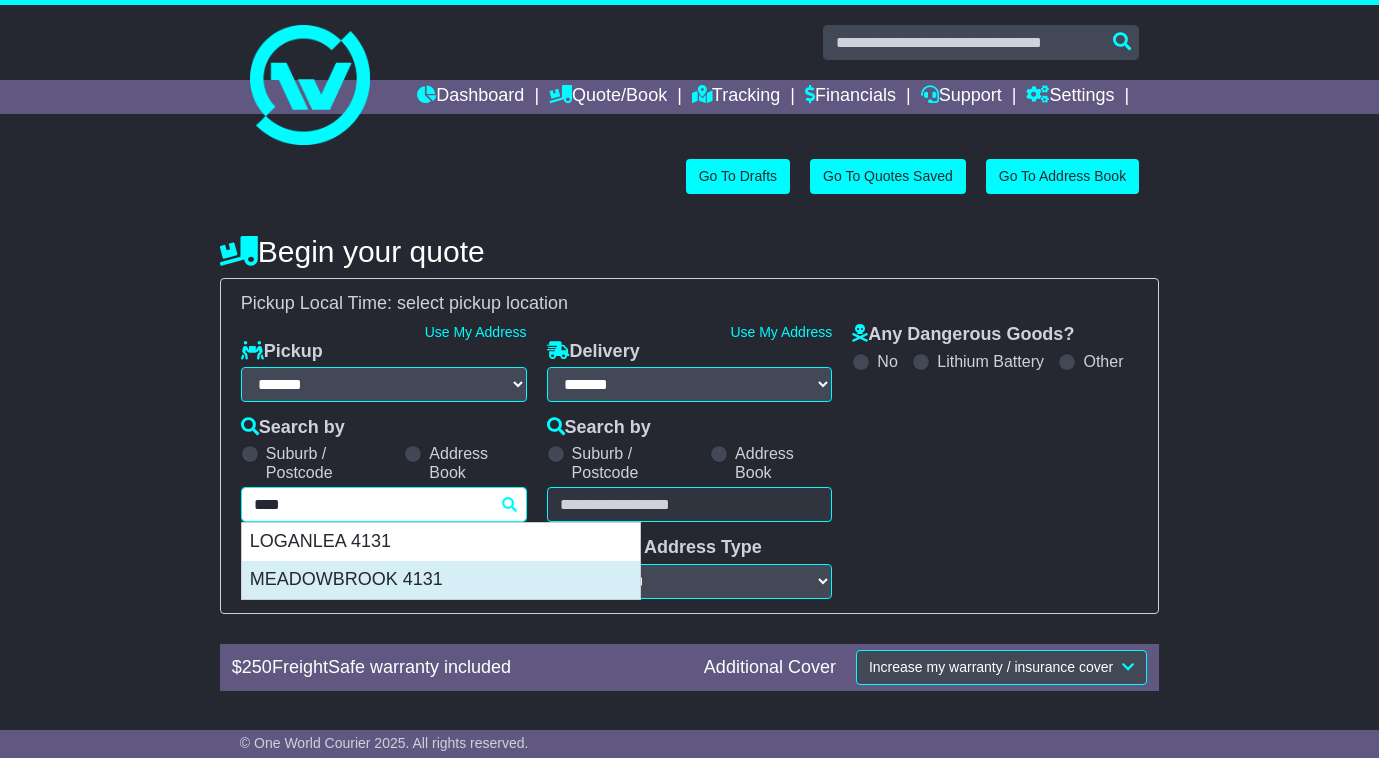 click on "MEADOWBROOK 4131" at bounding box center [441, 580] 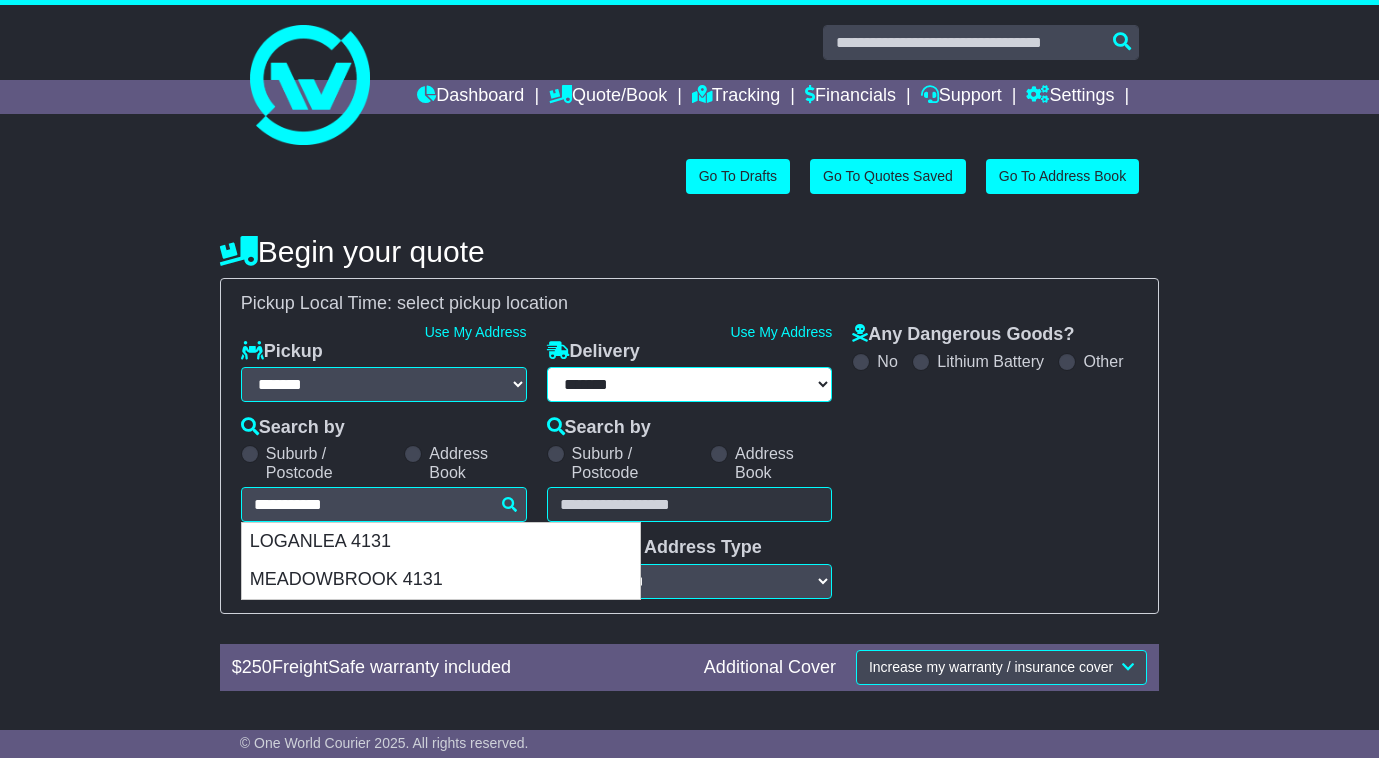 type on "**********" 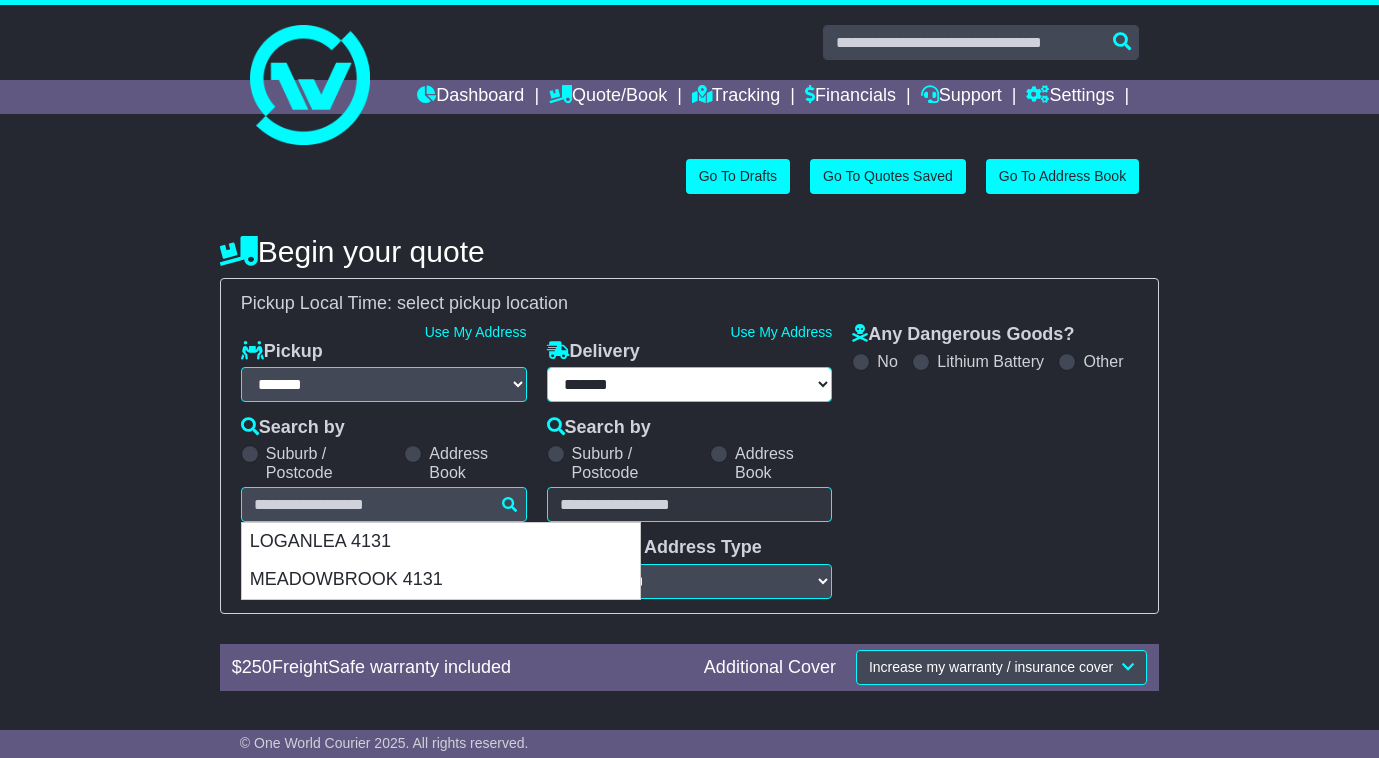 type on "**********" 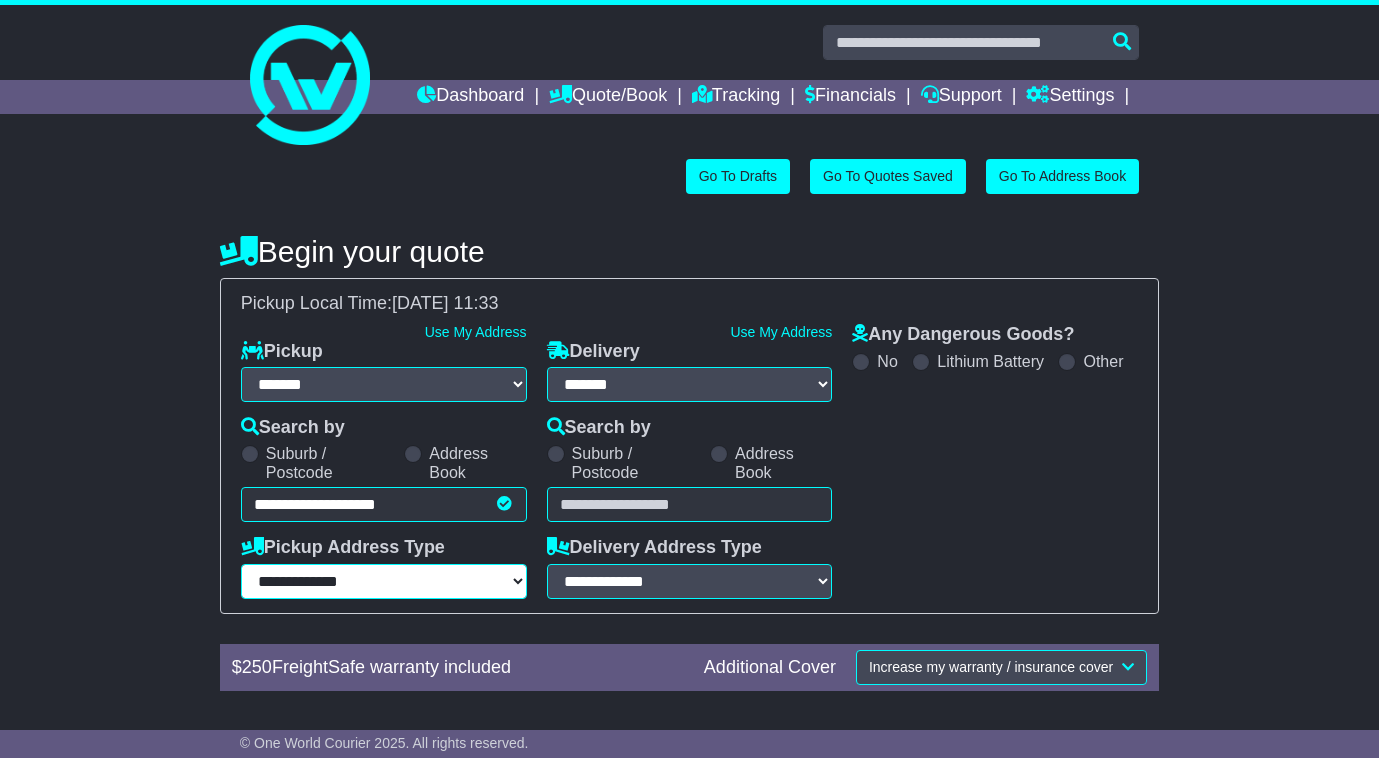 click on "**********" at bounding box center [384, 581] 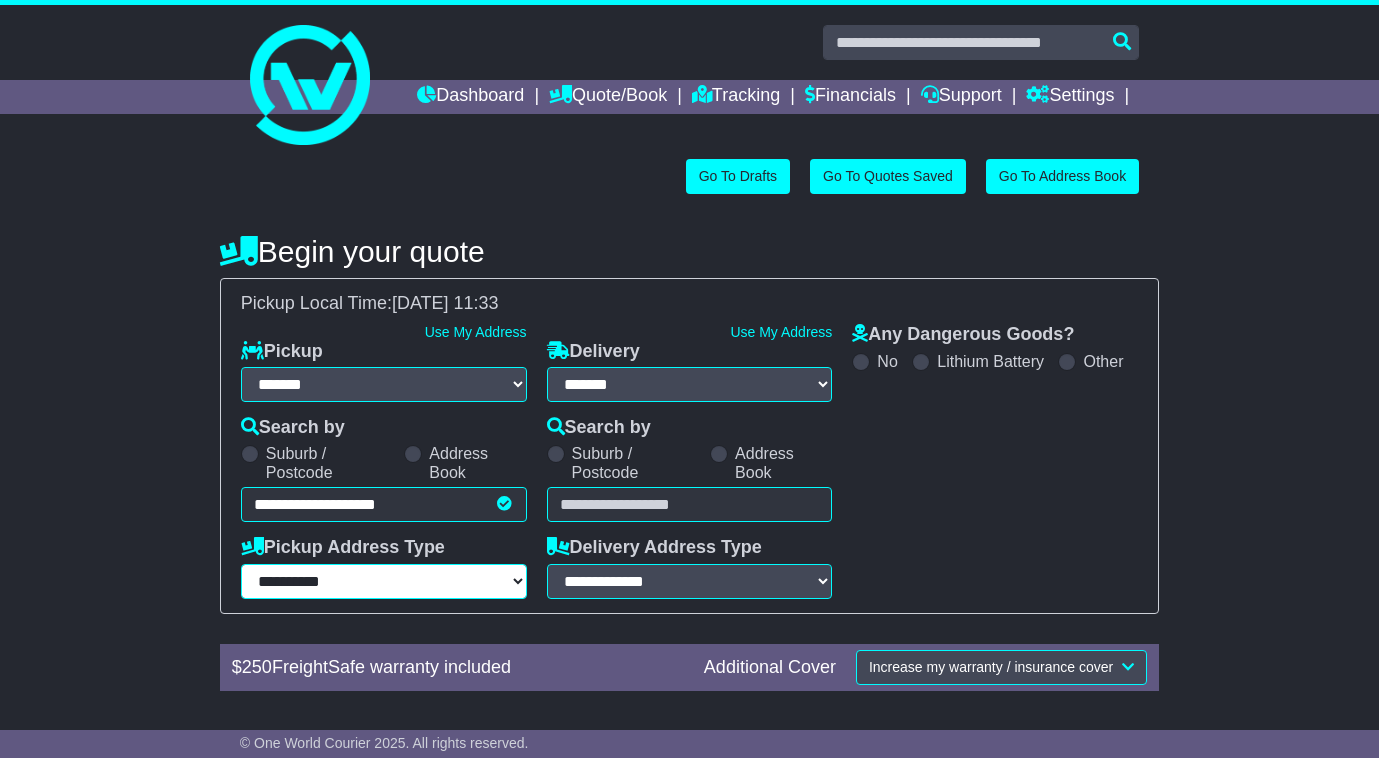 click on "**********" at bounding box center (384, 581) 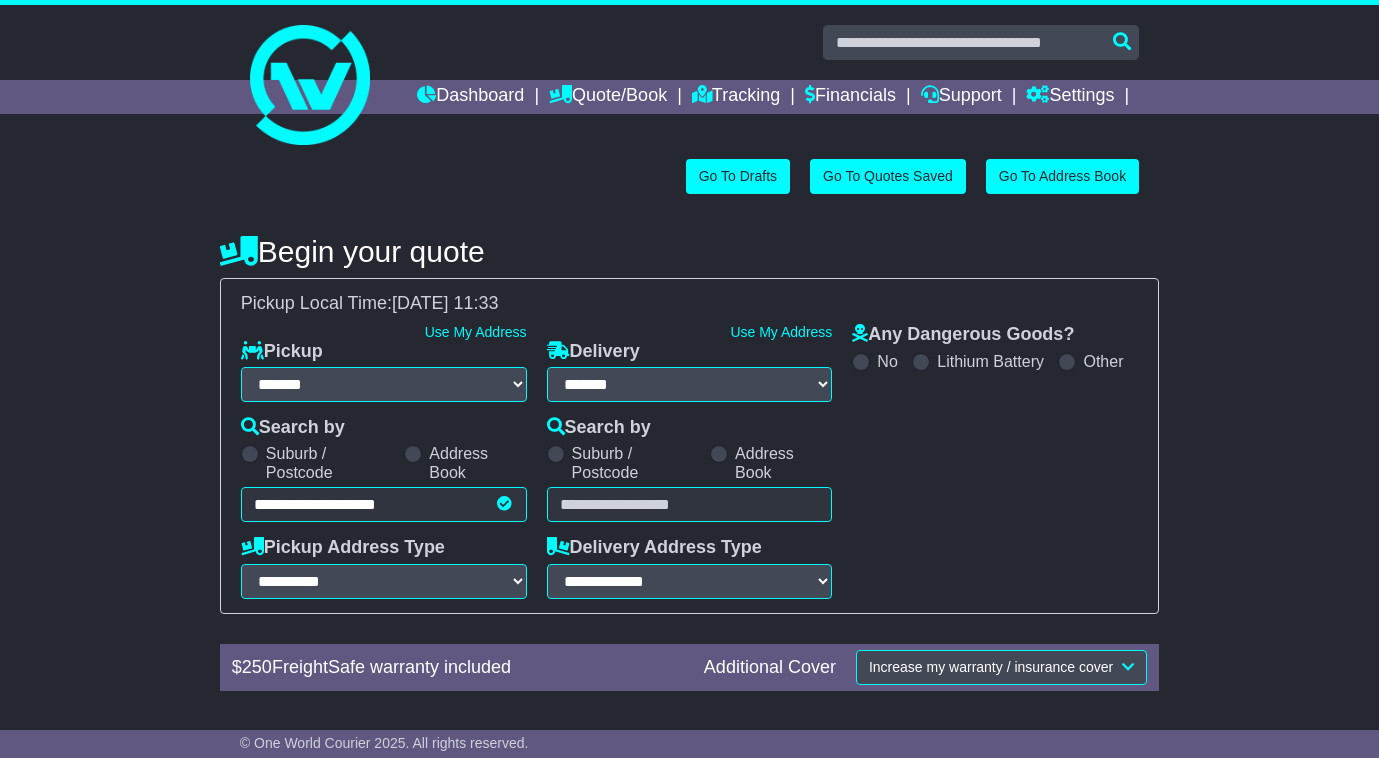 click at bounding box center [690, 504] 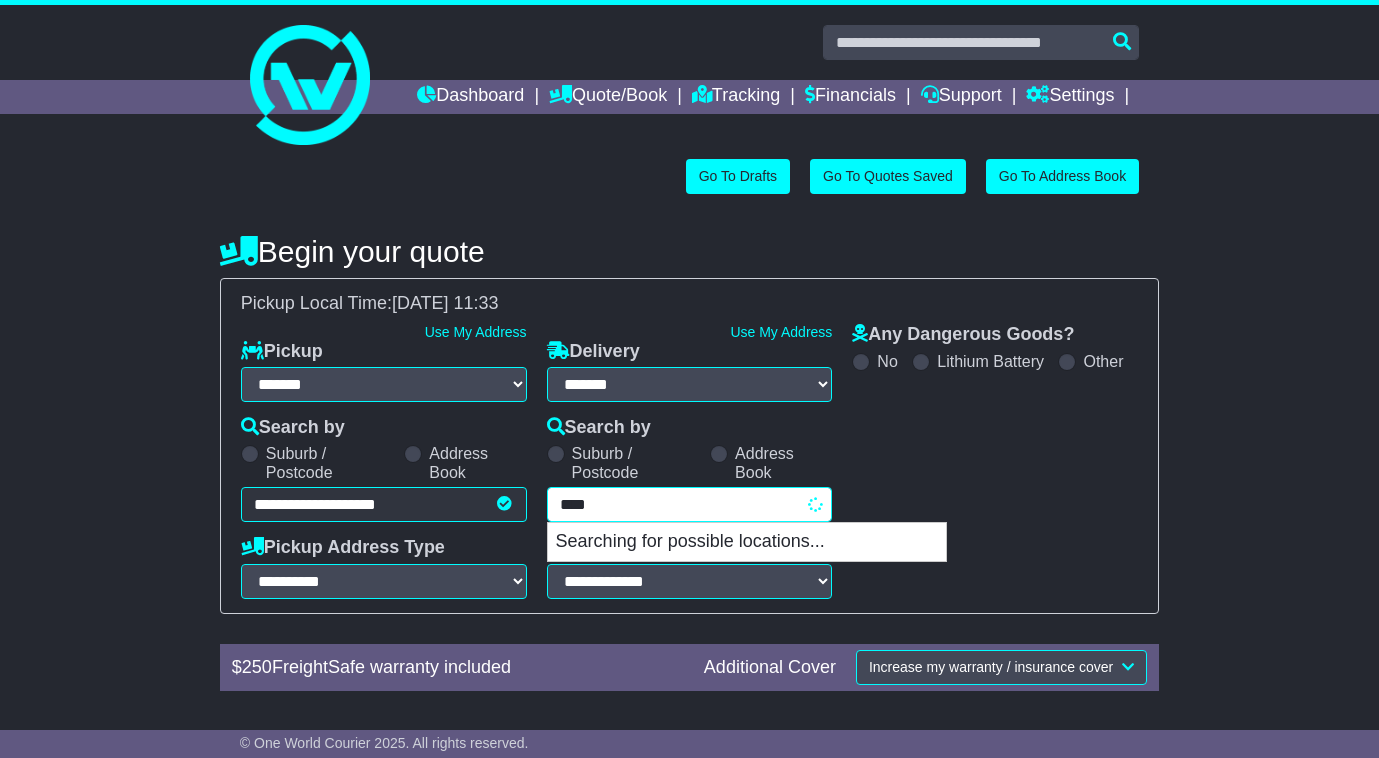type on "*****" 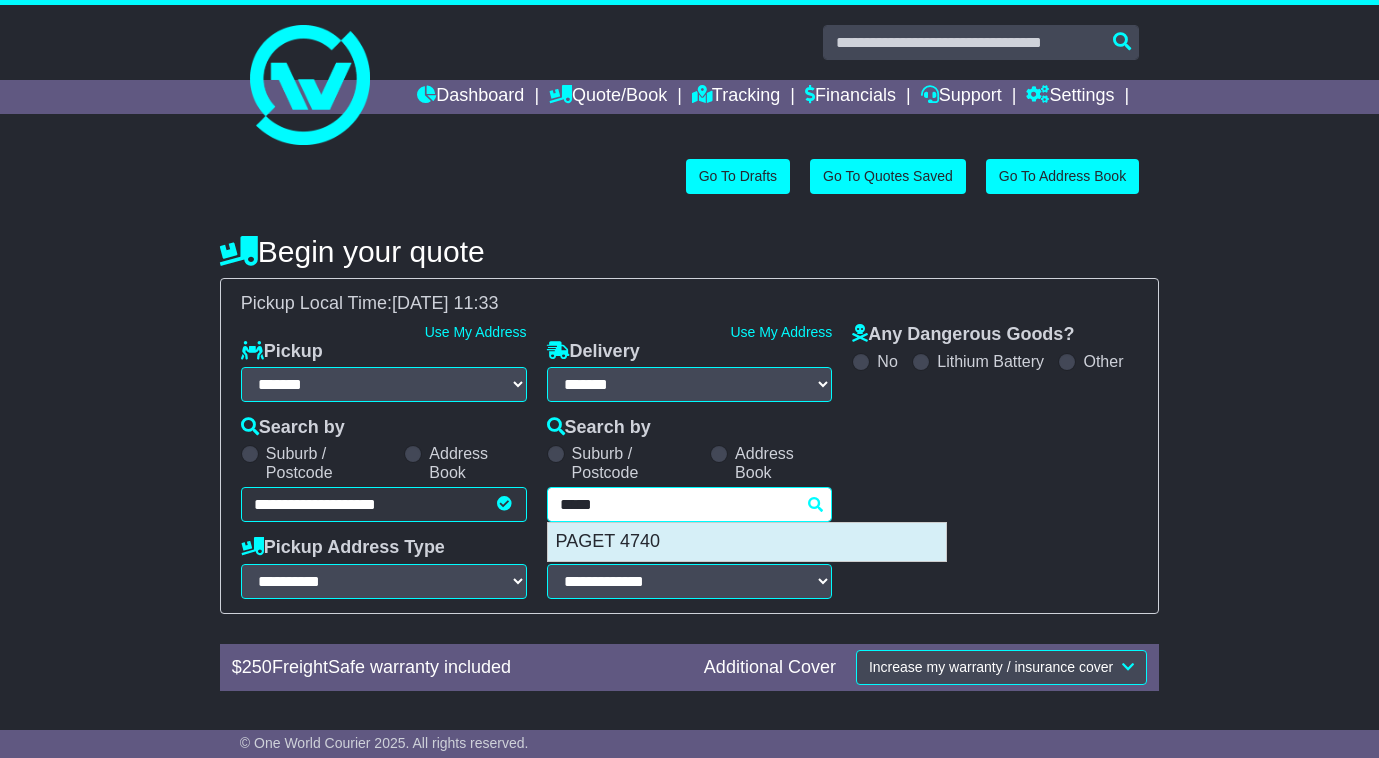 click on "PAGET 4740" at bounding box center (747, 542) 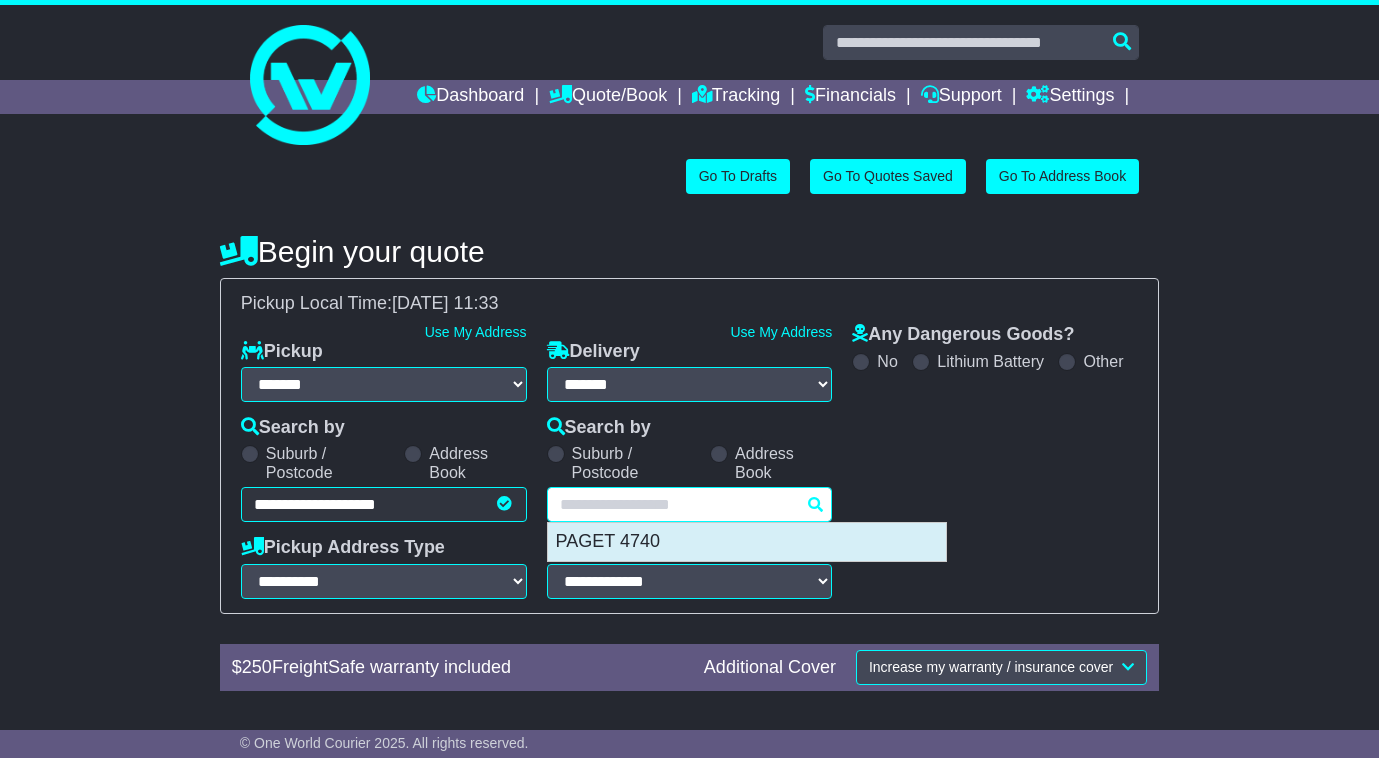 select 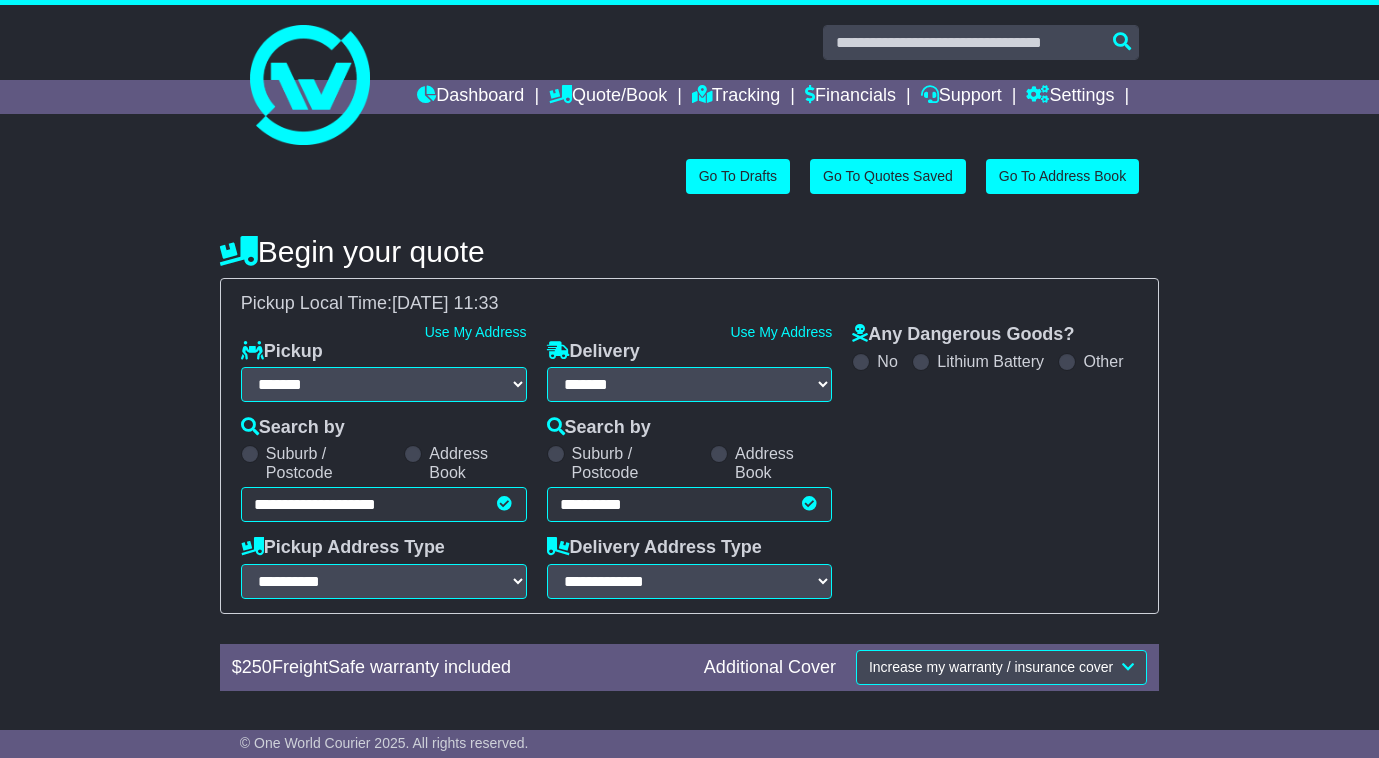 type on "**********" 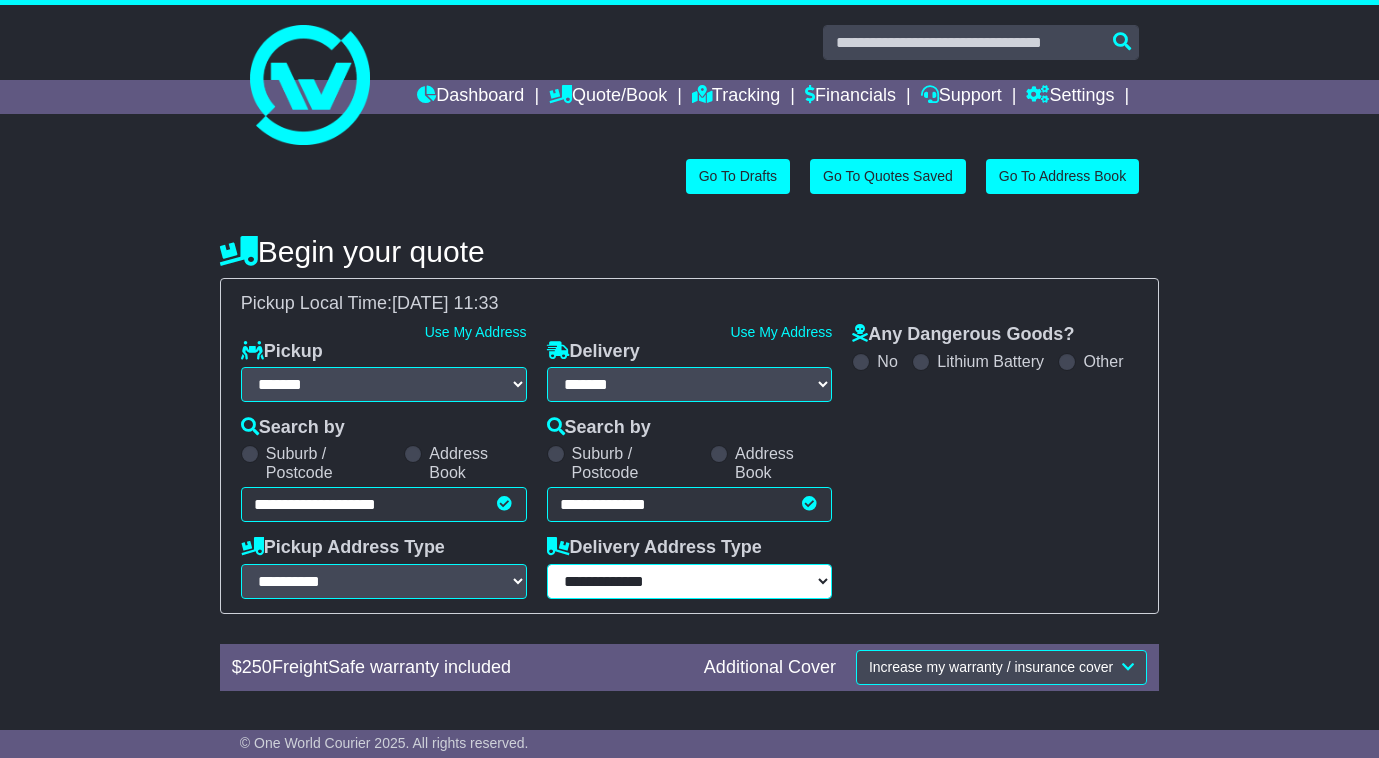 click on "**********" at bounding box center [690, 581] 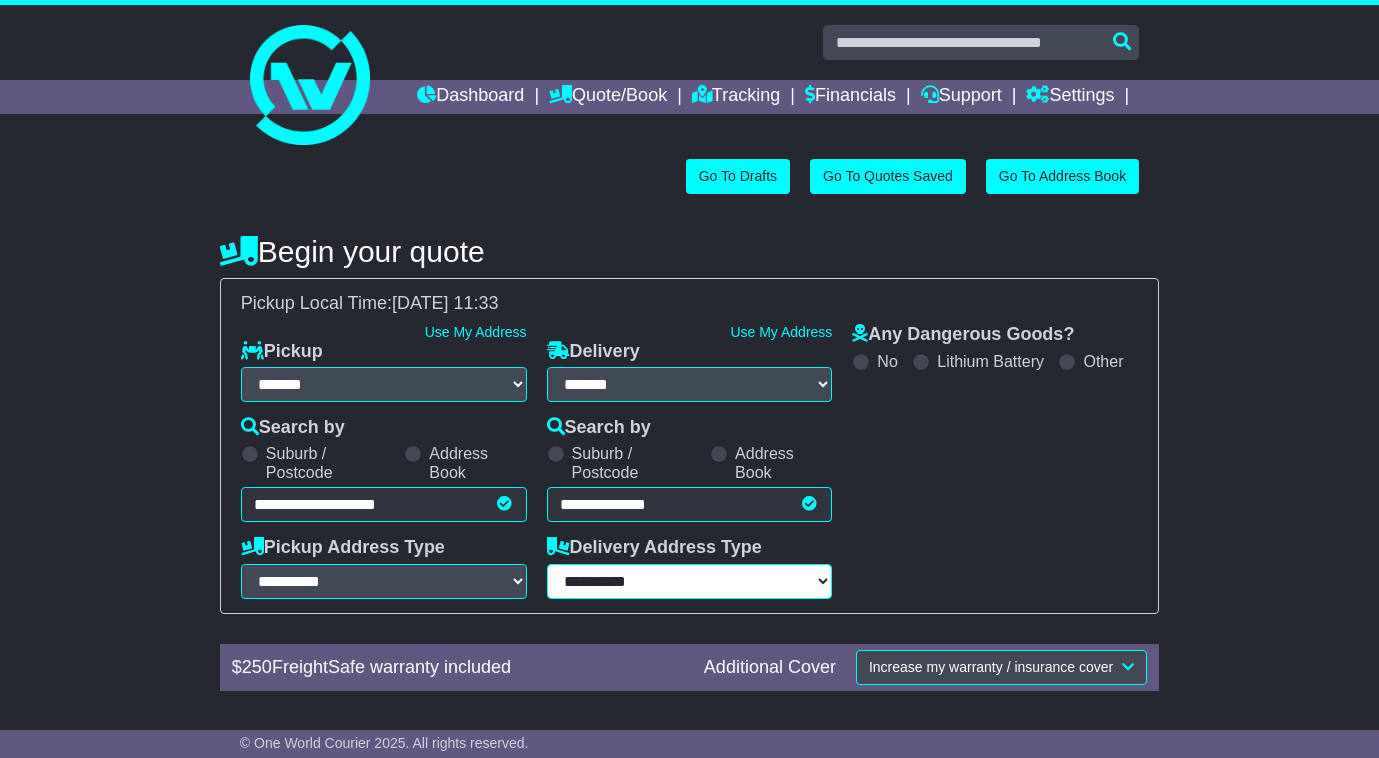 click on "**********" at bounding box center (690, 581) 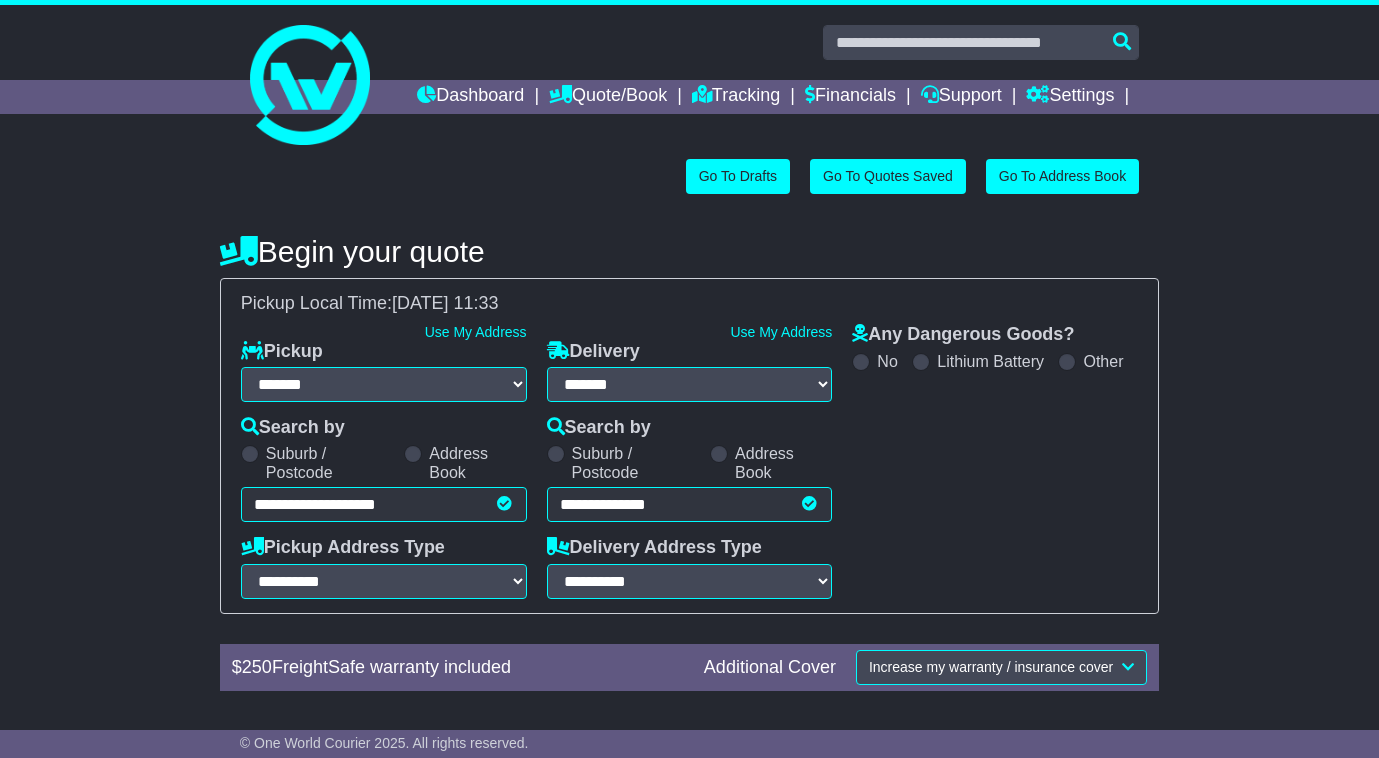 click on "**********" at bounding box center [689, 570] 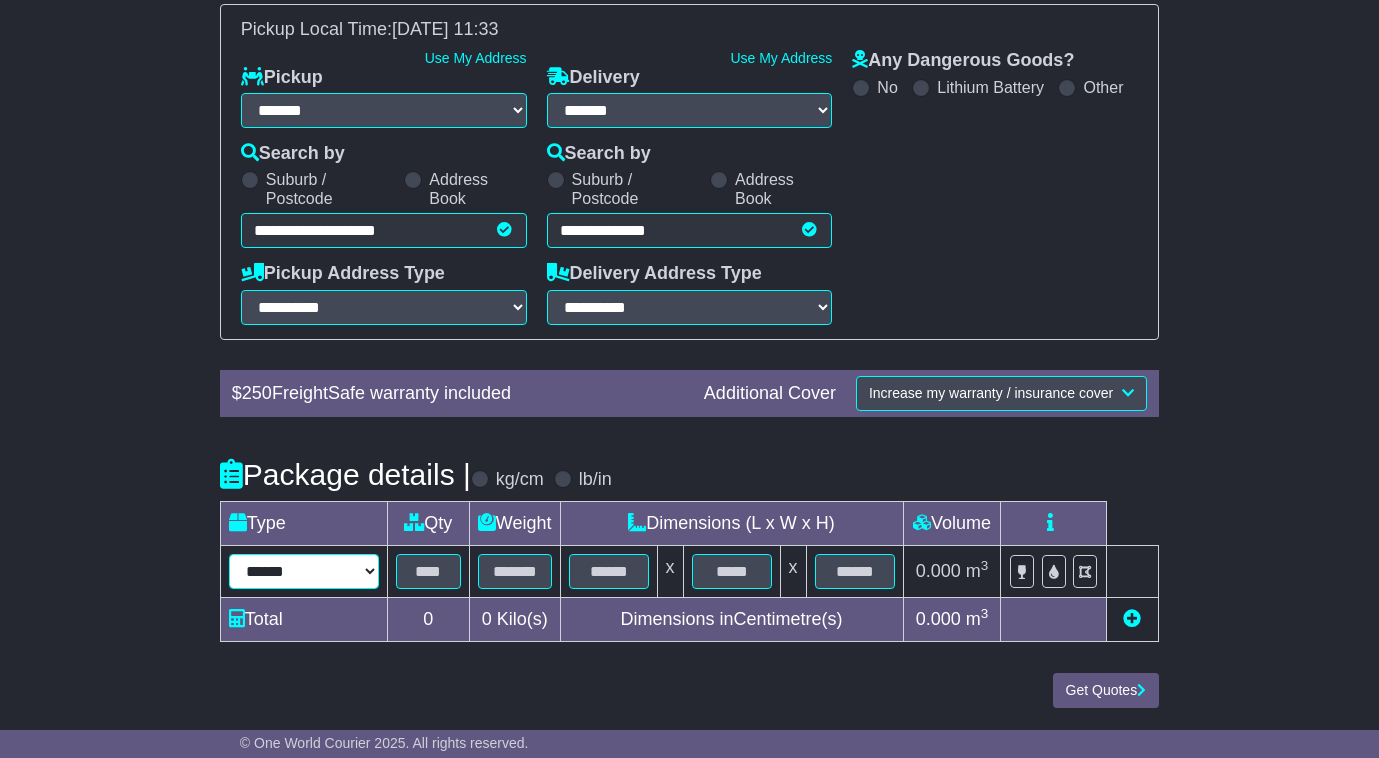 click on "****** ****** *** ******** ***** **** **** ****** *** *******" at bounding box center [304, 571] 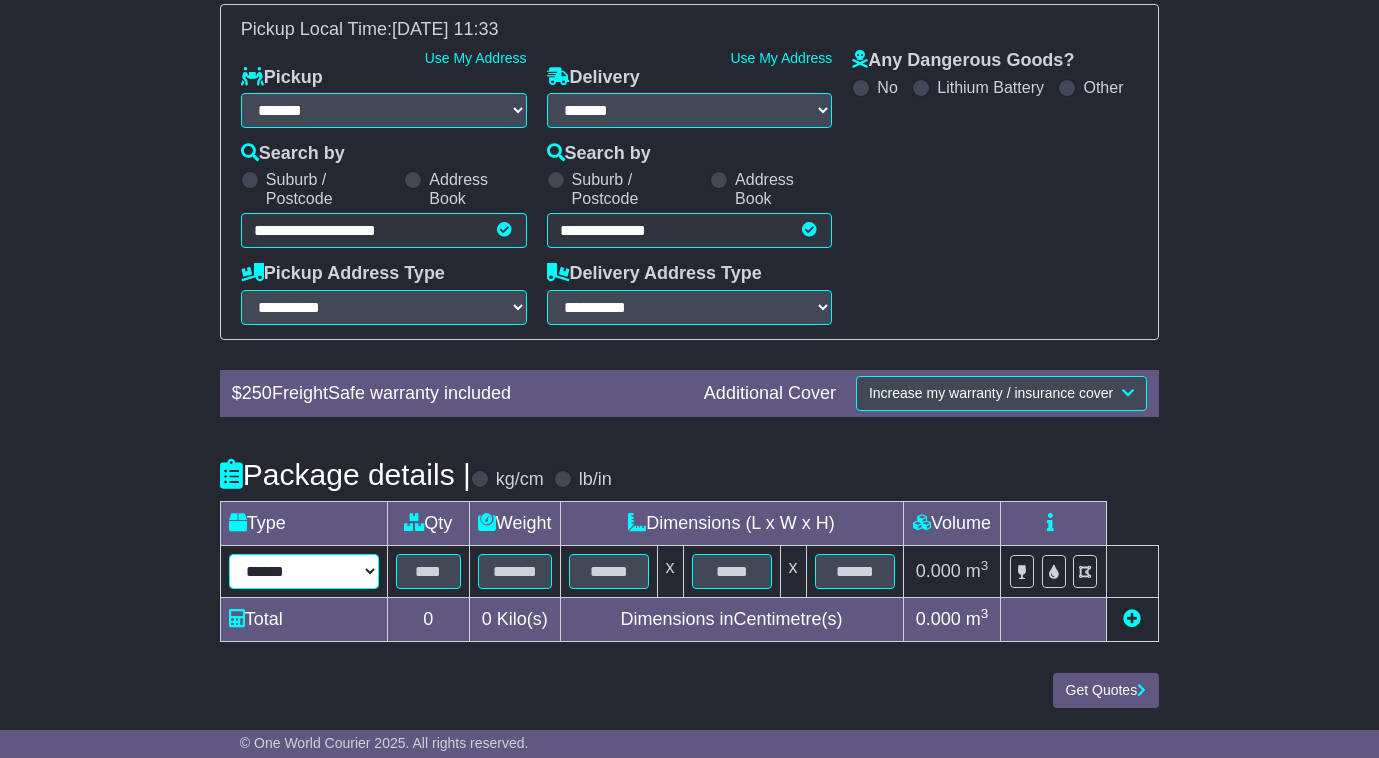click on "****** ****** *** ******** ***** **** **** ****** *** *******" at bounding box center [304, 571] 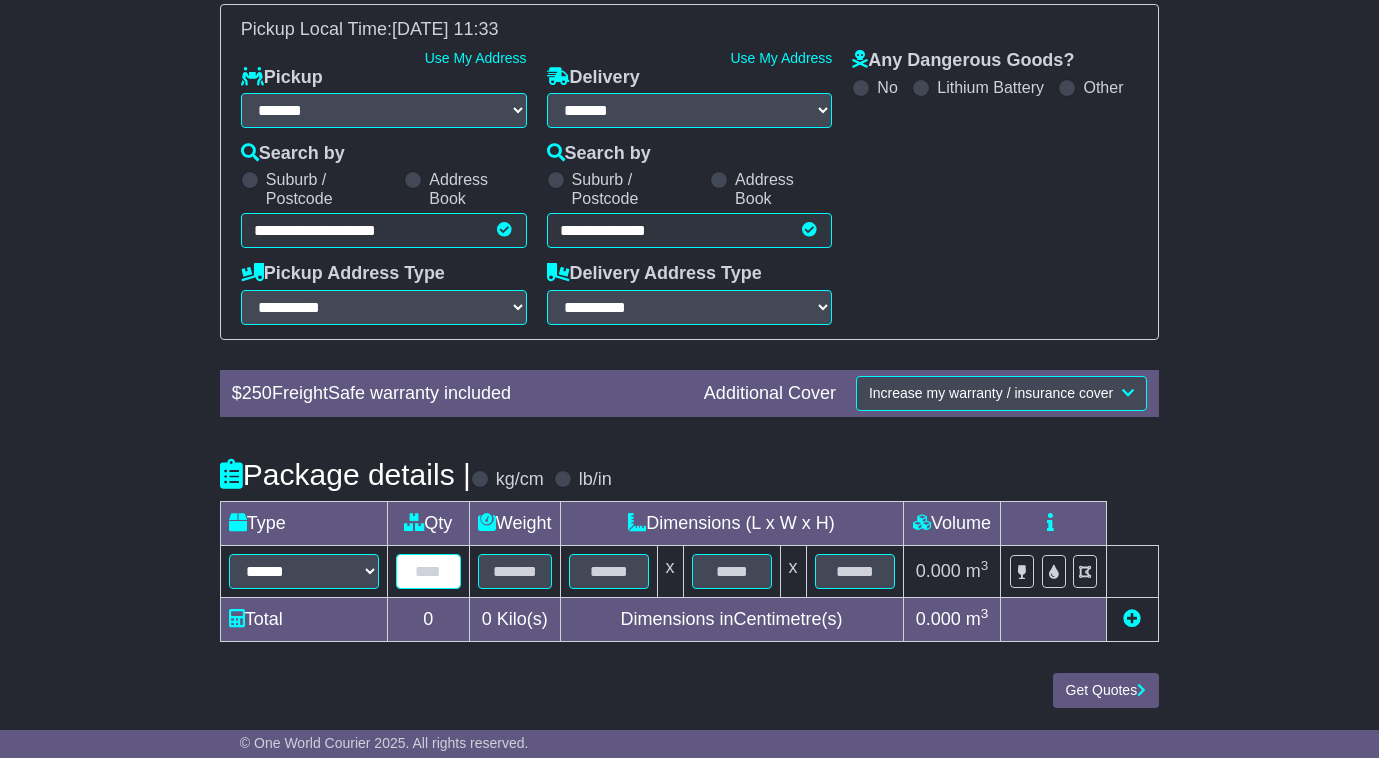 click at bounding box center [428, 571] 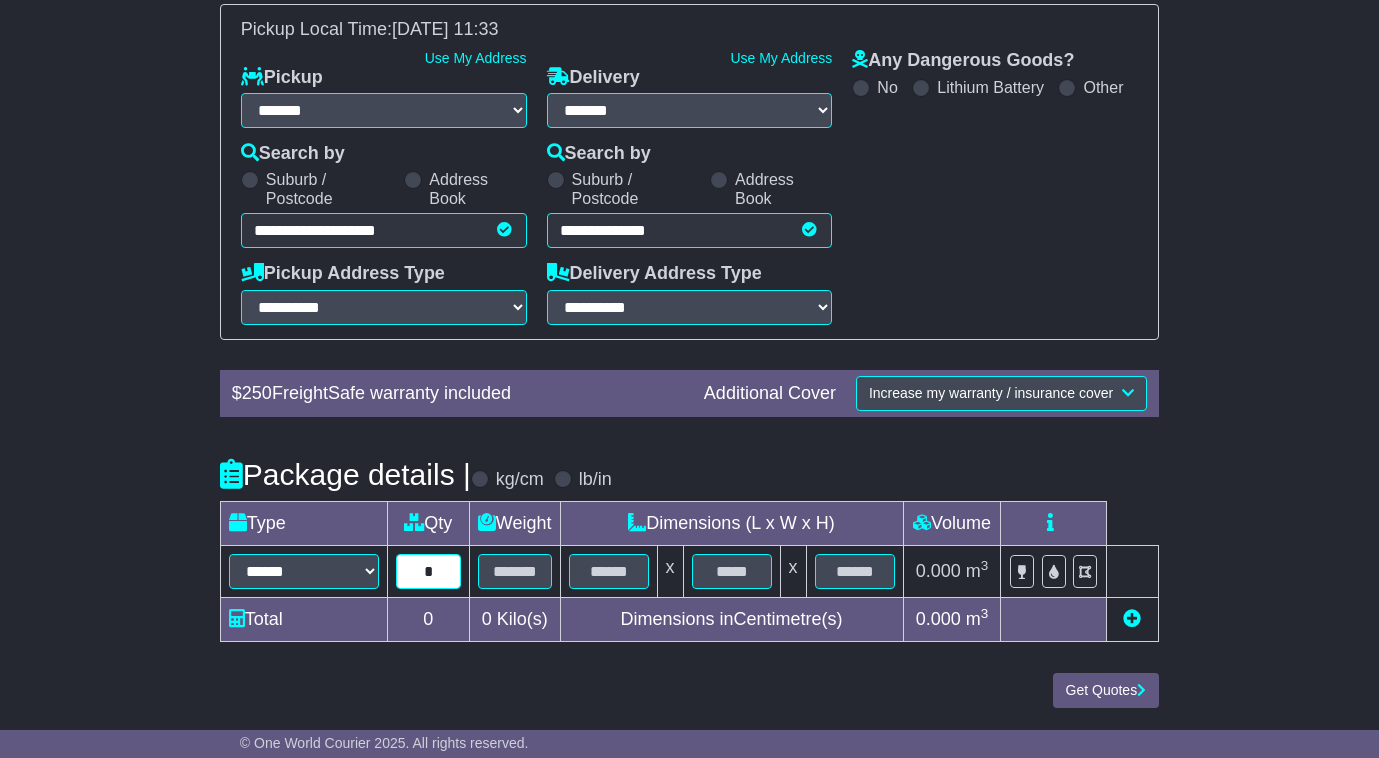 type on "*" 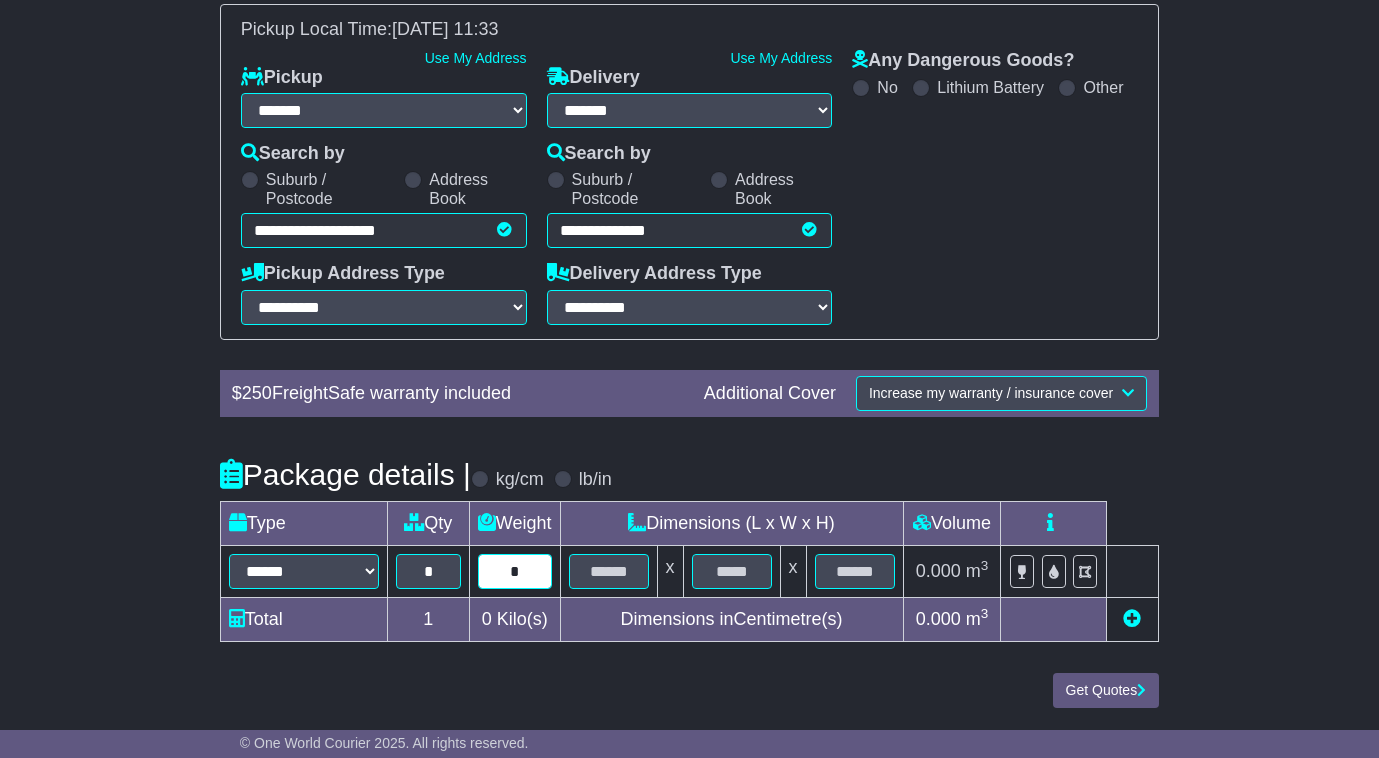 type on "*" 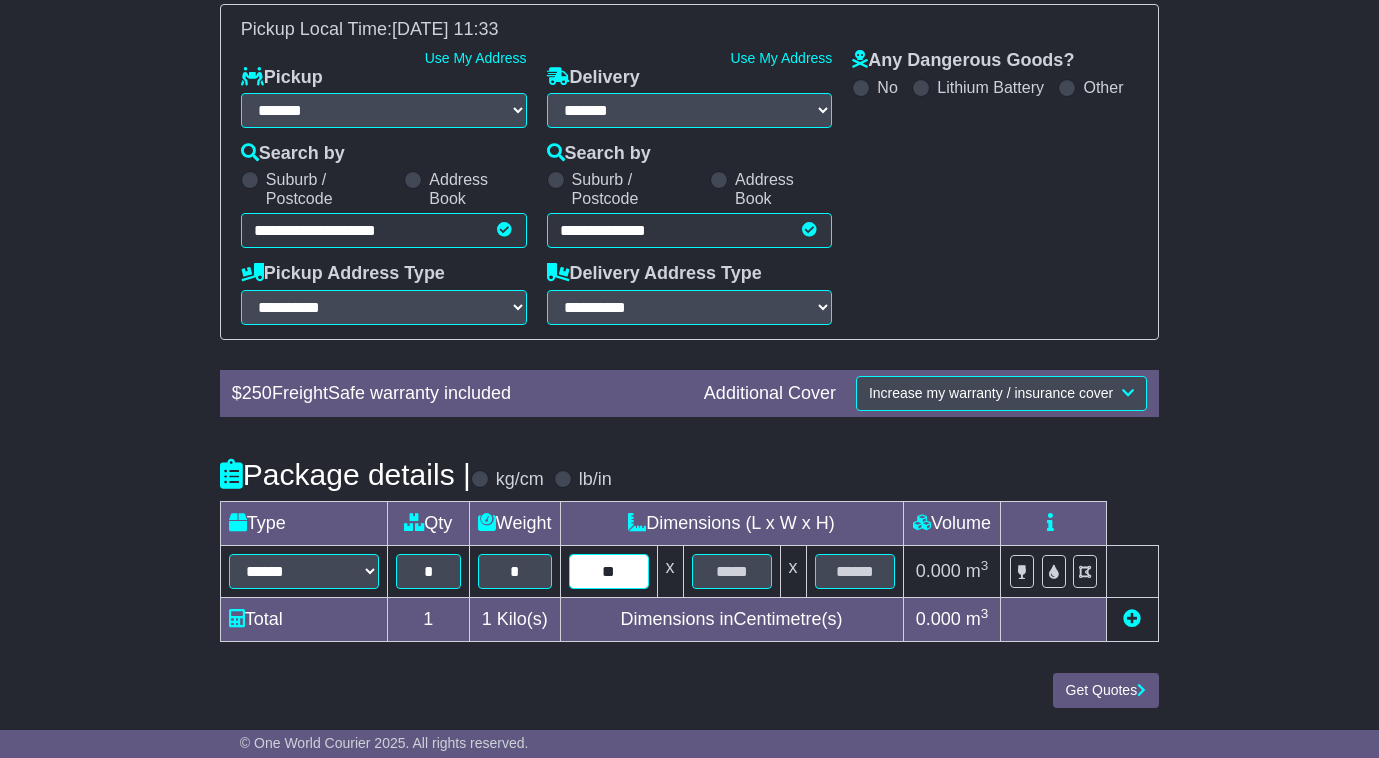 type on "**" 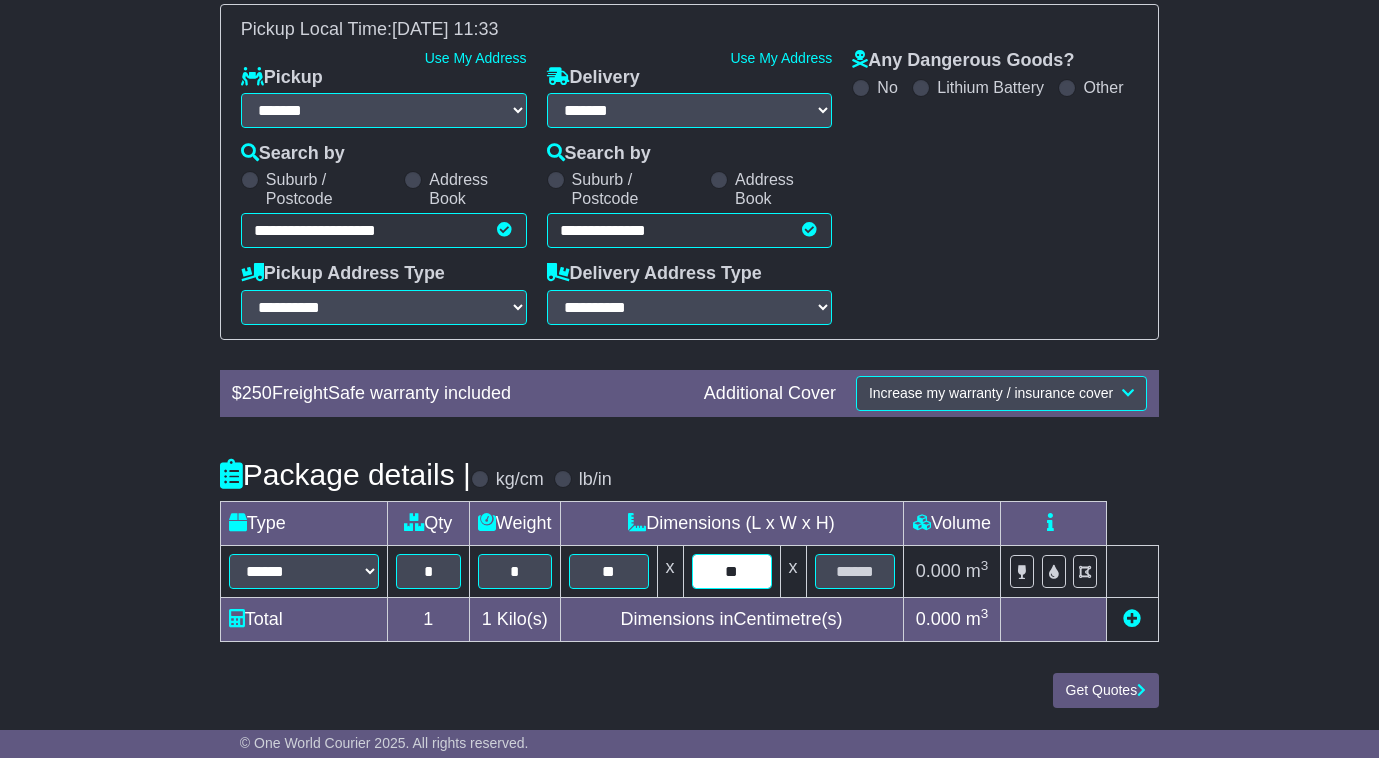 type on "**" 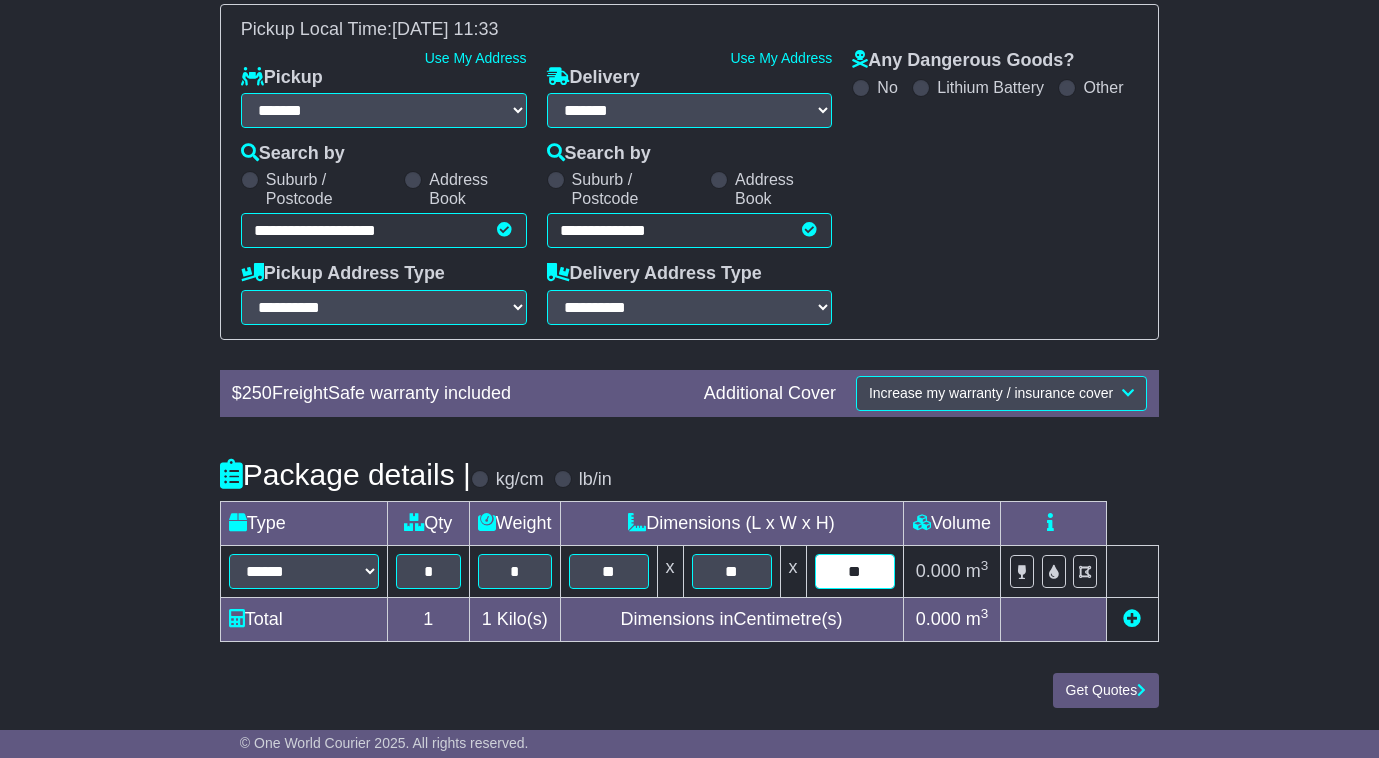 type on "**" 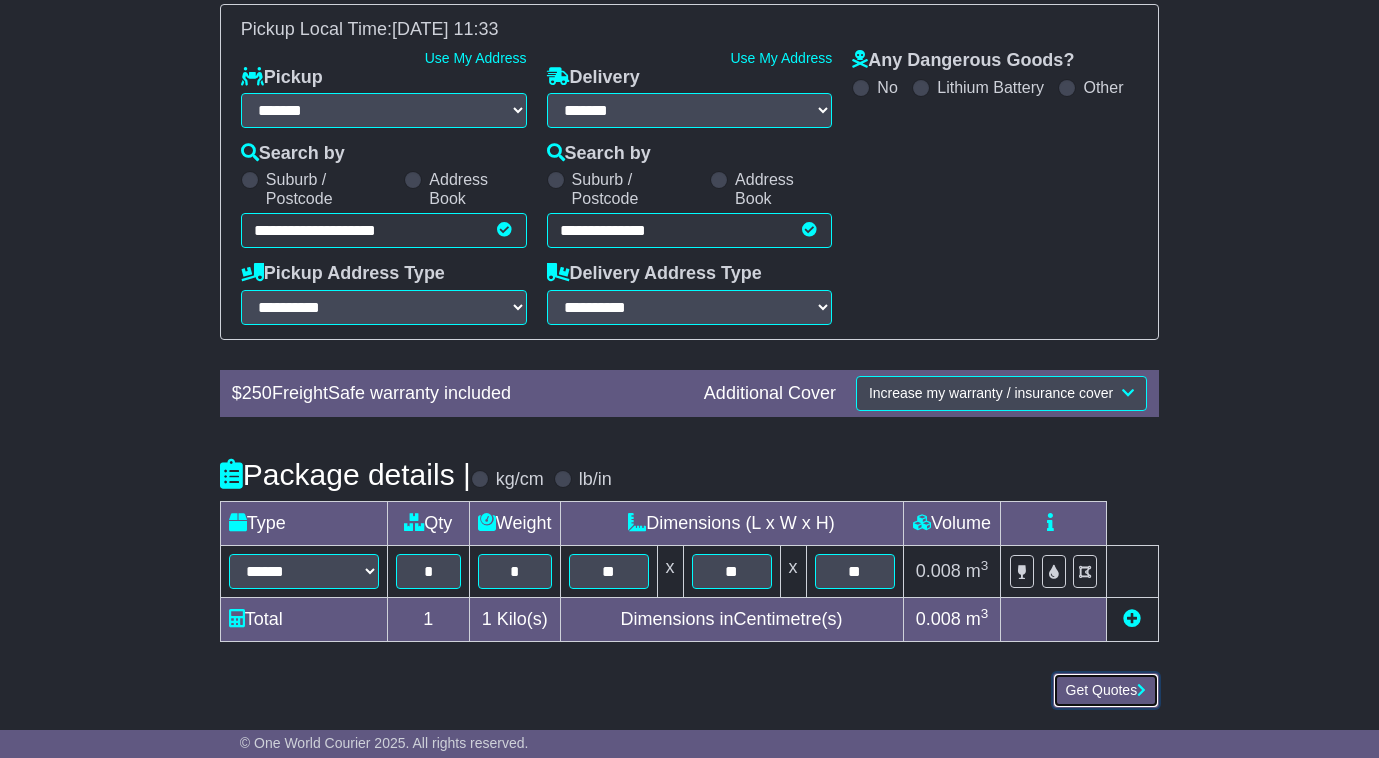 type 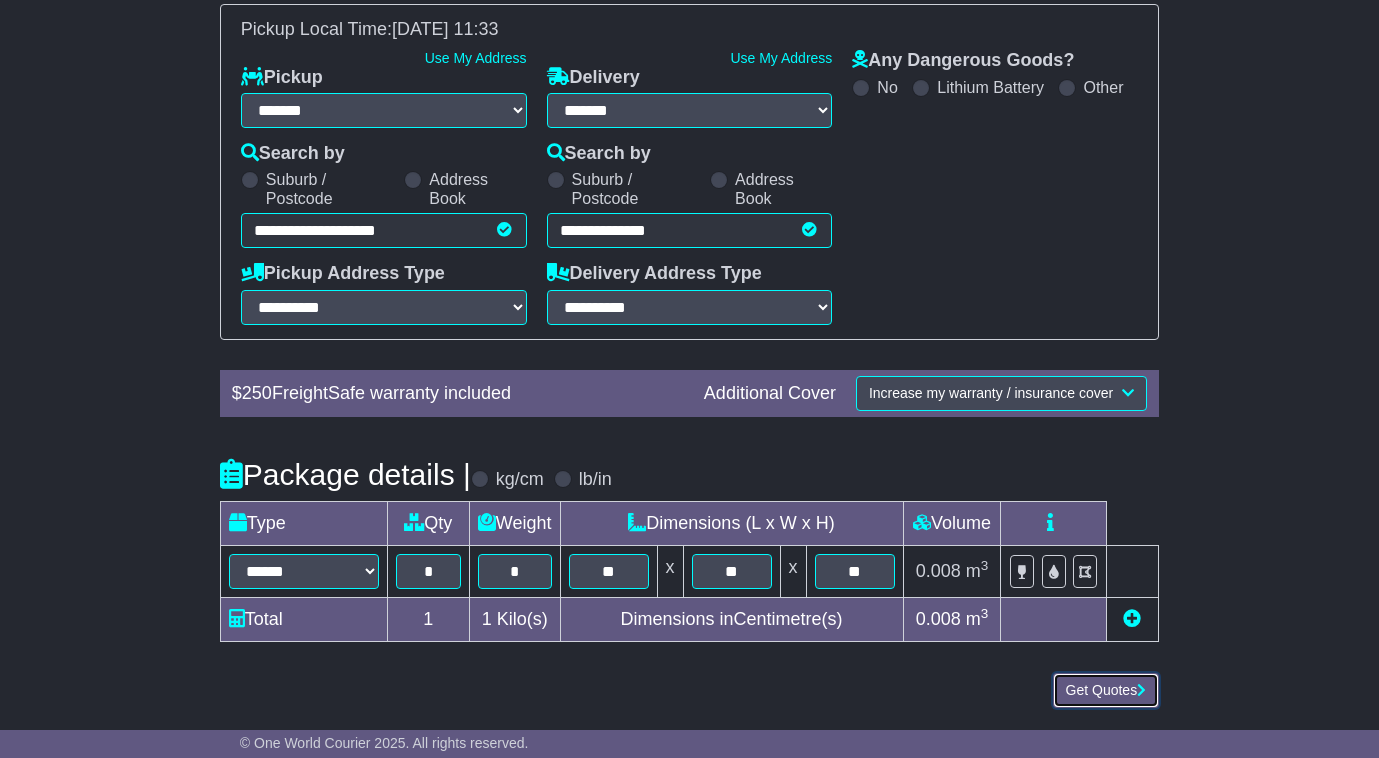 click on "Get Quotes" at bounding box center (1106, 690) 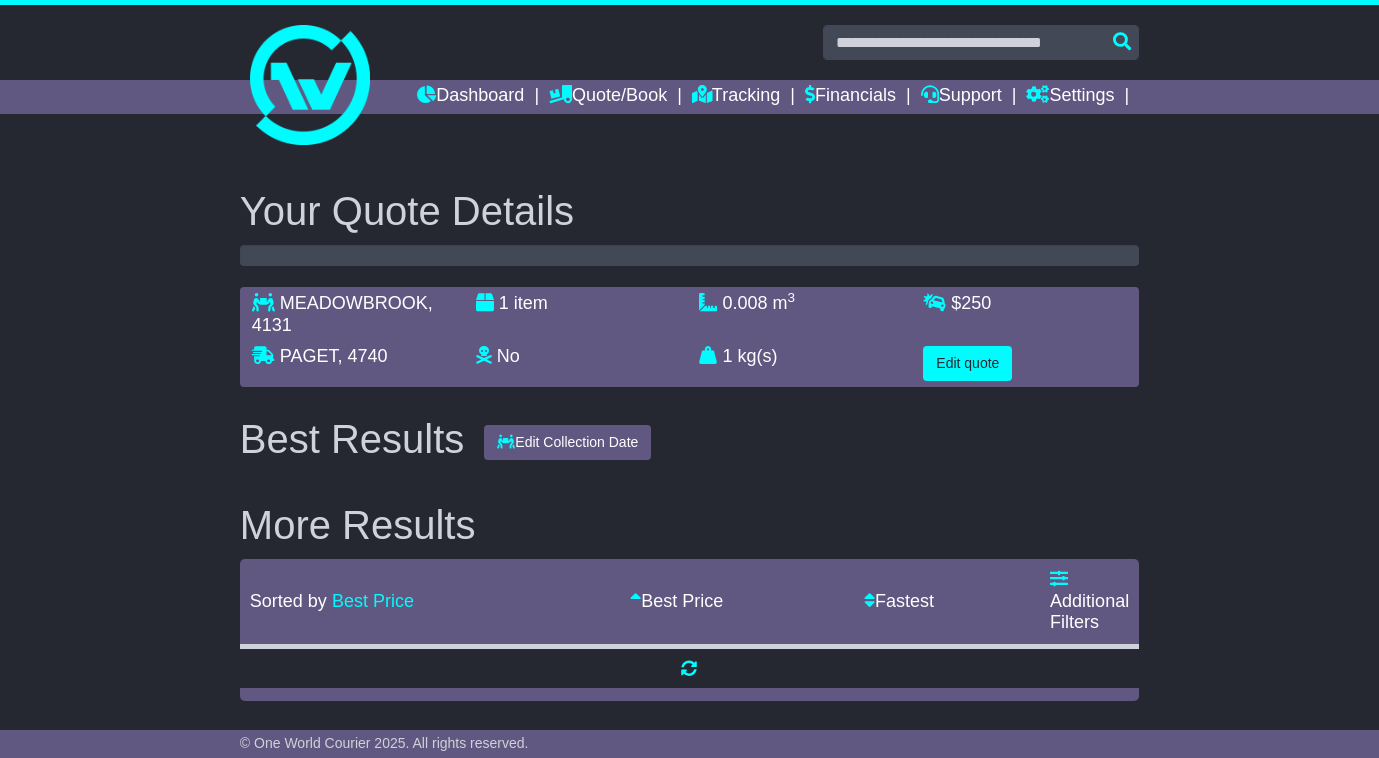 scroll, scrollTop: 0, scrollLeft: 0, axis: both 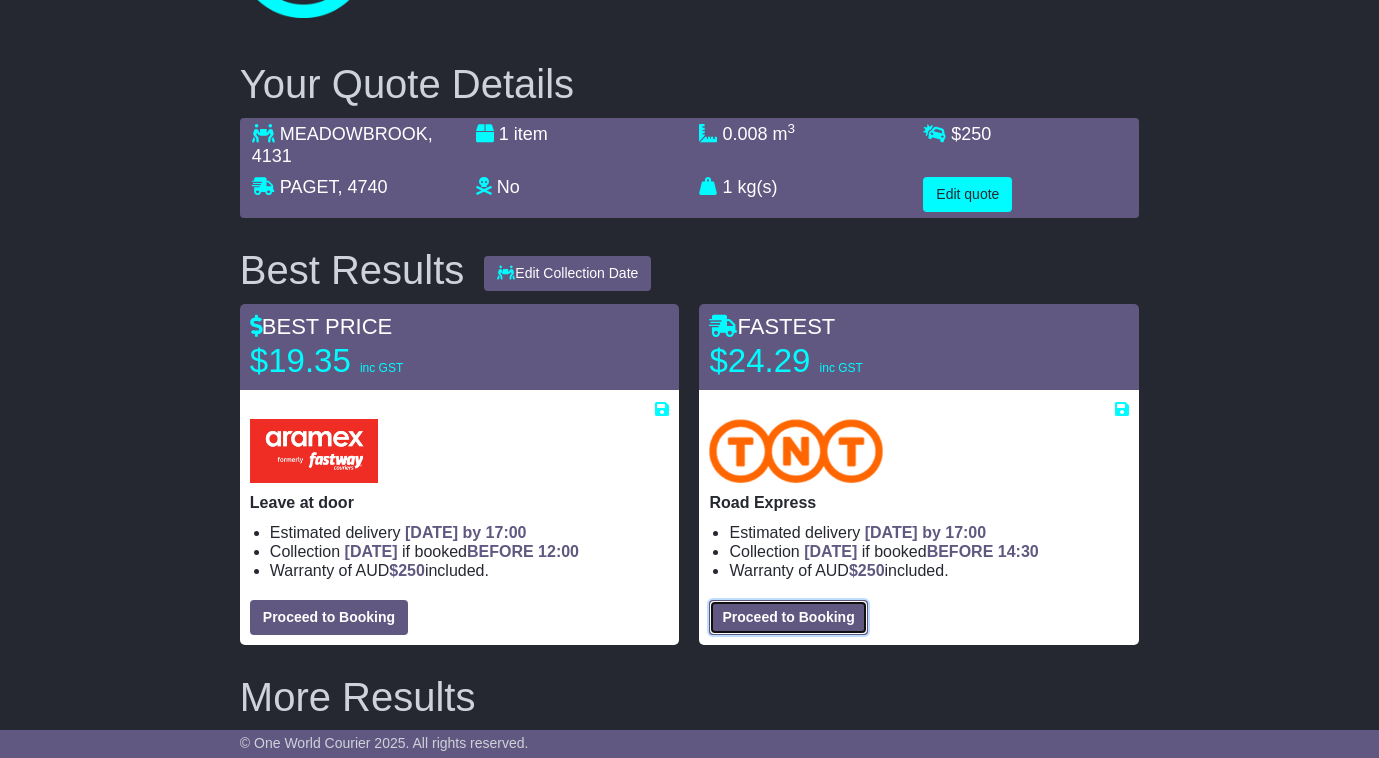 click on "Proceed to Booking" at bounding box center (788, 617) 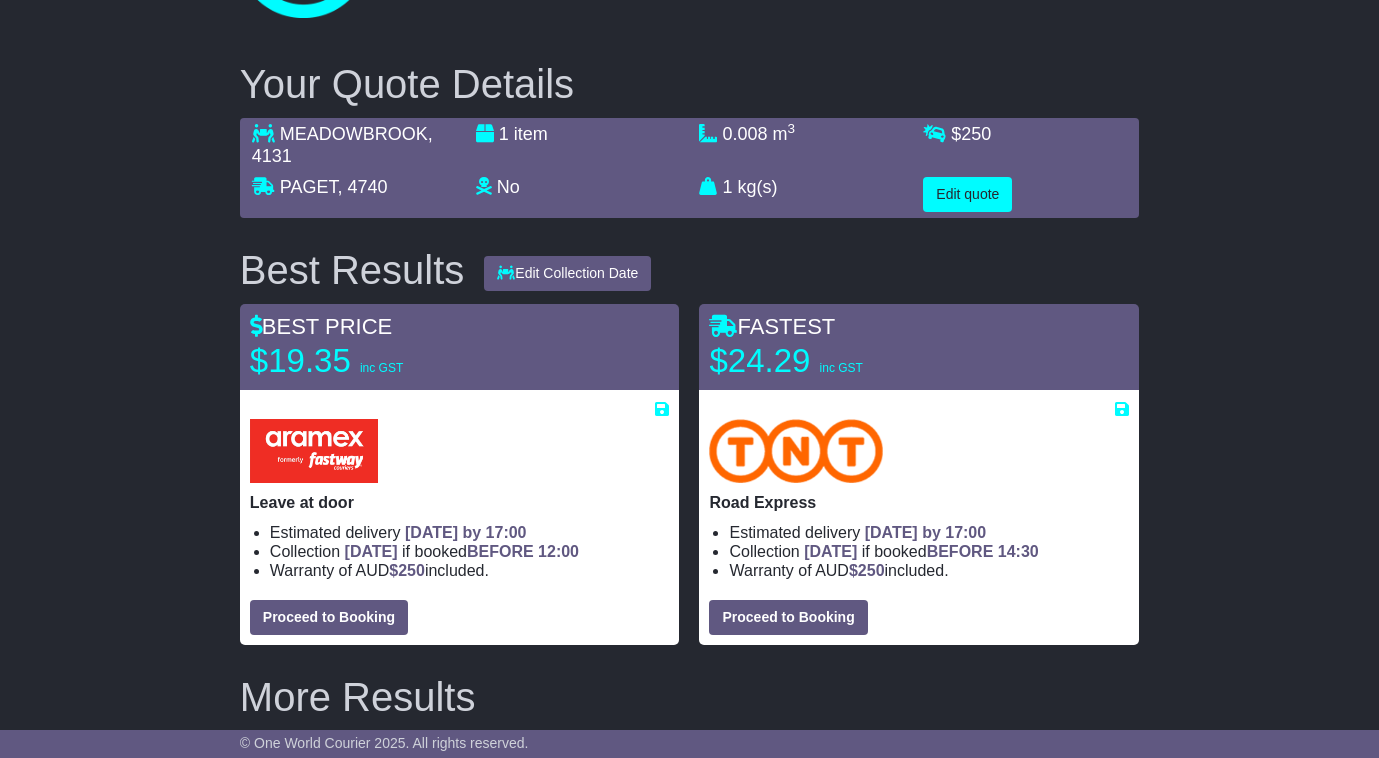 select on "****" 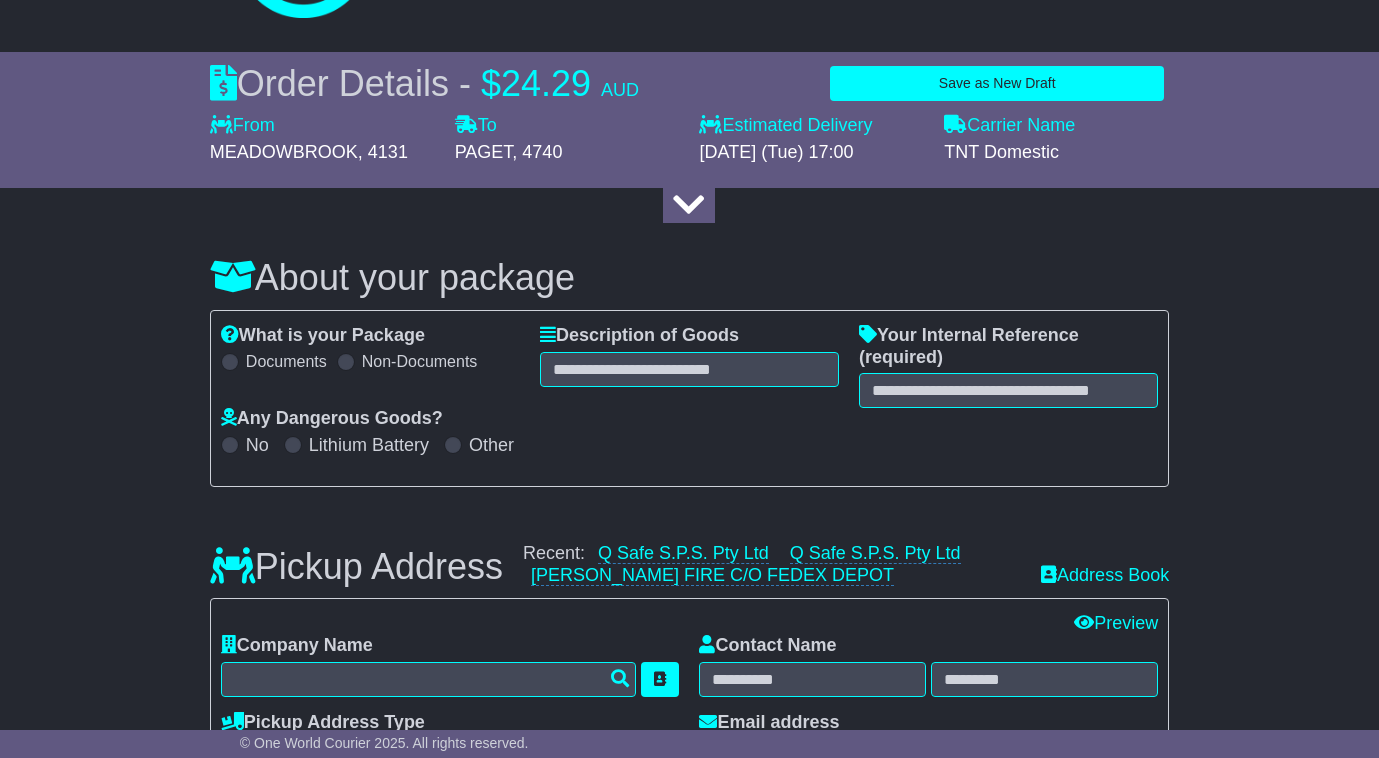select 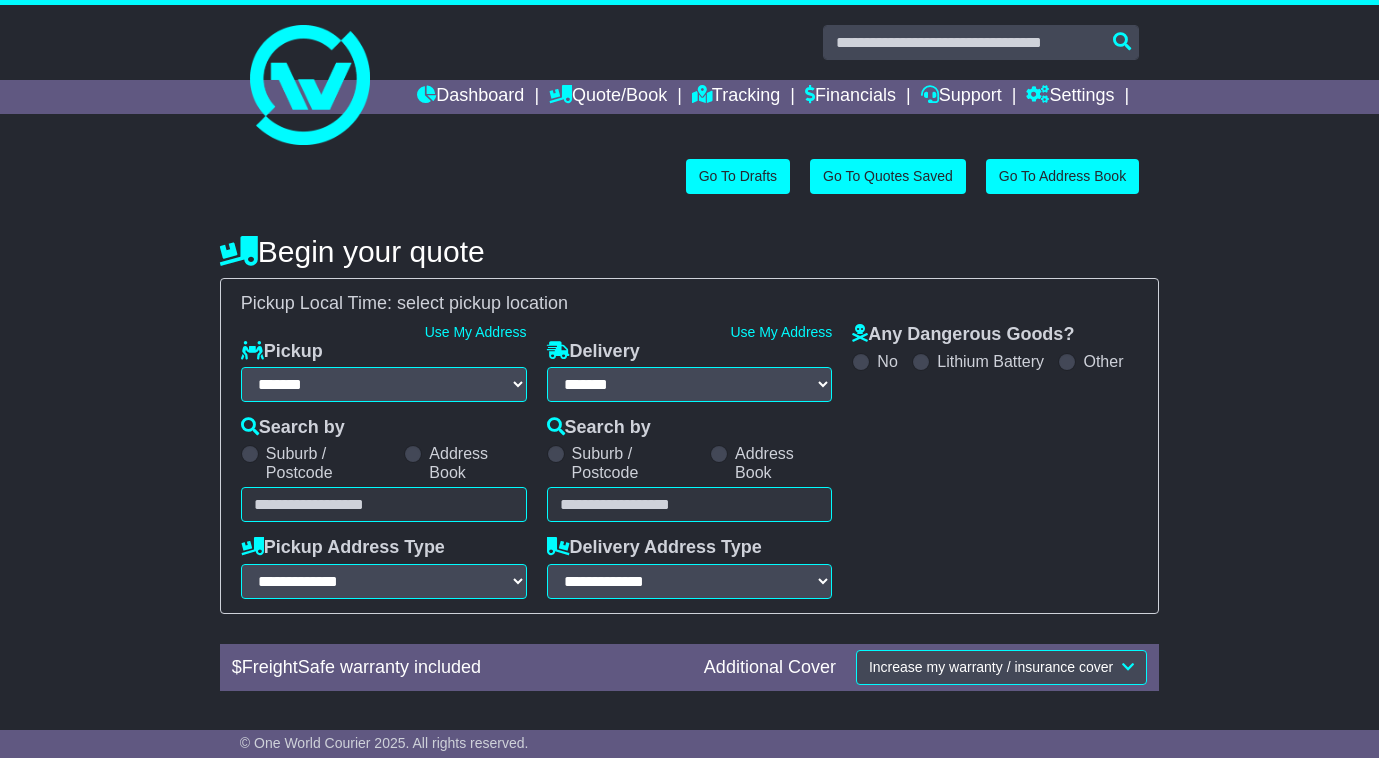 select on "**" 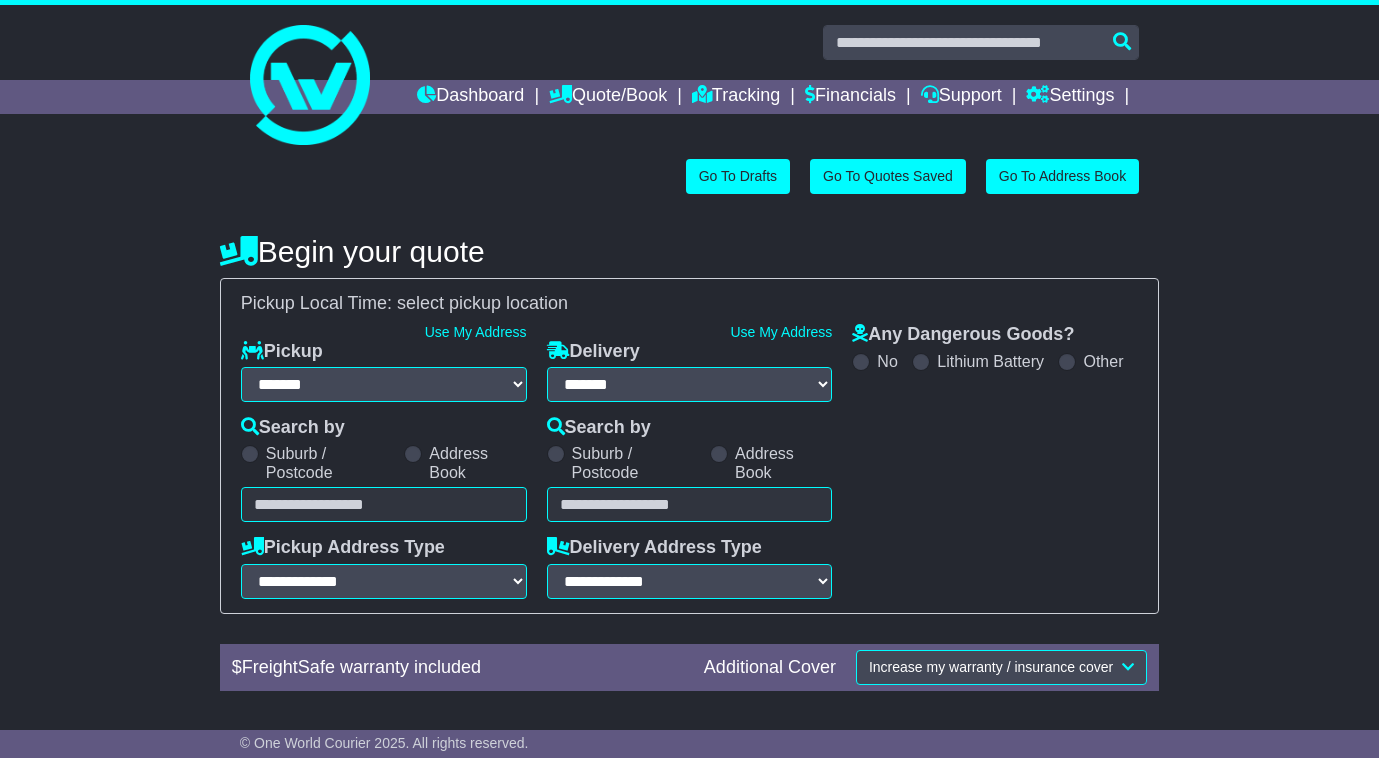 scroll, scrollTop: 0, scrollLeft: 0, axis: both 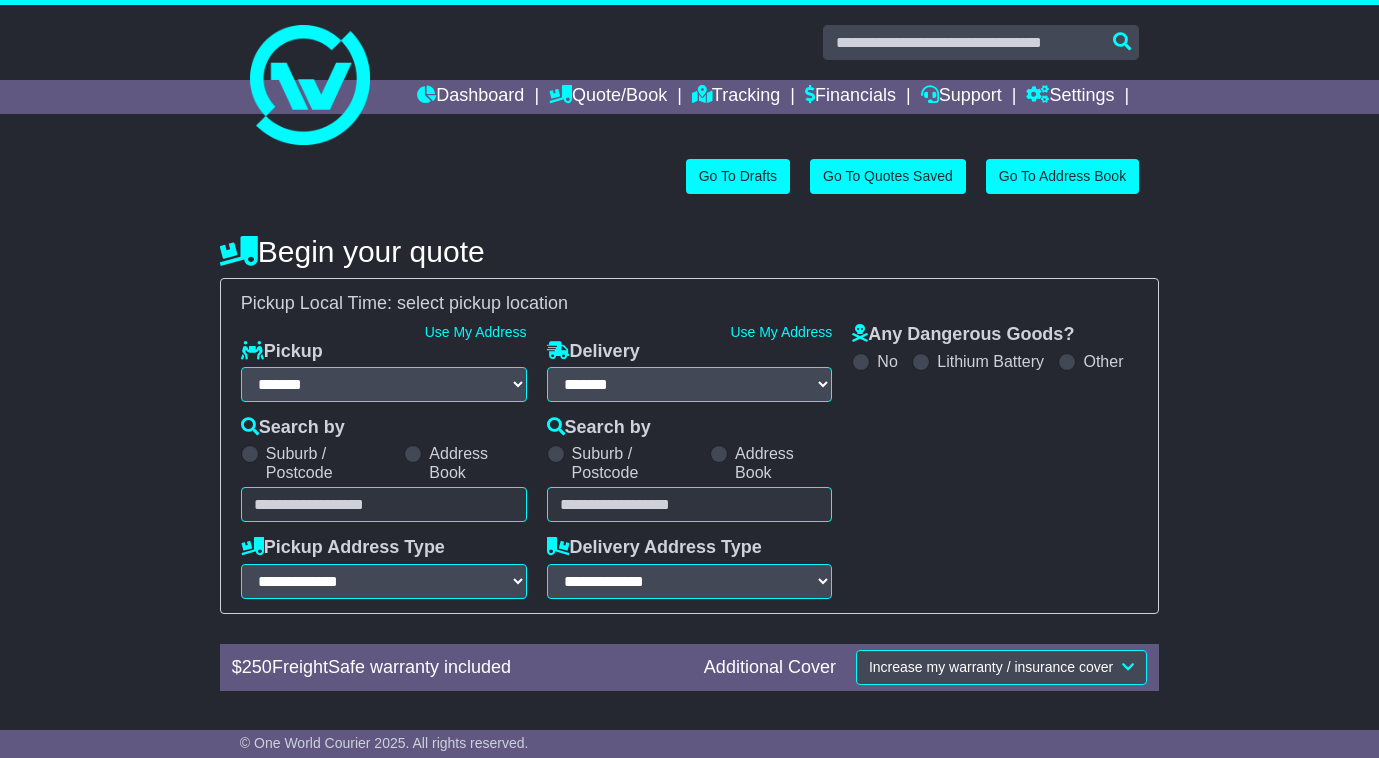 click at bounding box center [384, 504] 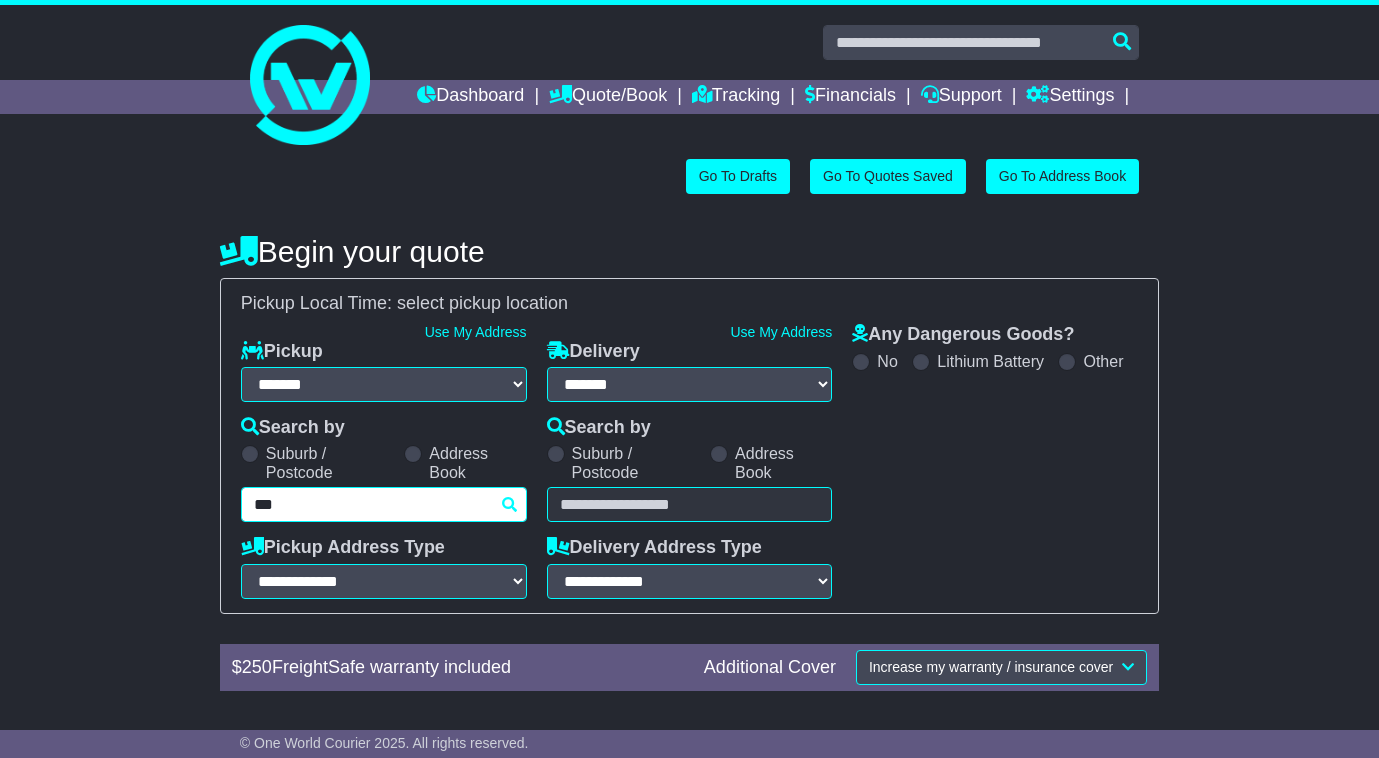 type on "****" 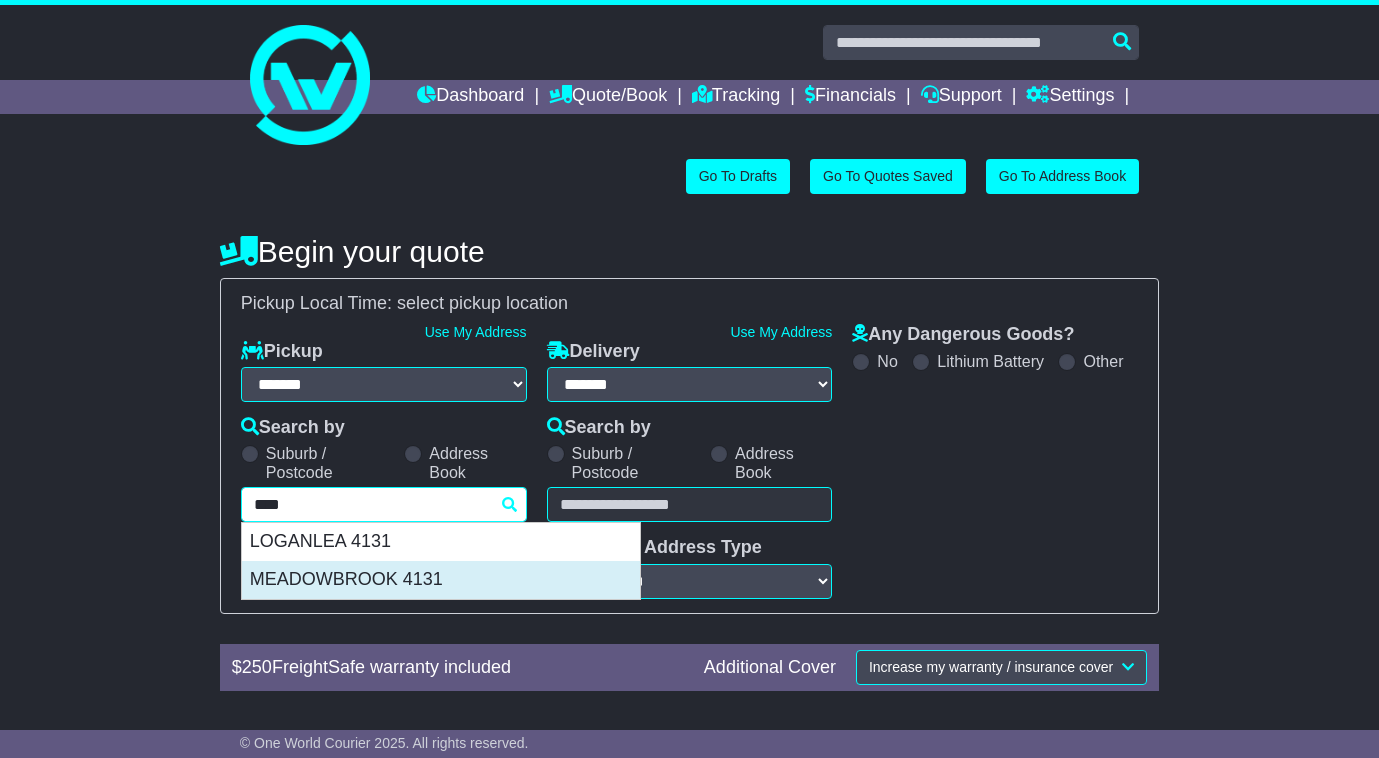 click on "MEADOWBROOK 4131" at bounding box center [441, 580] 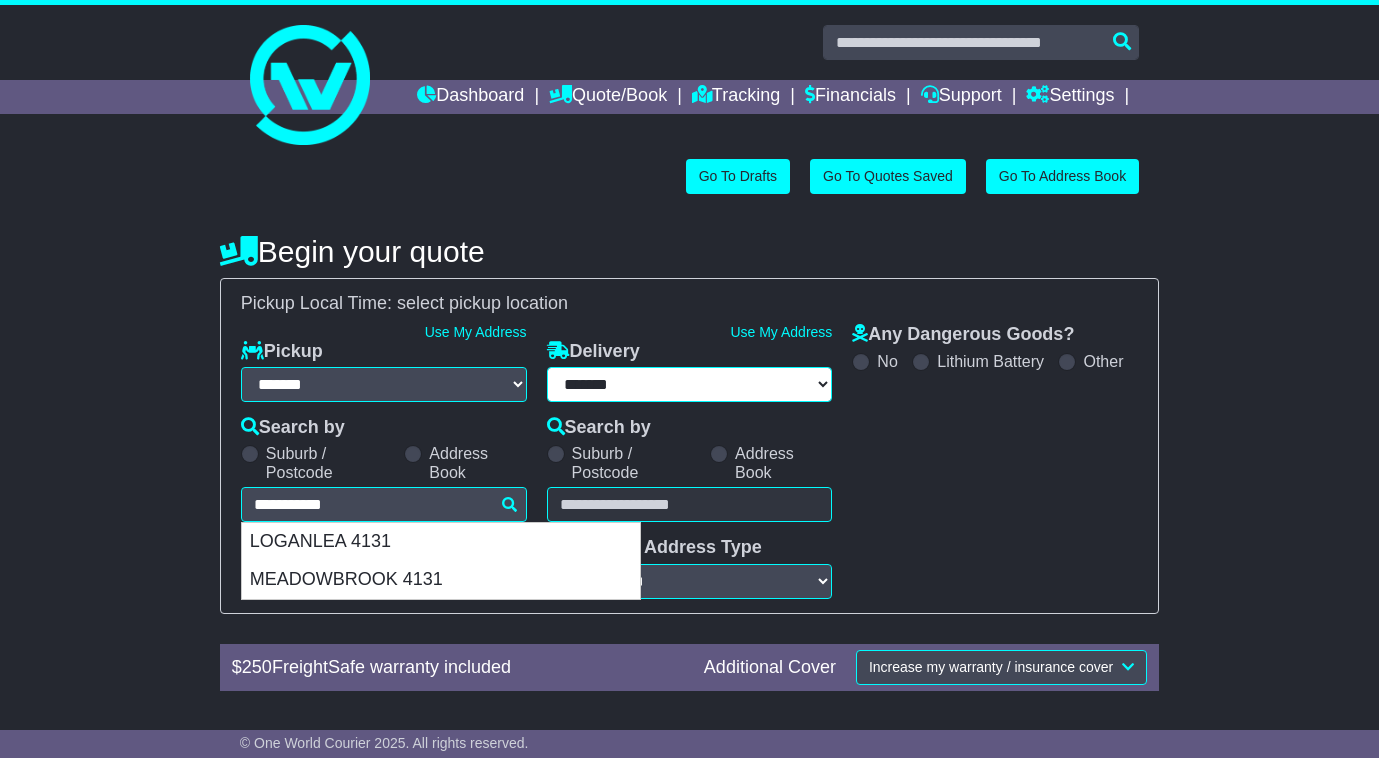 type on "**********" 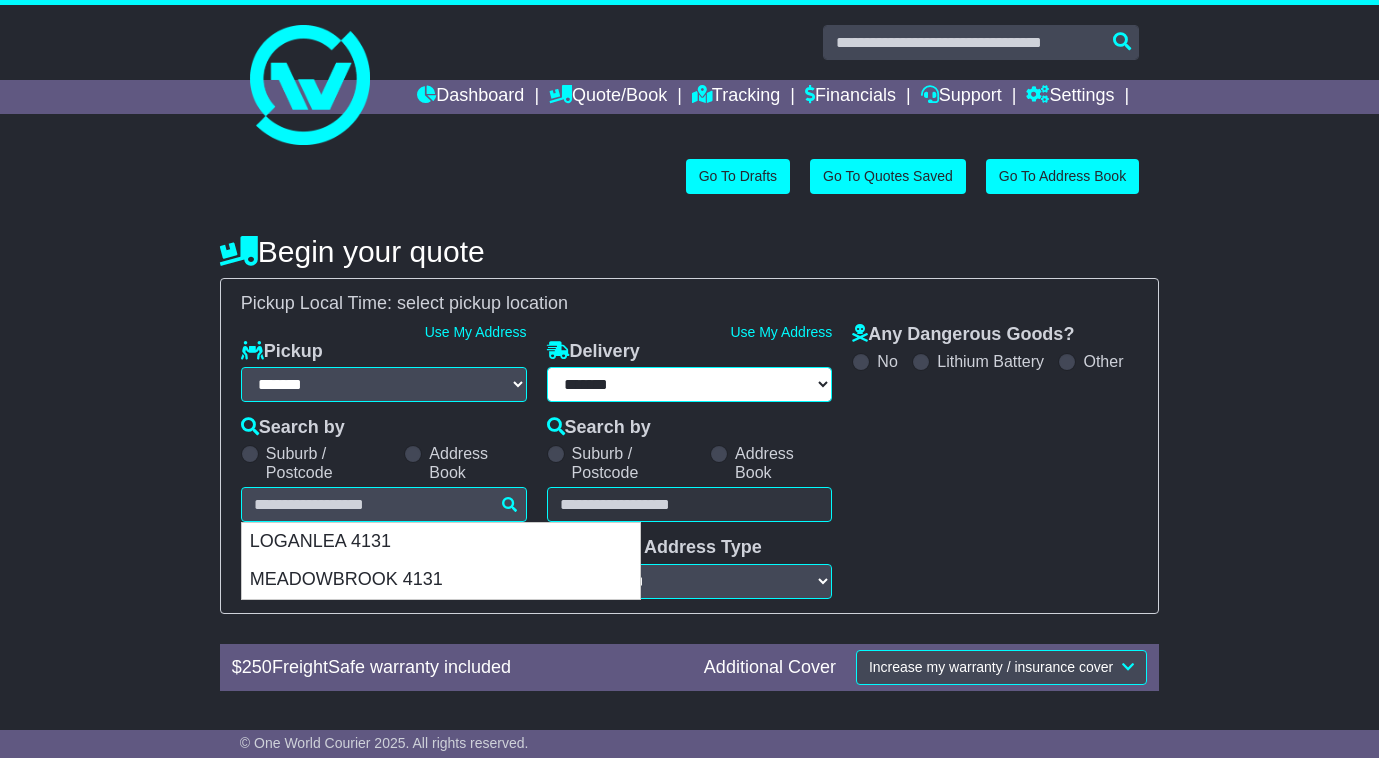 type on "**********" 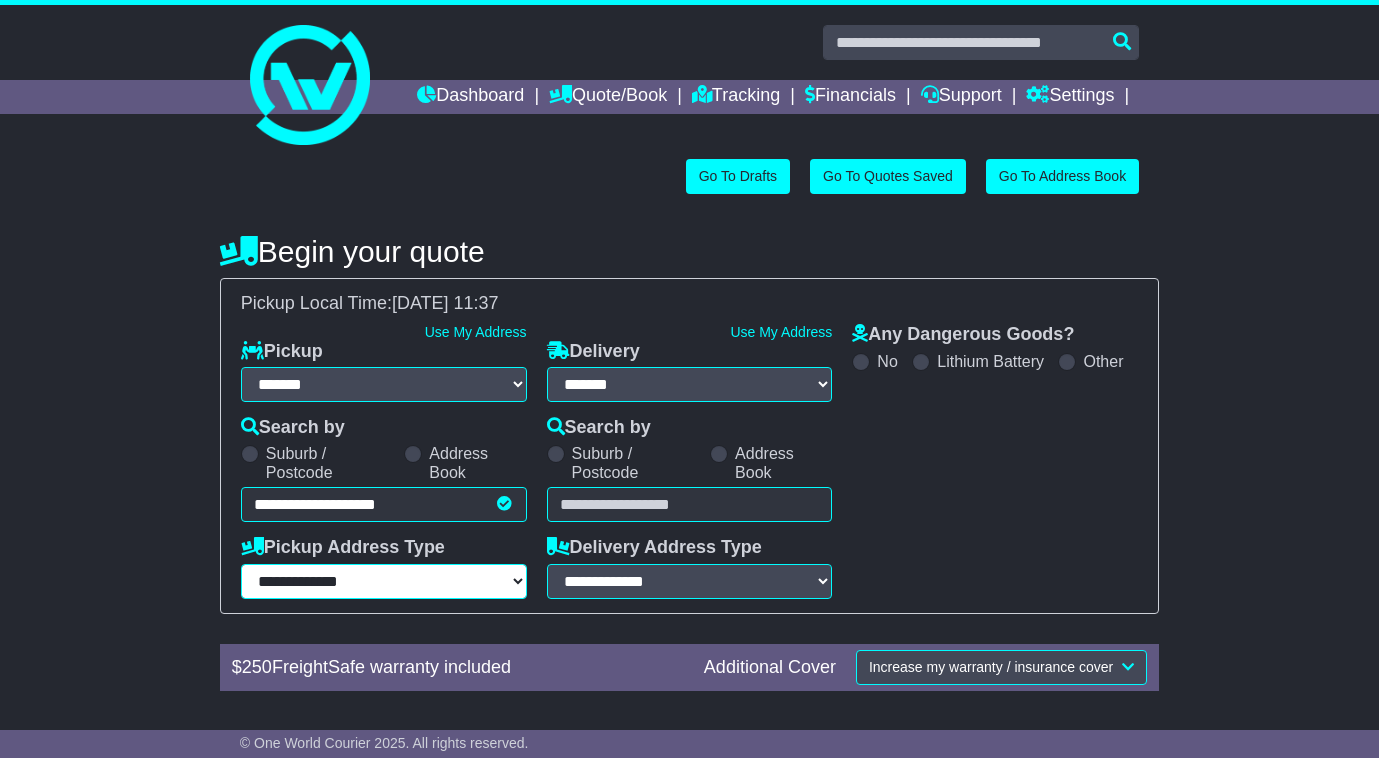 click on "**********" at bounding box center [384, 581] 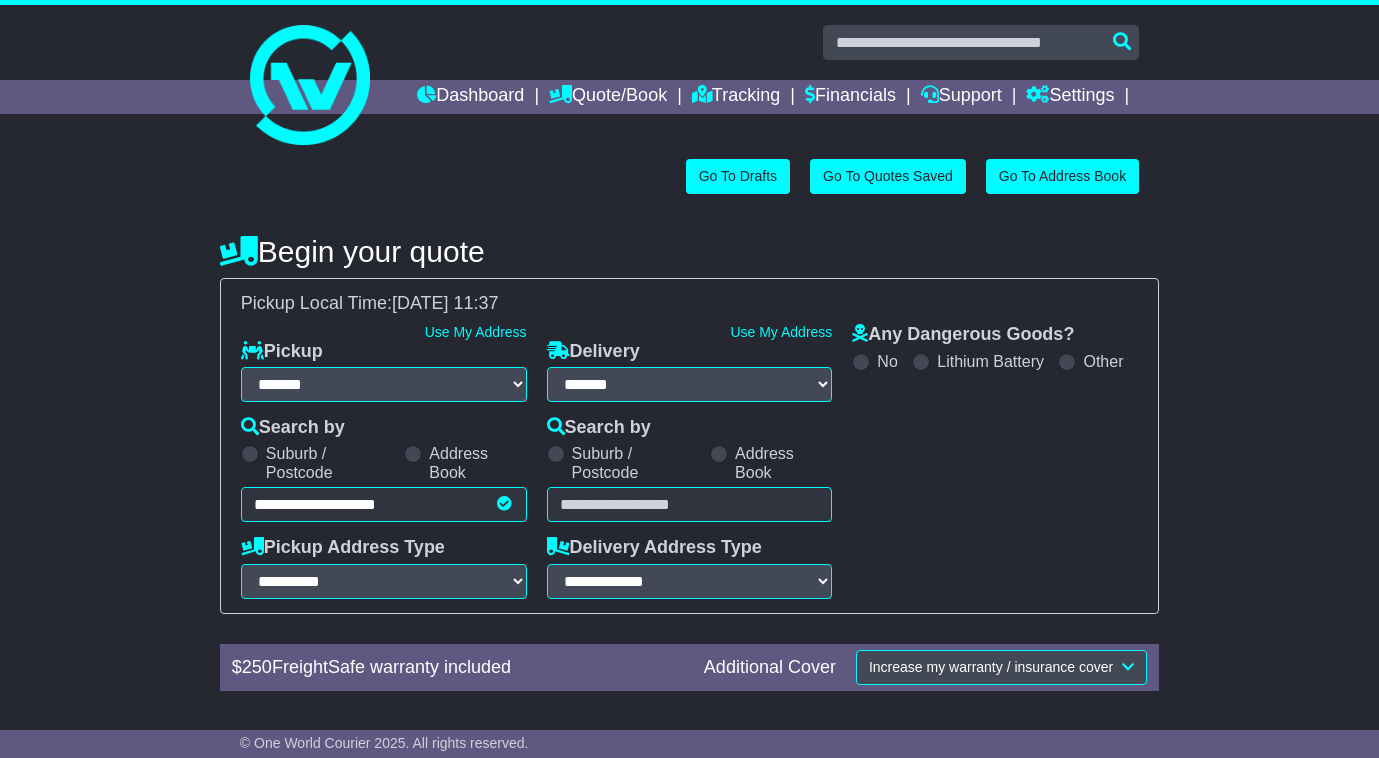 click at bounding box center (690, 504) 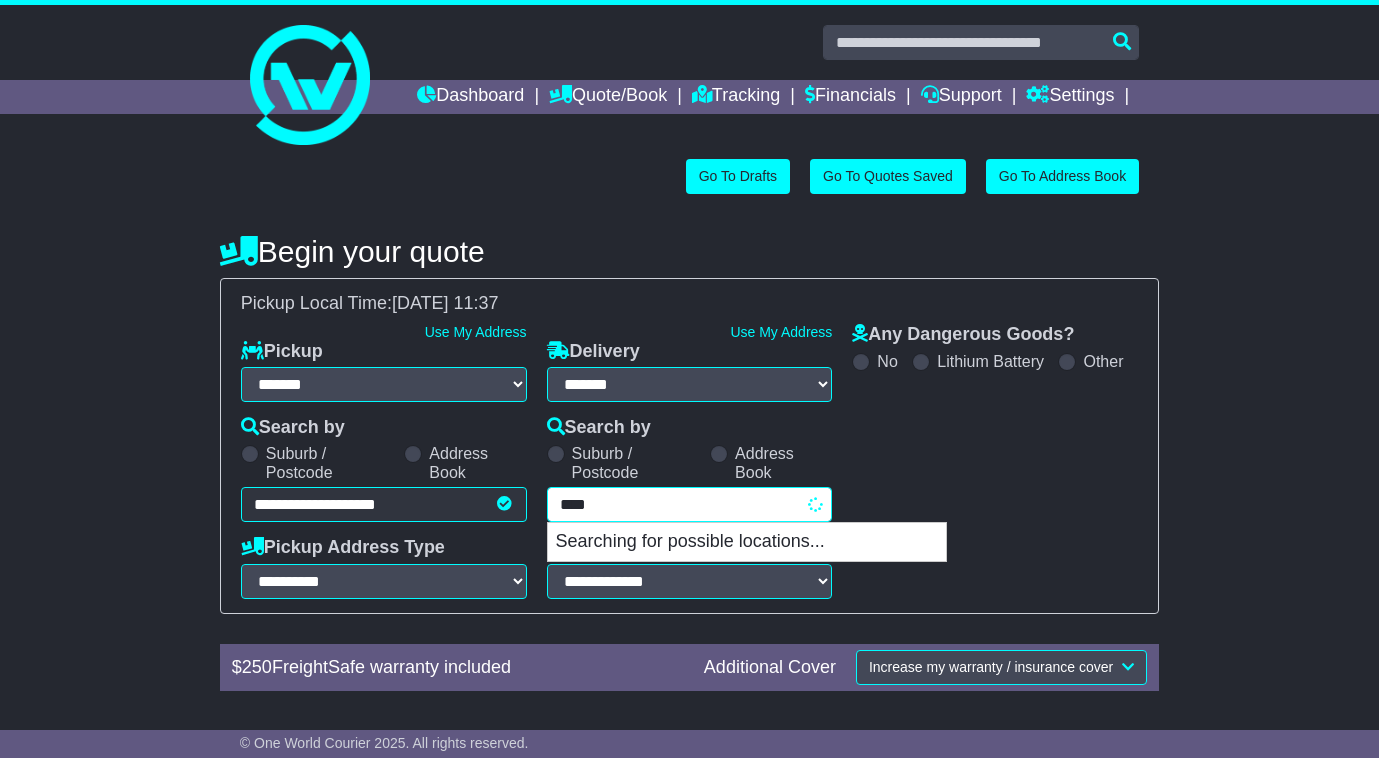 type on "*****" 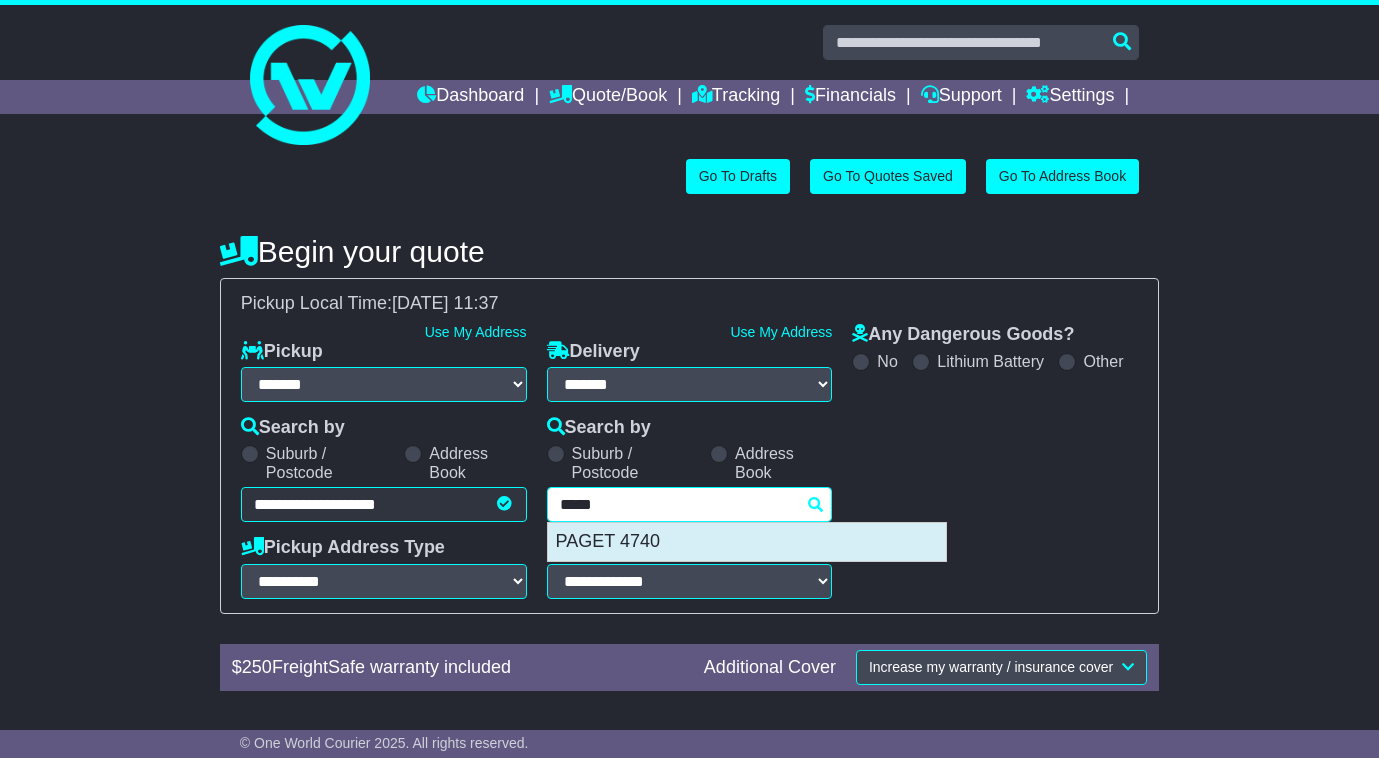 click on "PAGET 4740" at bounding box center [747, 542] 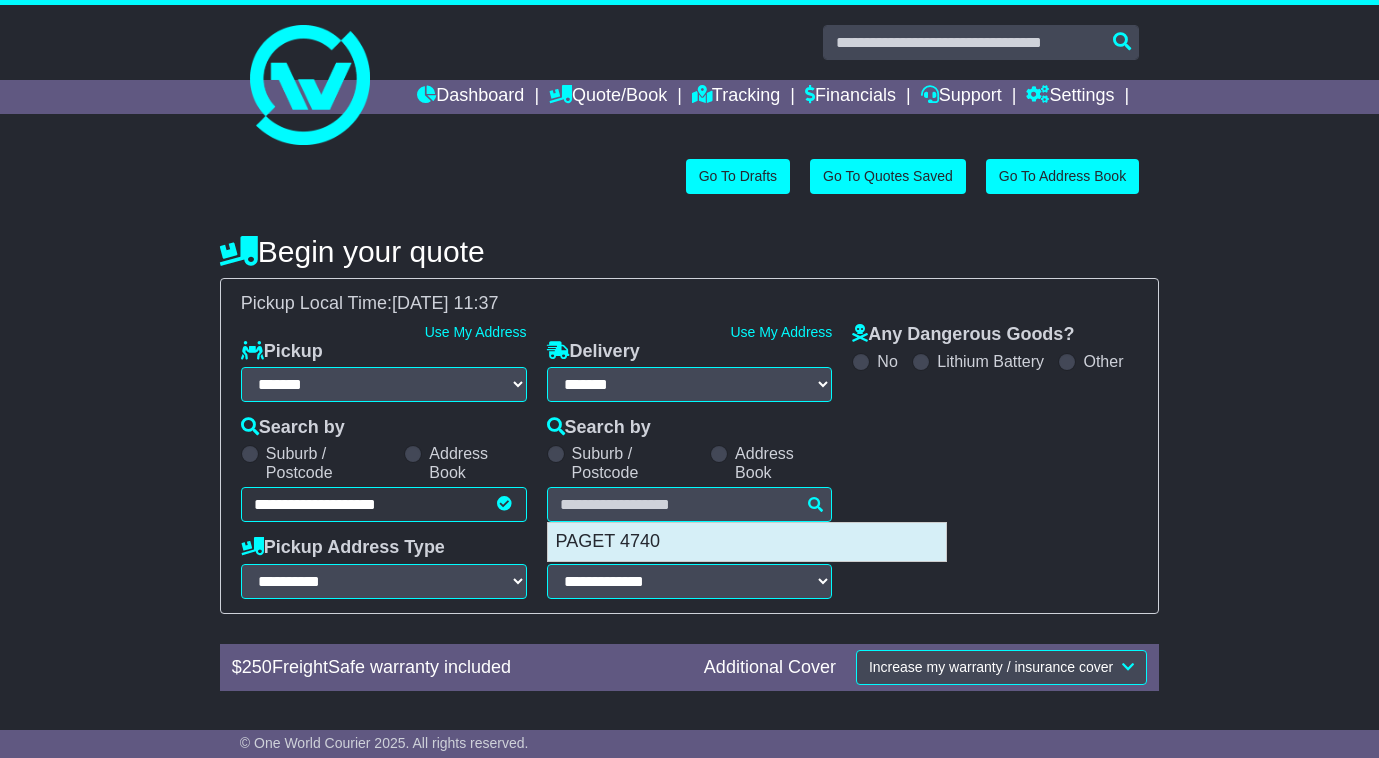 type on "**********" 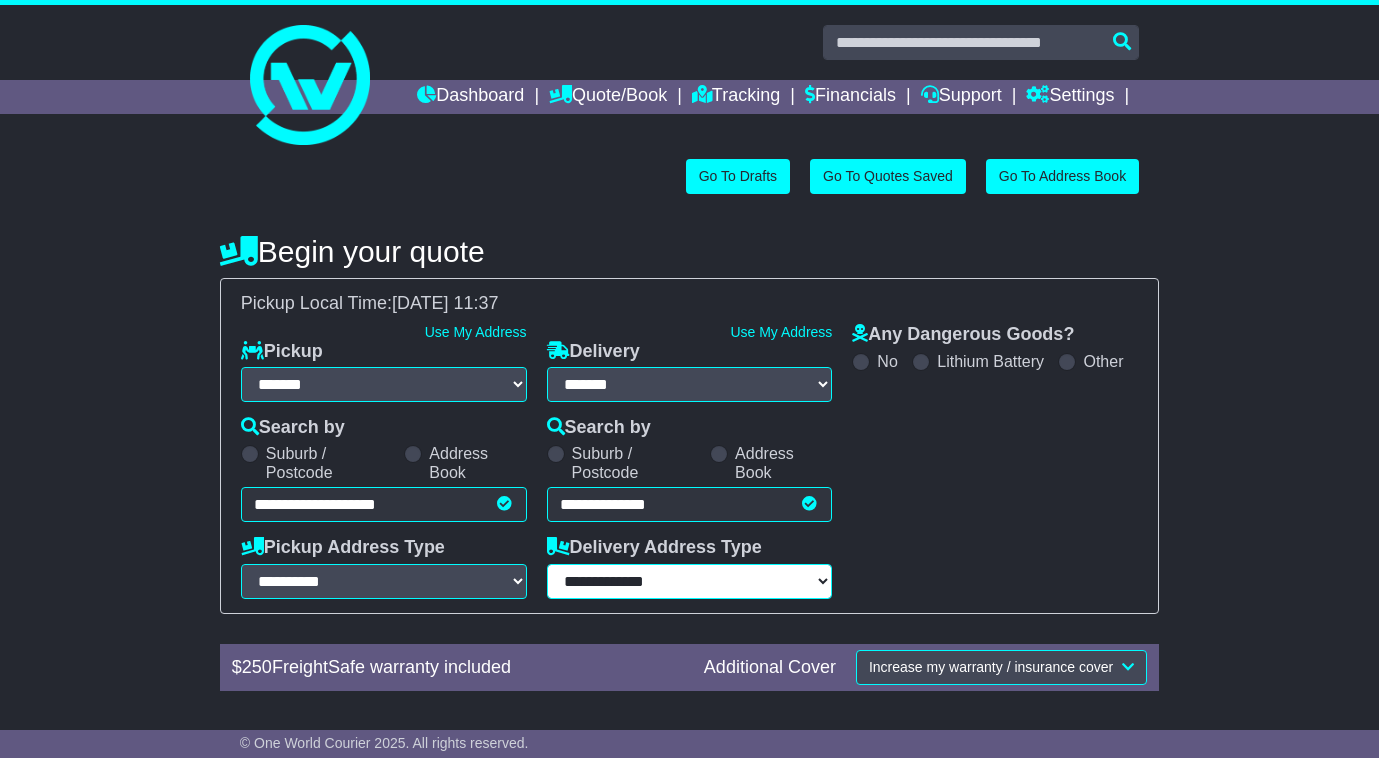 click on "**********" at bounding box center (690, 581) 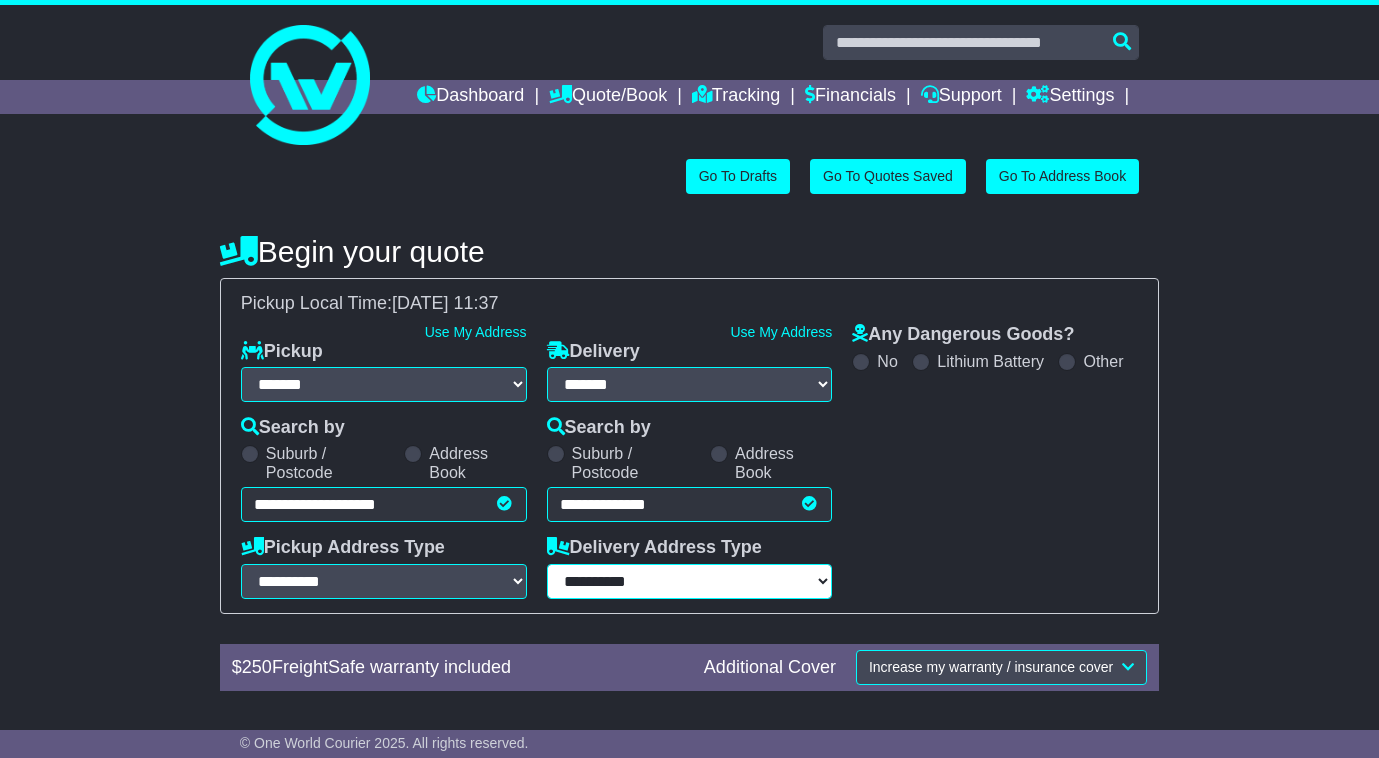 click on "**********" at bounding box center [690, 581] 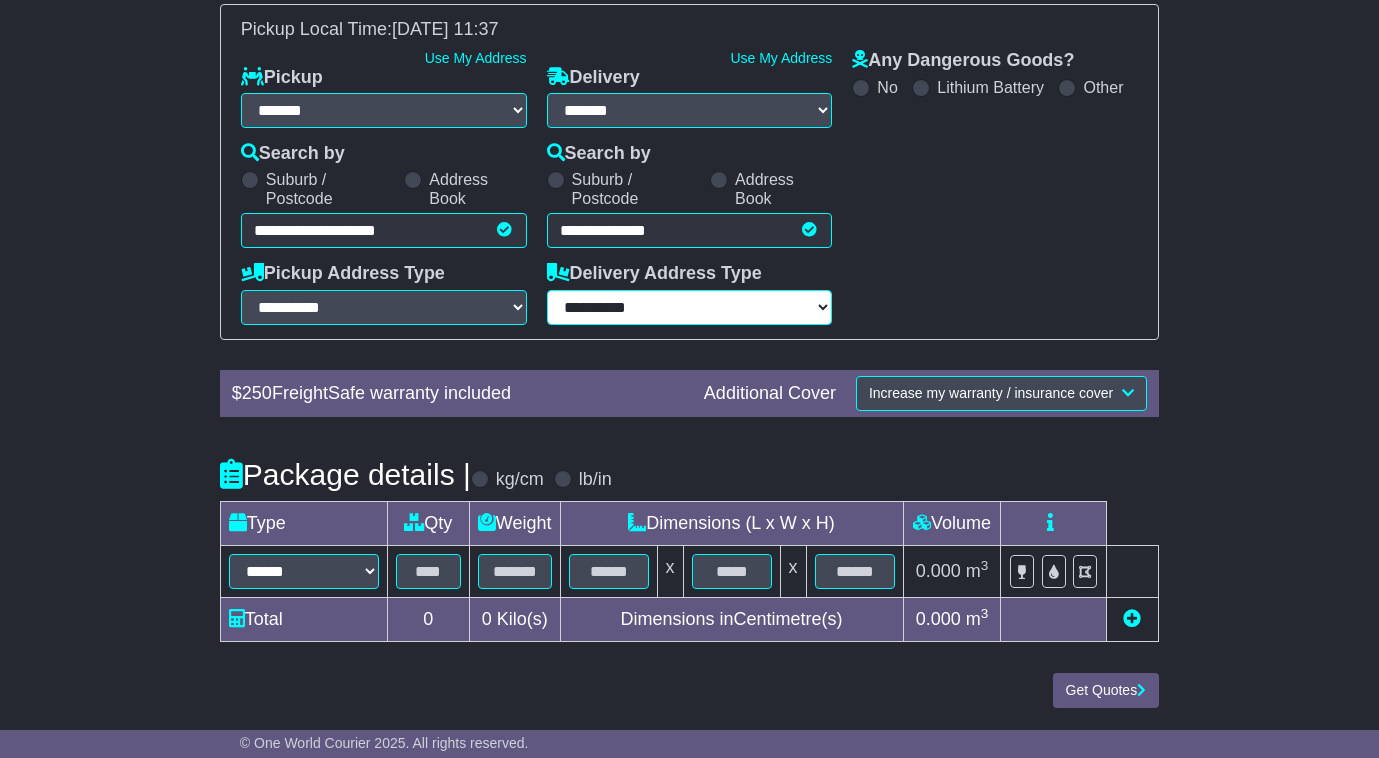 scroll, scrollTop: 308, scrollLeft: 0, axis: vertical 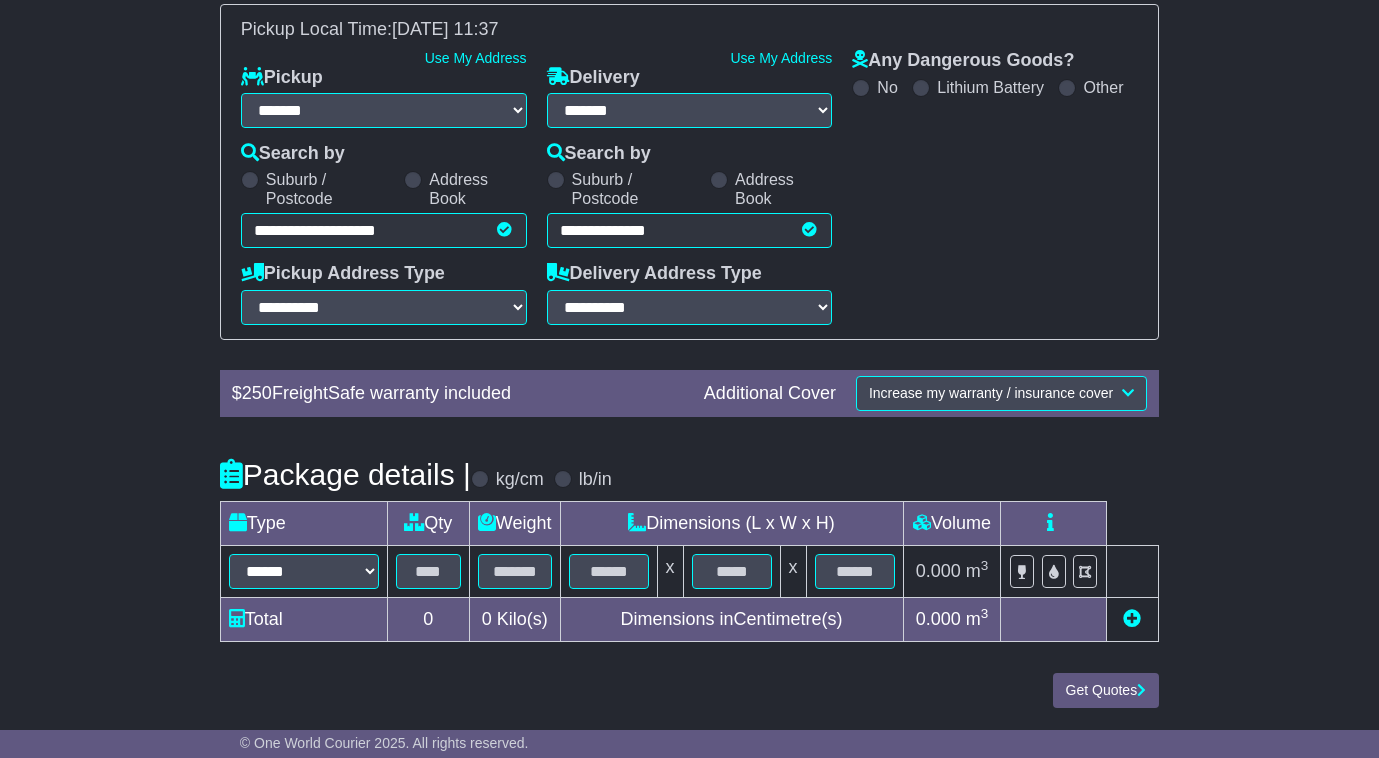 click on "****** ****** *** ******** ***** **** **** ****** *** *******" at bounding box center [303, 572] 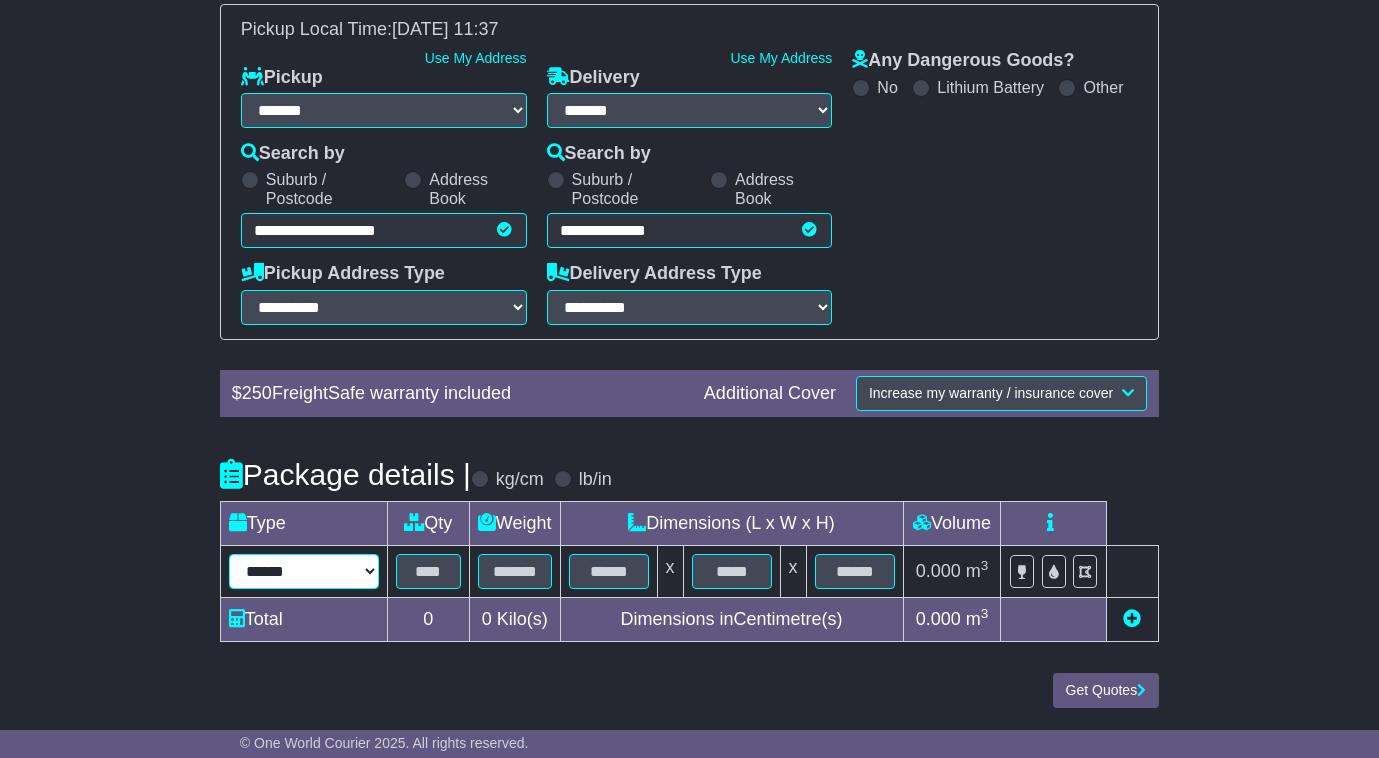 click on "****** ****** *** ******** ***** **** **** ****** *** *******" at bounding box center (304, 571) 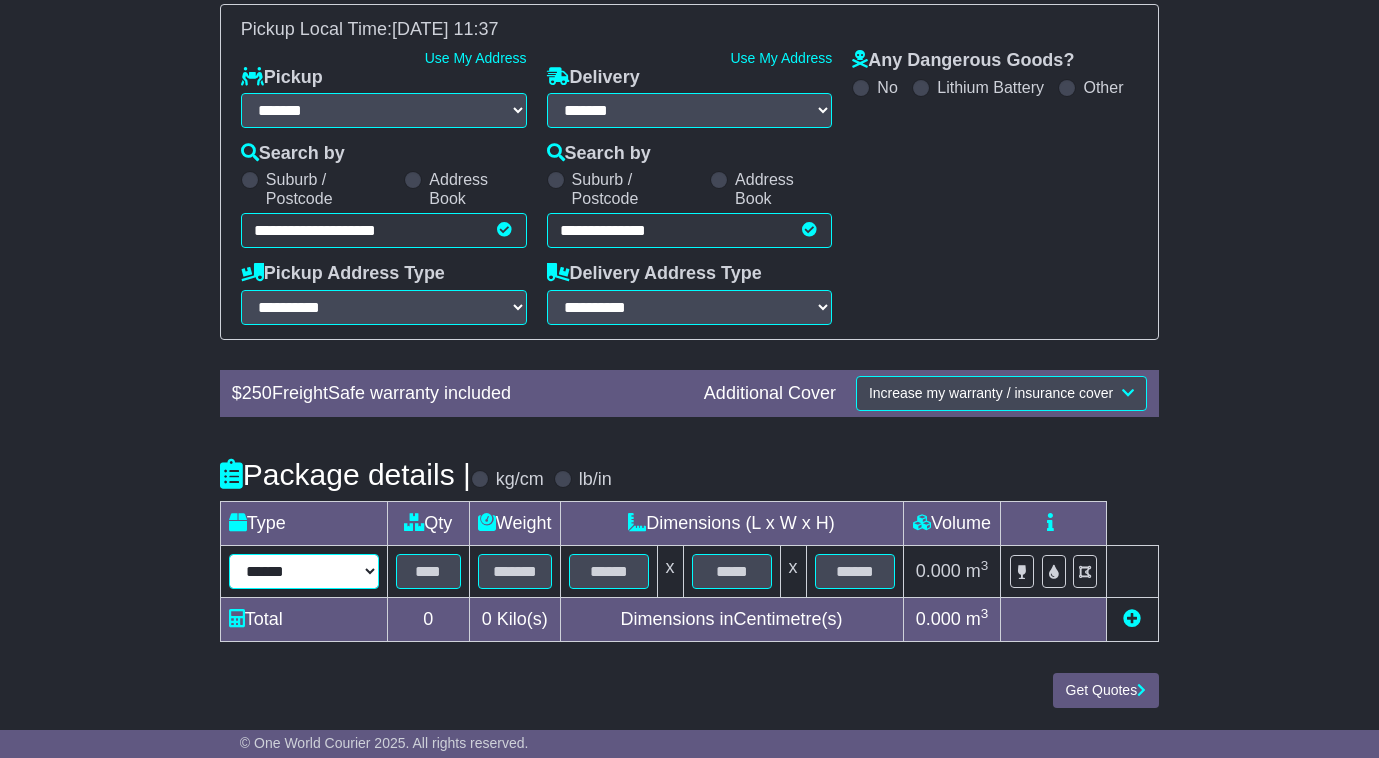 select on "****" 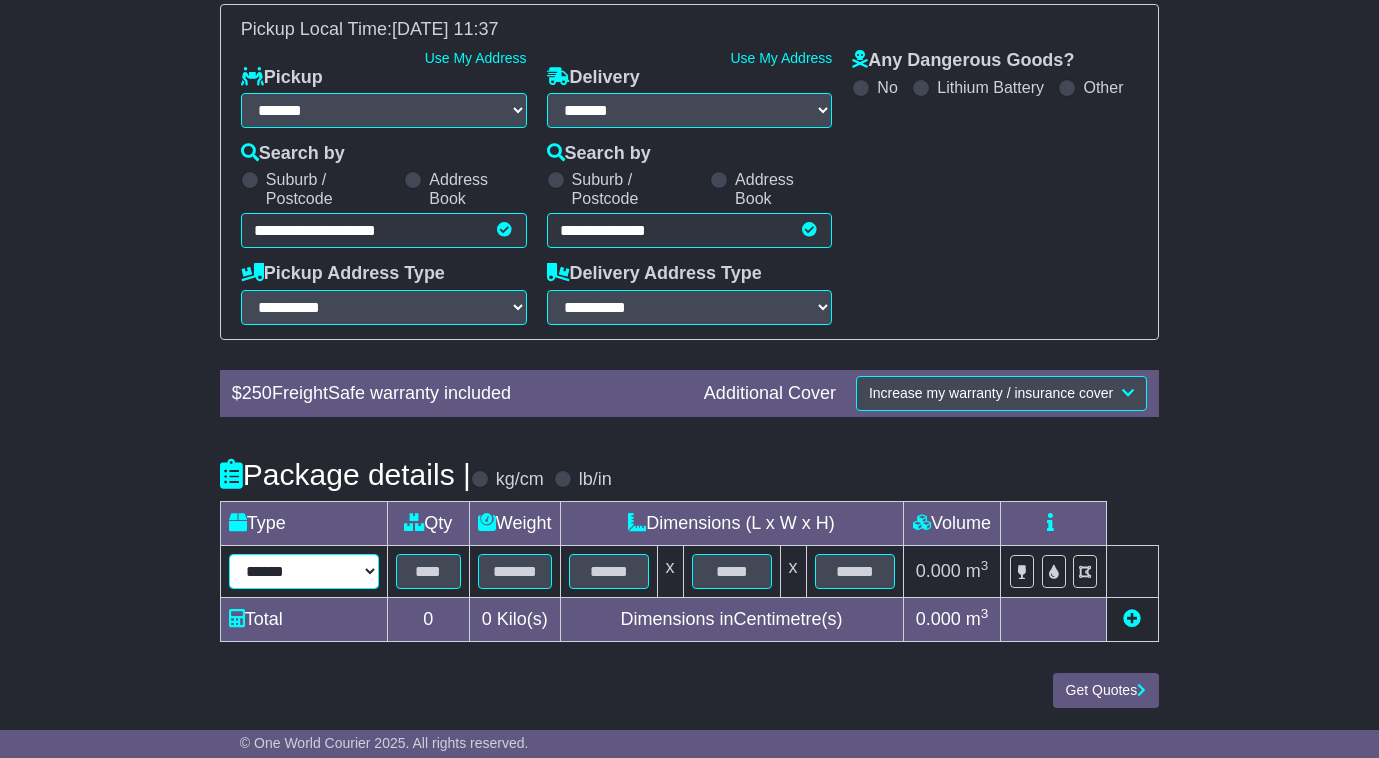 click on "****** ****** *** ******** ***** **** **** ****** *** *******" at bounding box center (304, 571) 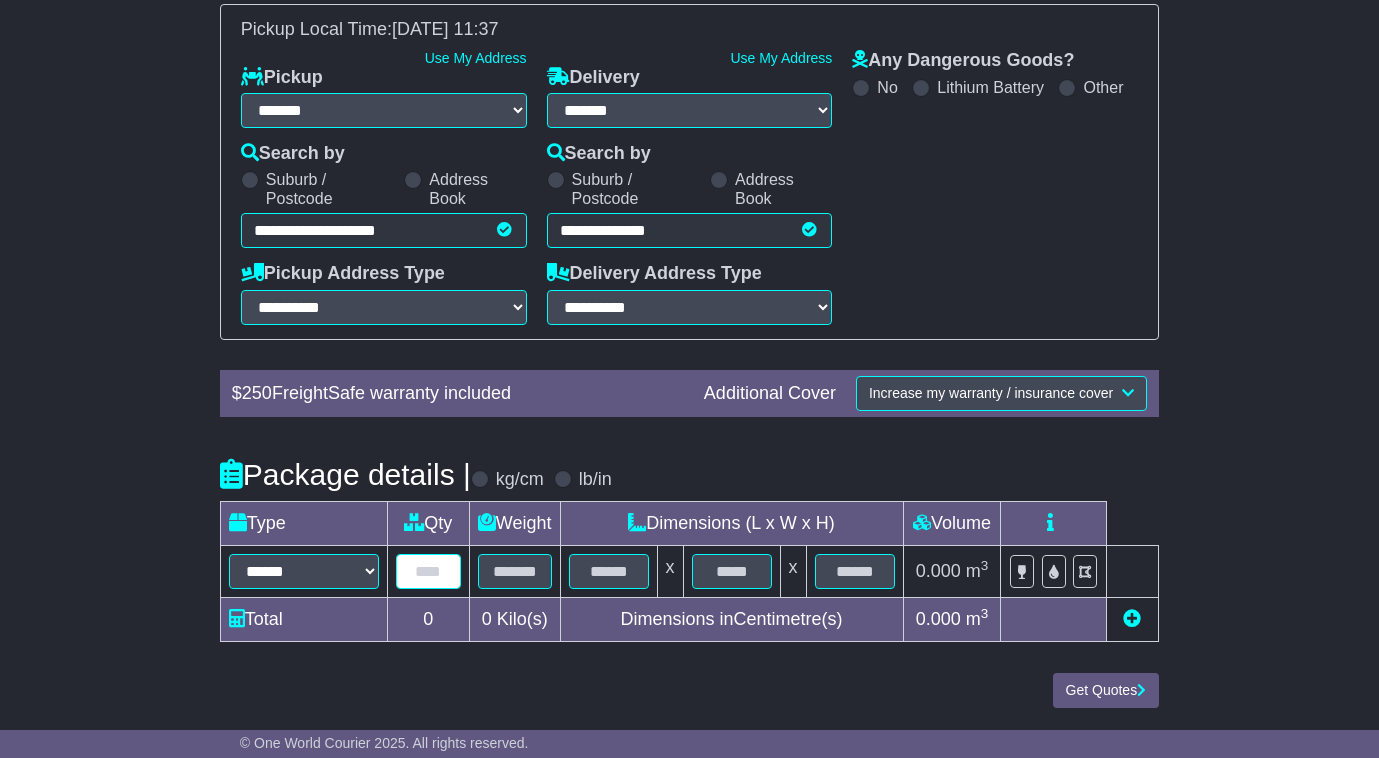 click at bounding box center [428, 571] 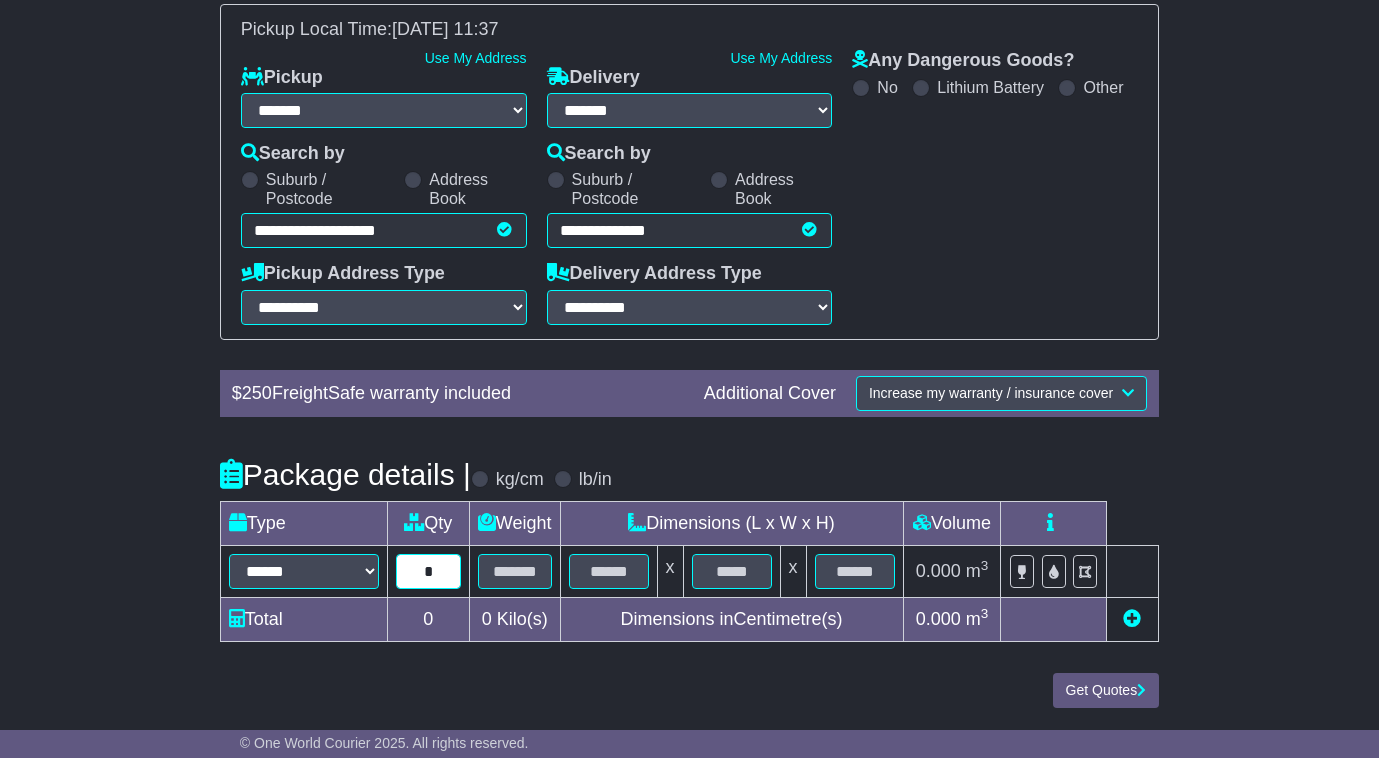 type on "*" 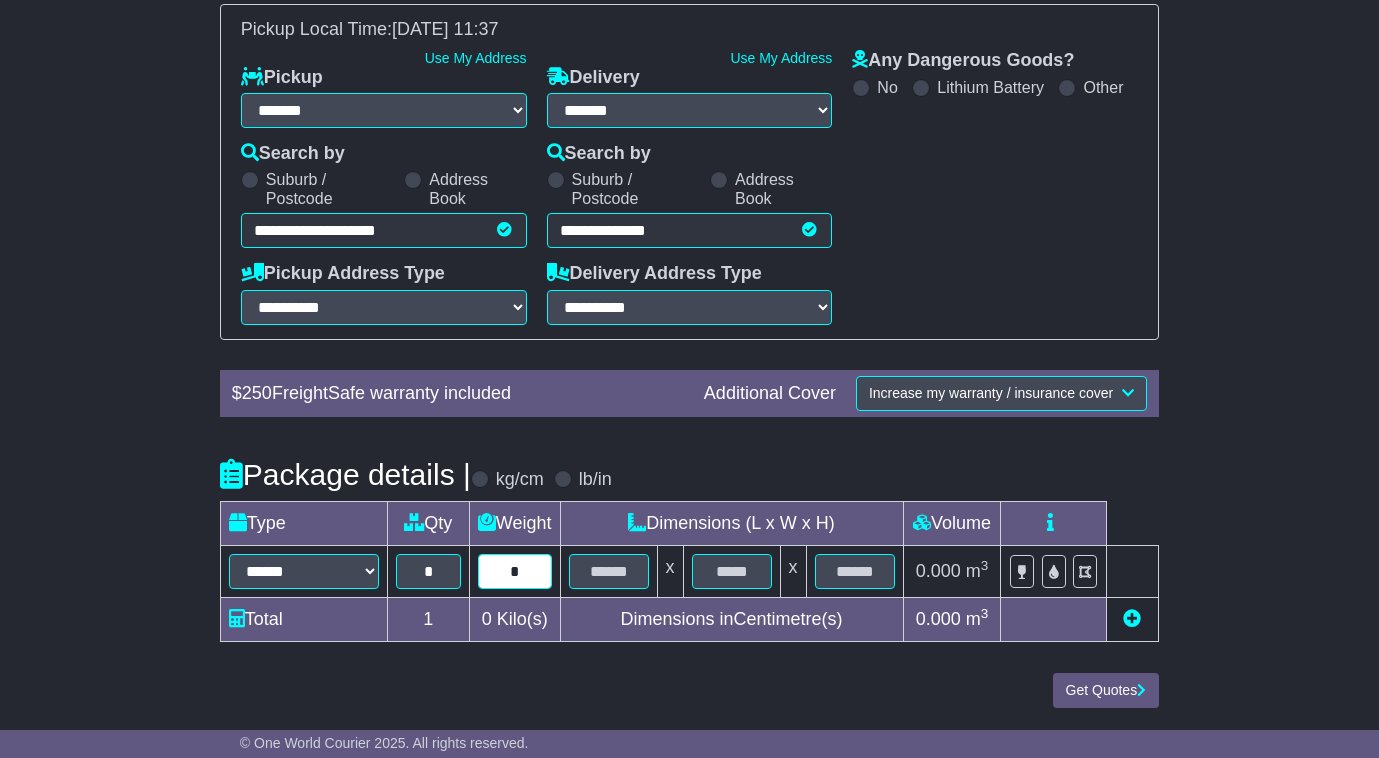 type on "*" 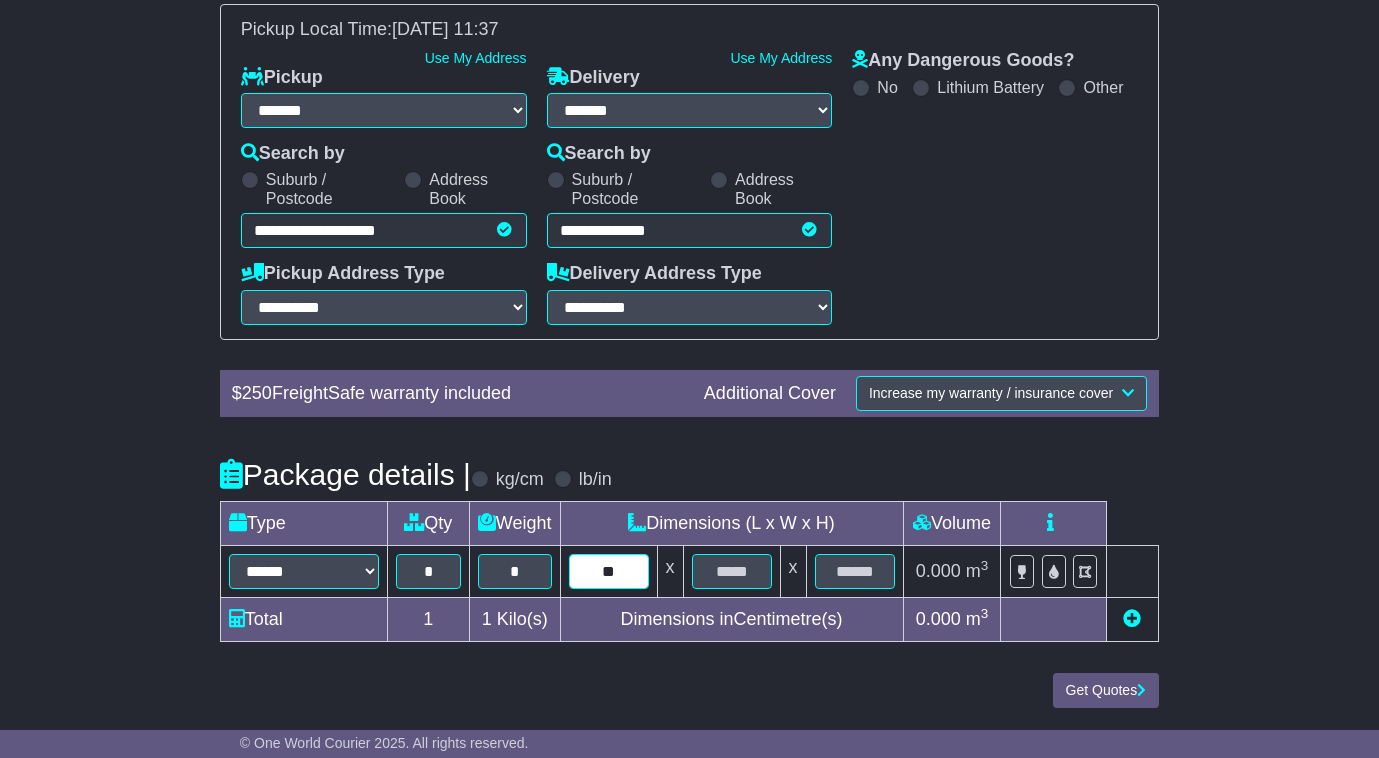 type on "**" 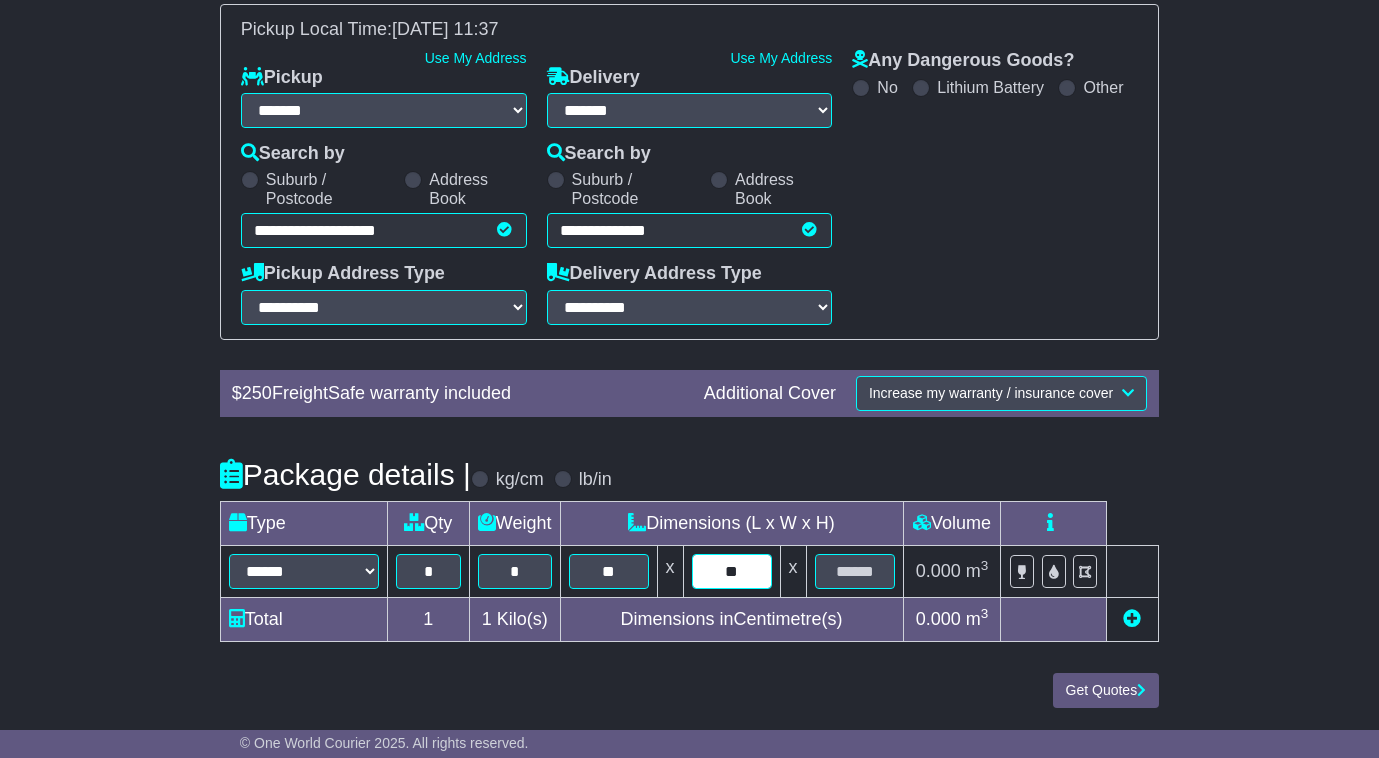 type on "**" 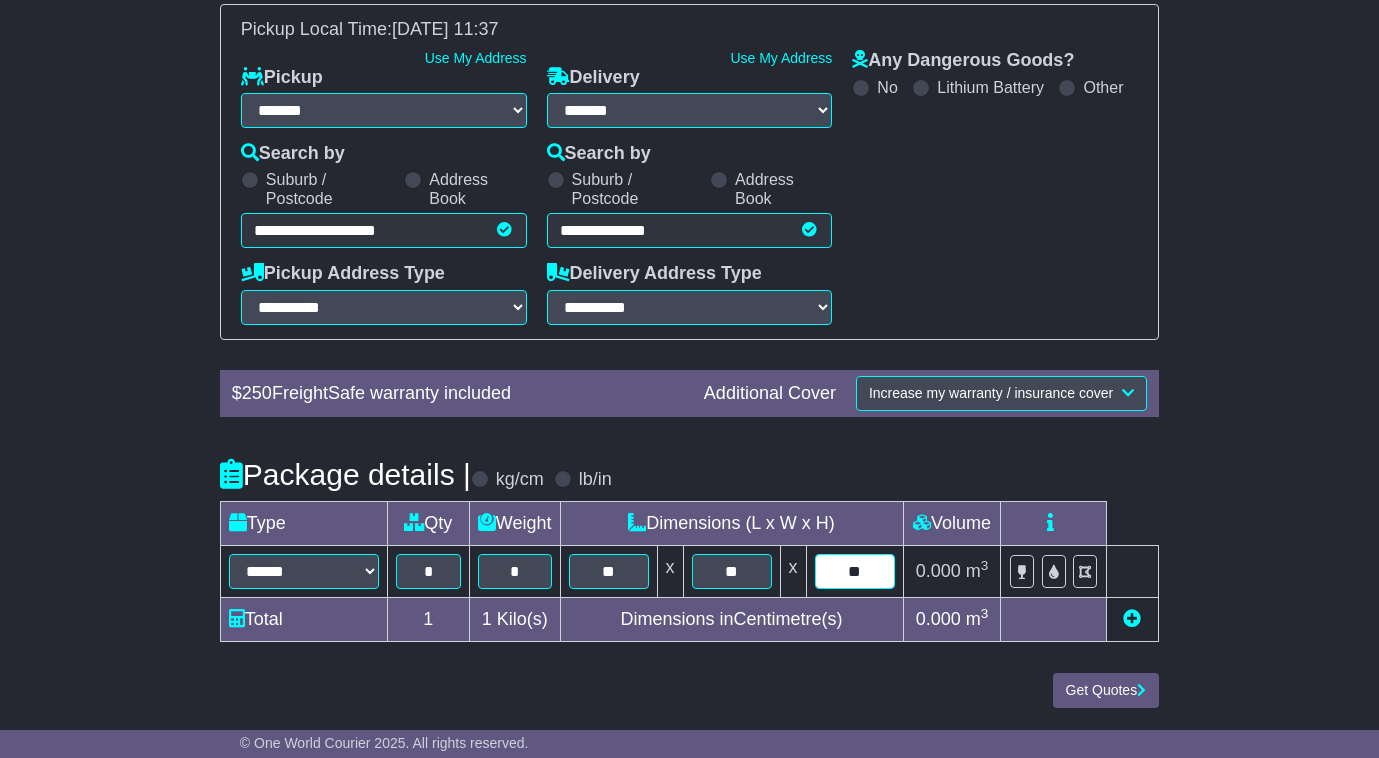type on "**" 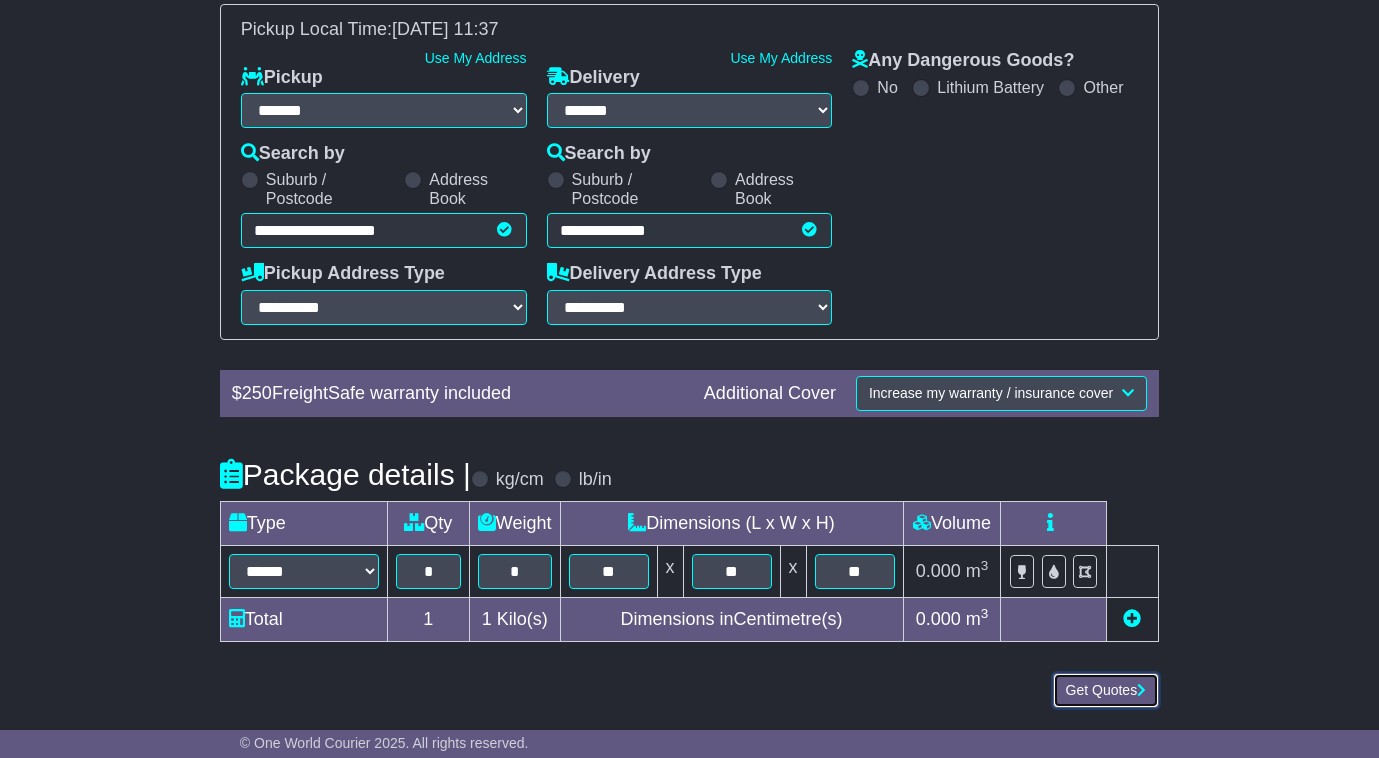 type 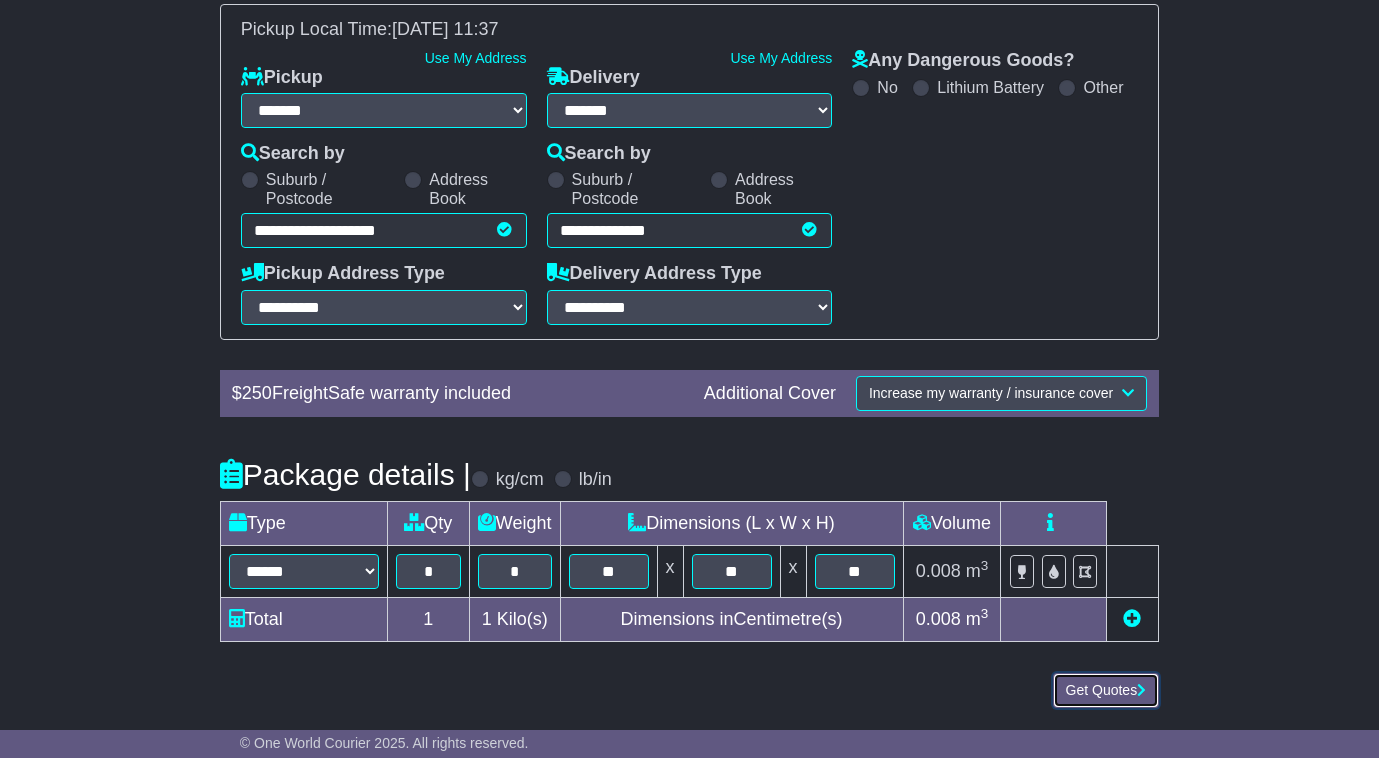 click on "Get Quotes" at bounding box center [1106, 690] 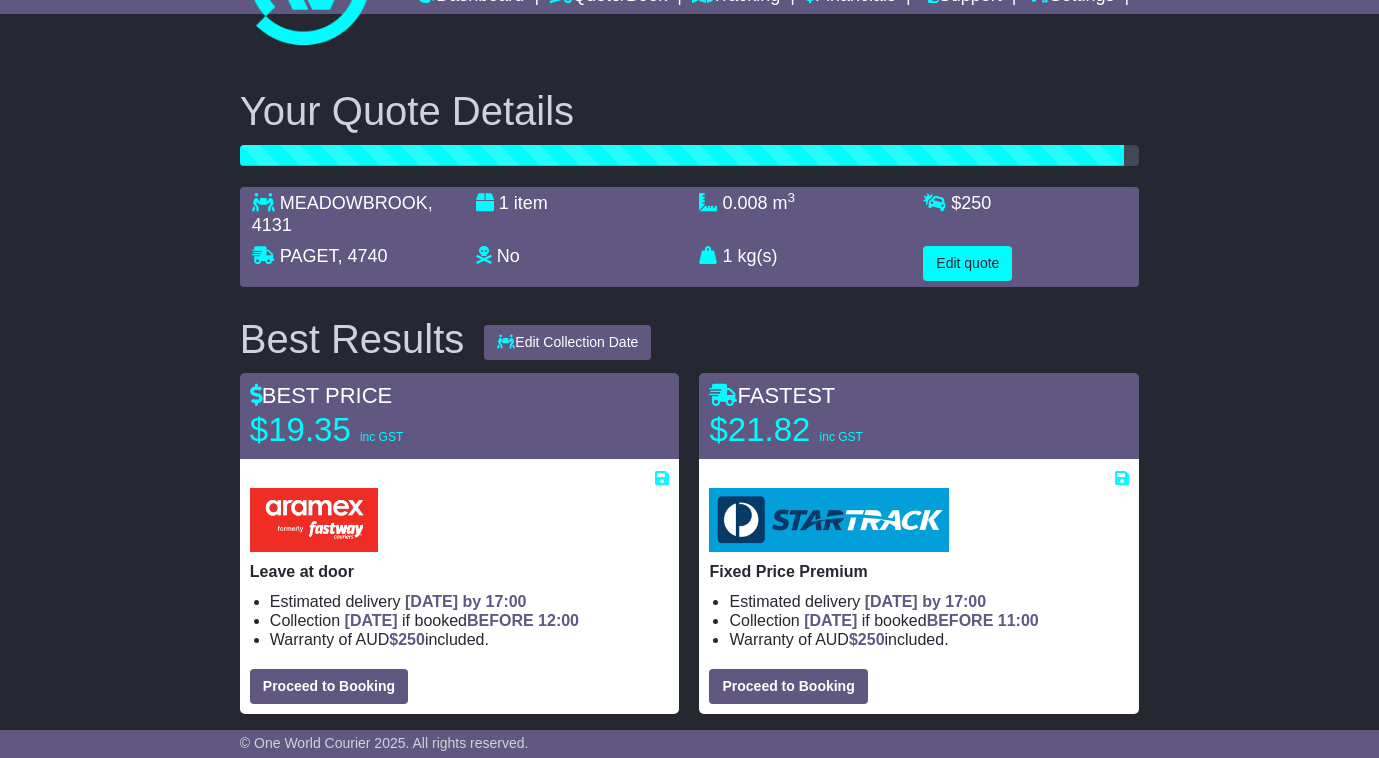 scroll, scrollTop: 200, scrollLeft: 0, axis: vertical 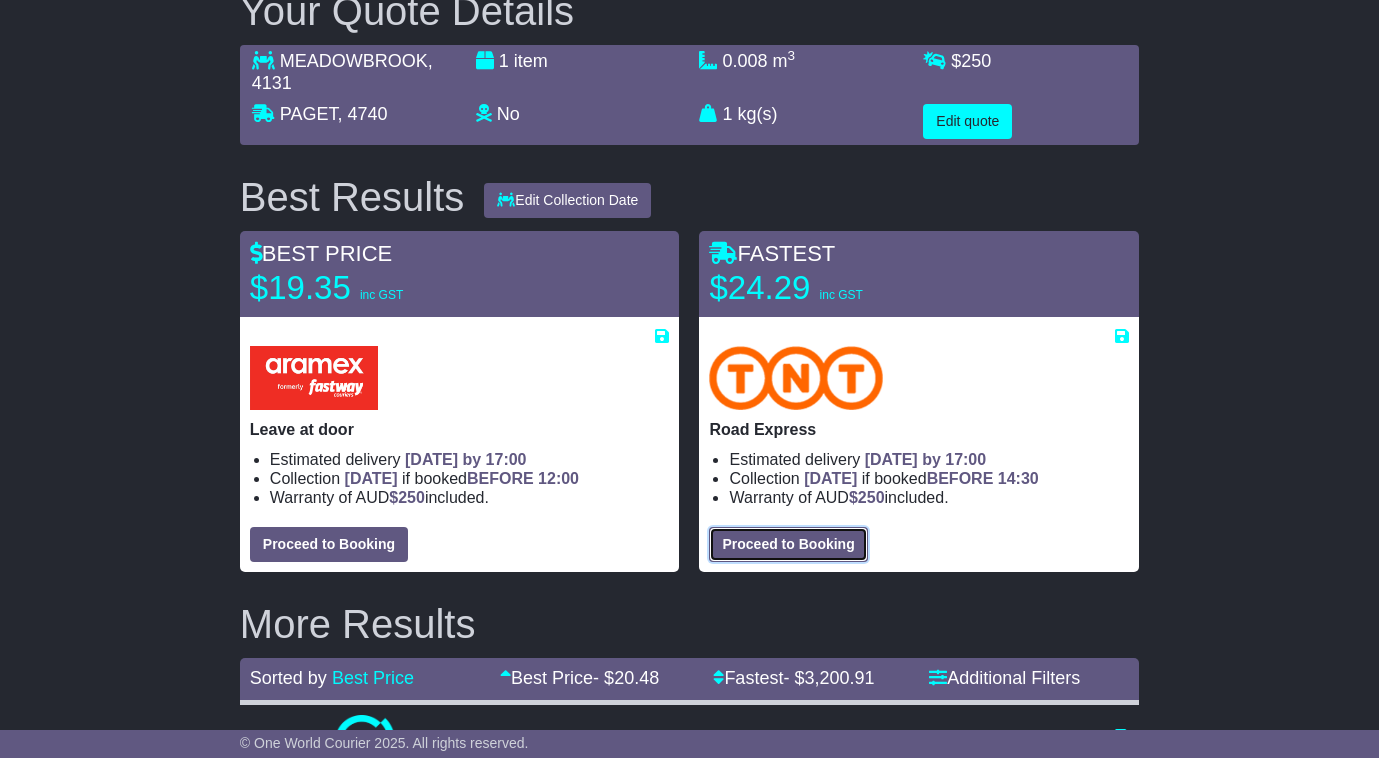 click on "Proceed to Booking" at bounding box center (788, 544) 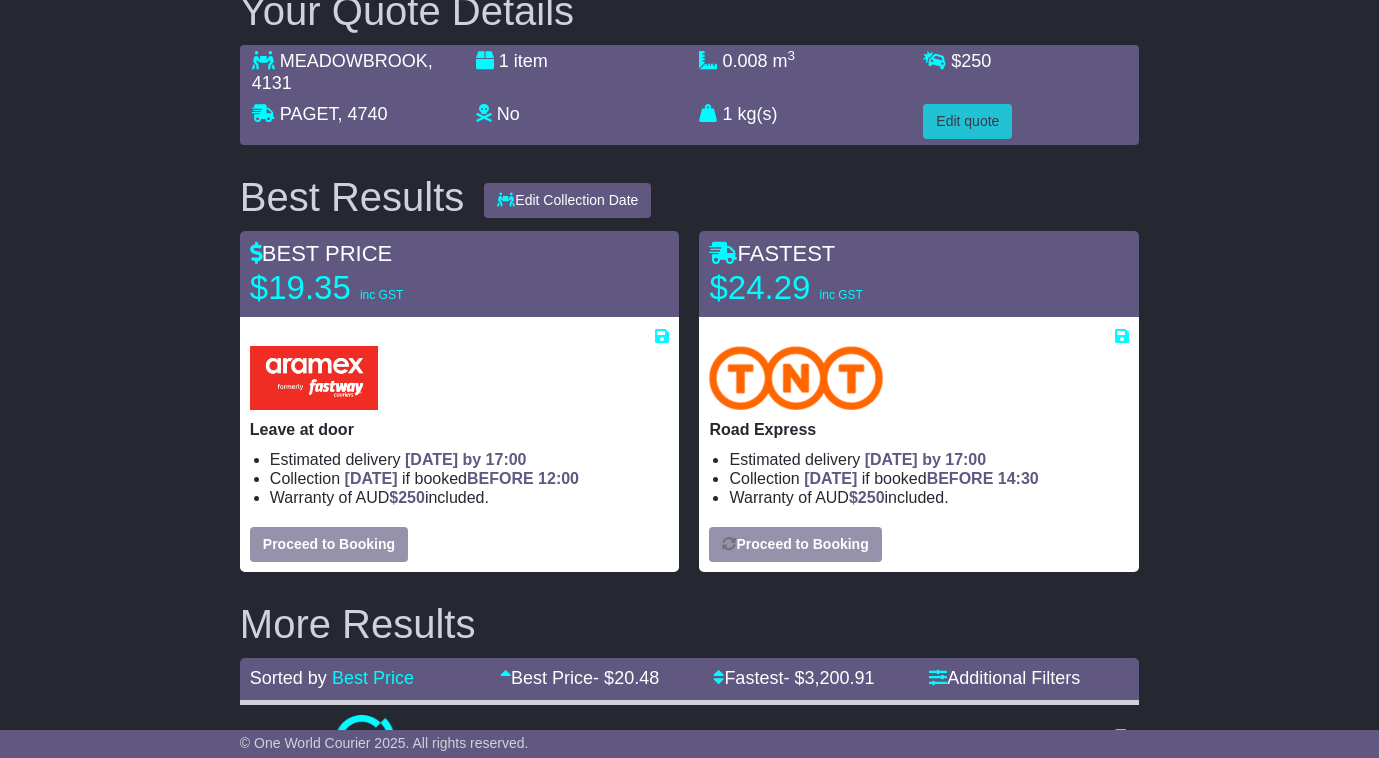 select on "****" 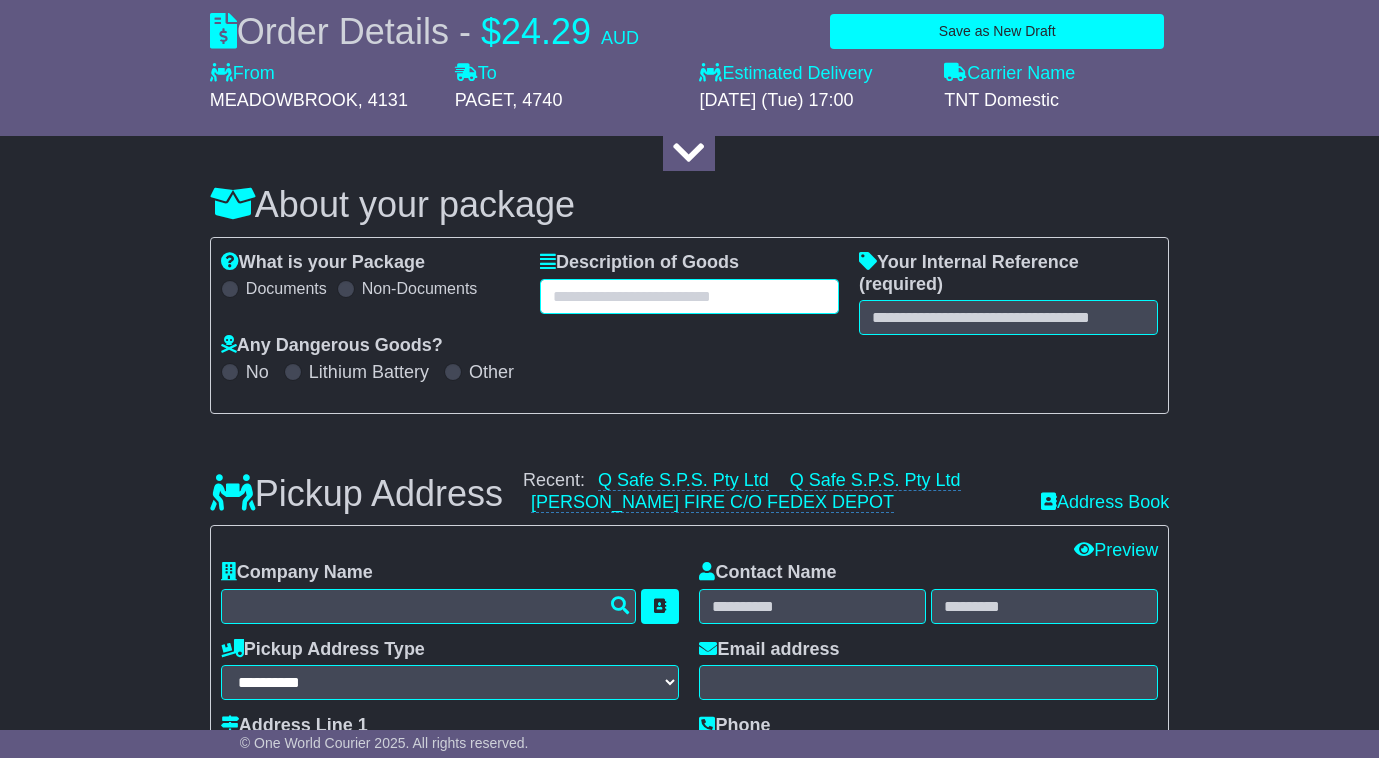 click at bounding box center (689, 296) 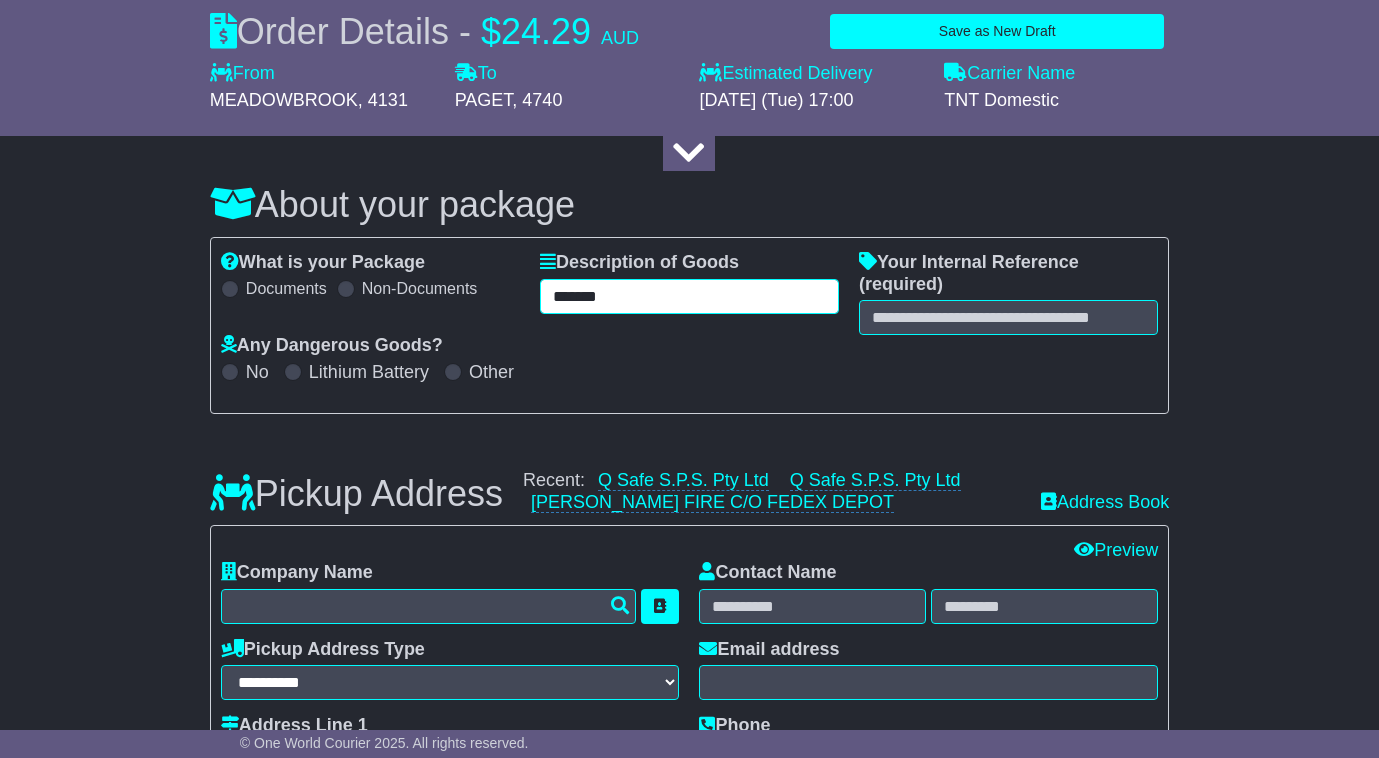 type on "*******" 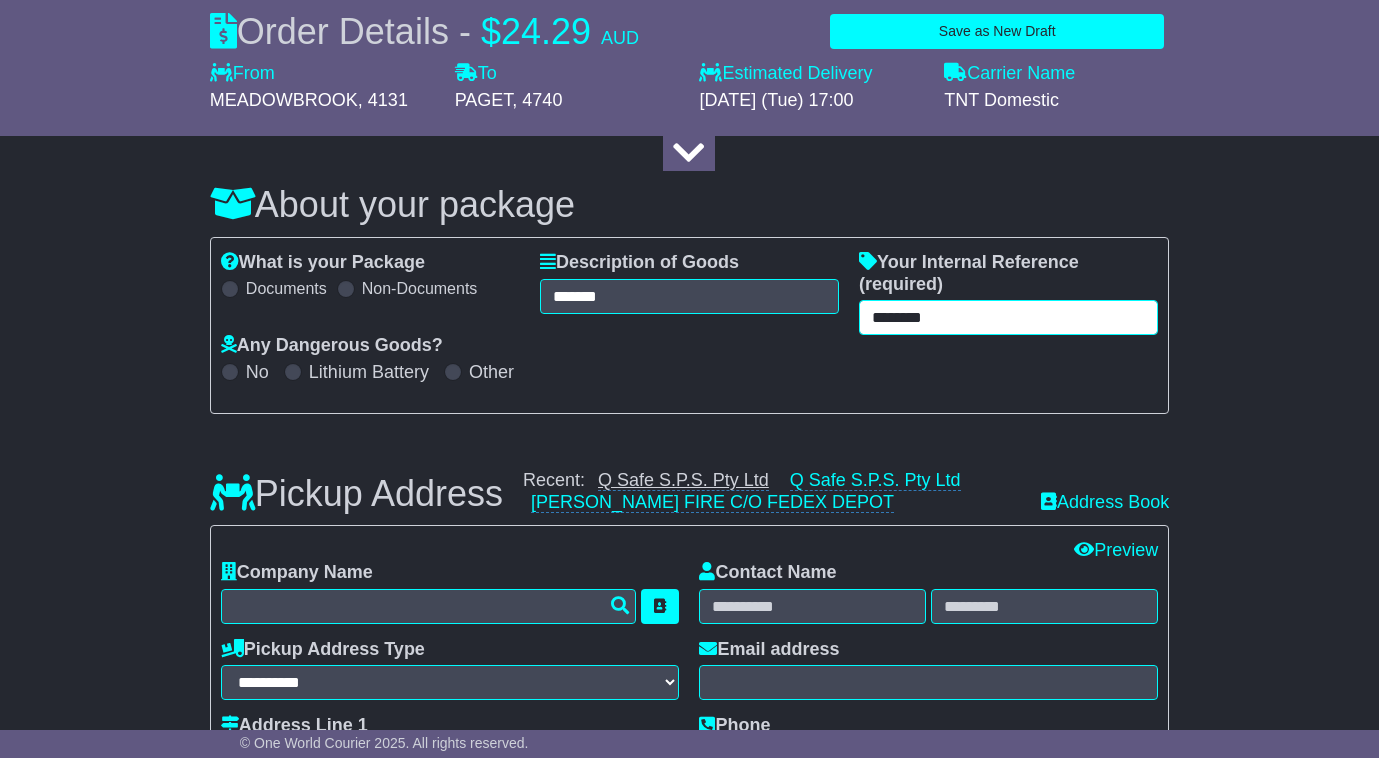 type on "********" 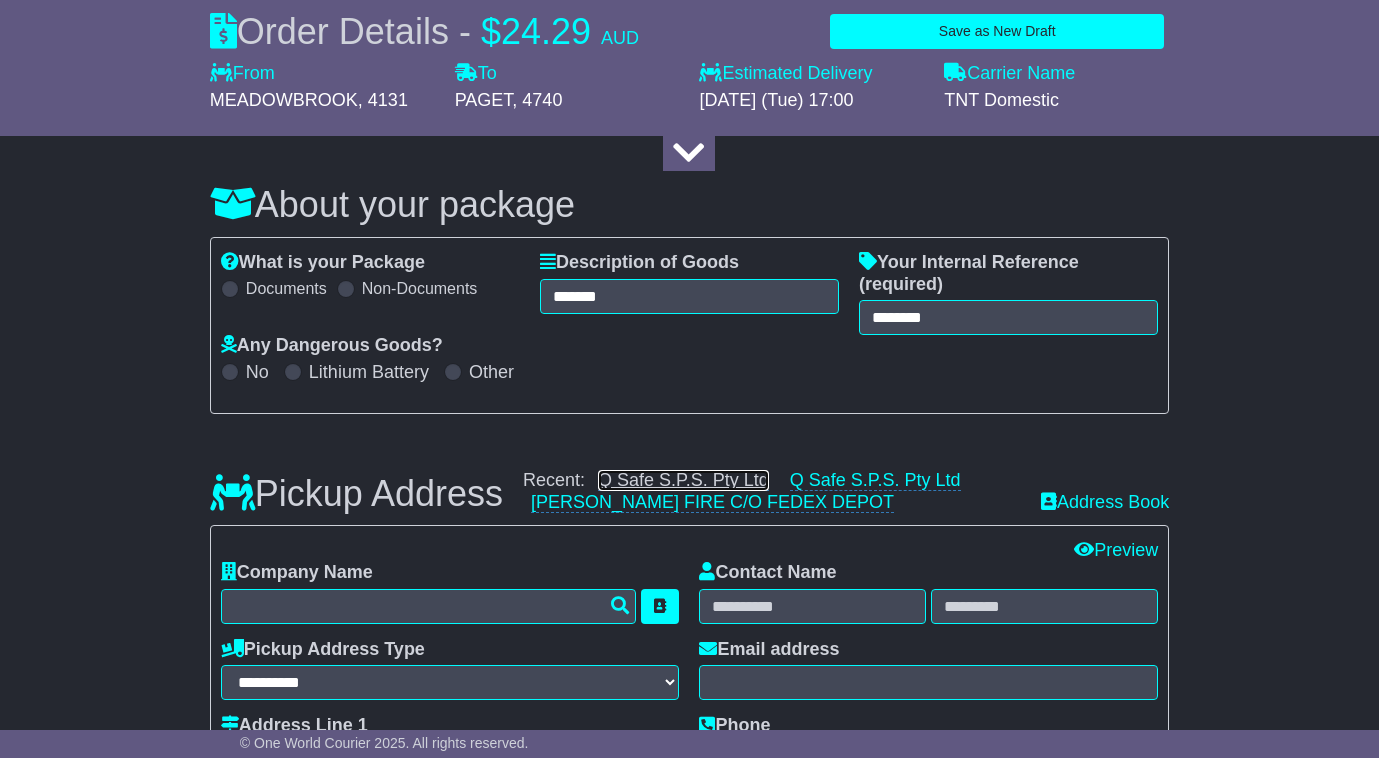 click on "Q Safe S.P.S. Pty Ltd" at bounding box center (683, 480) 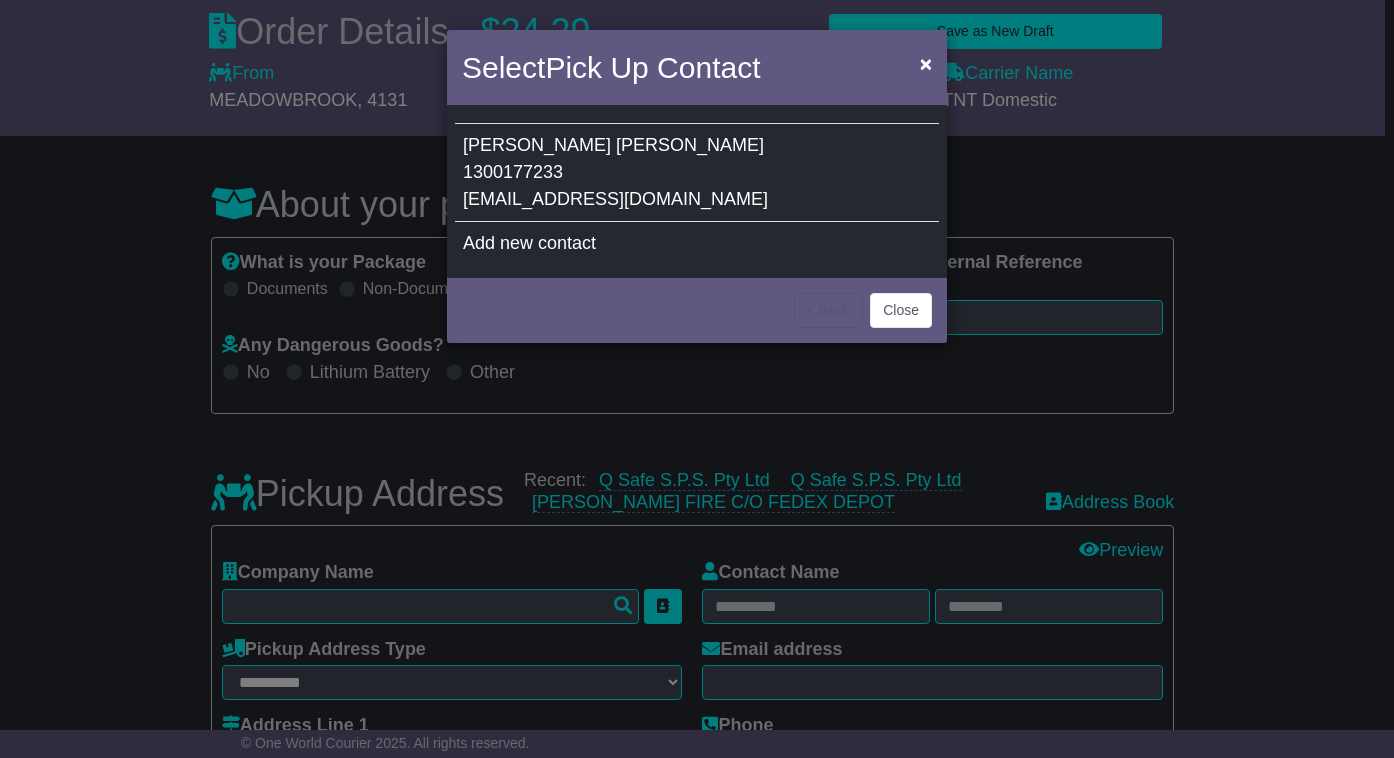 click on "[EMAIL_ADDRESS][DOMAIN_NAME]" at bounding box center [615, 199] 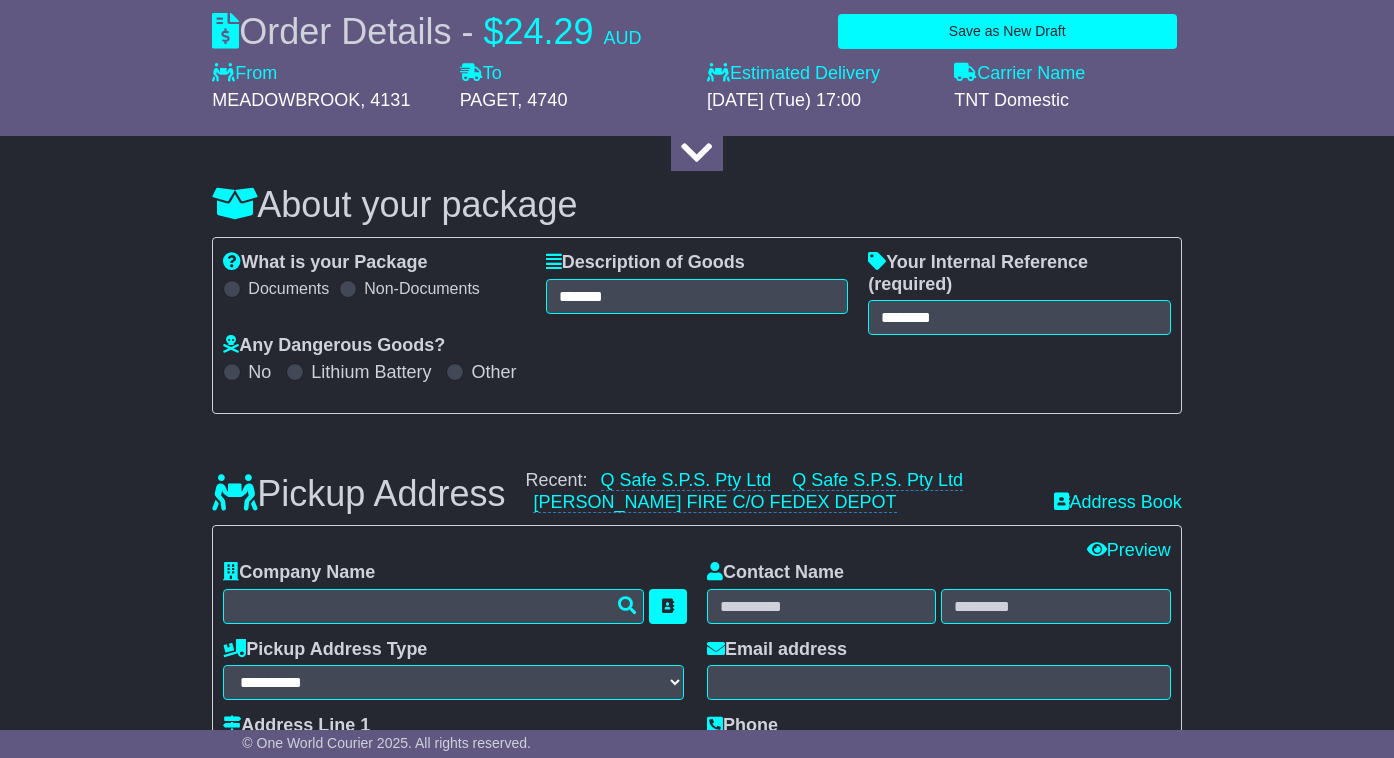 type on "**********" 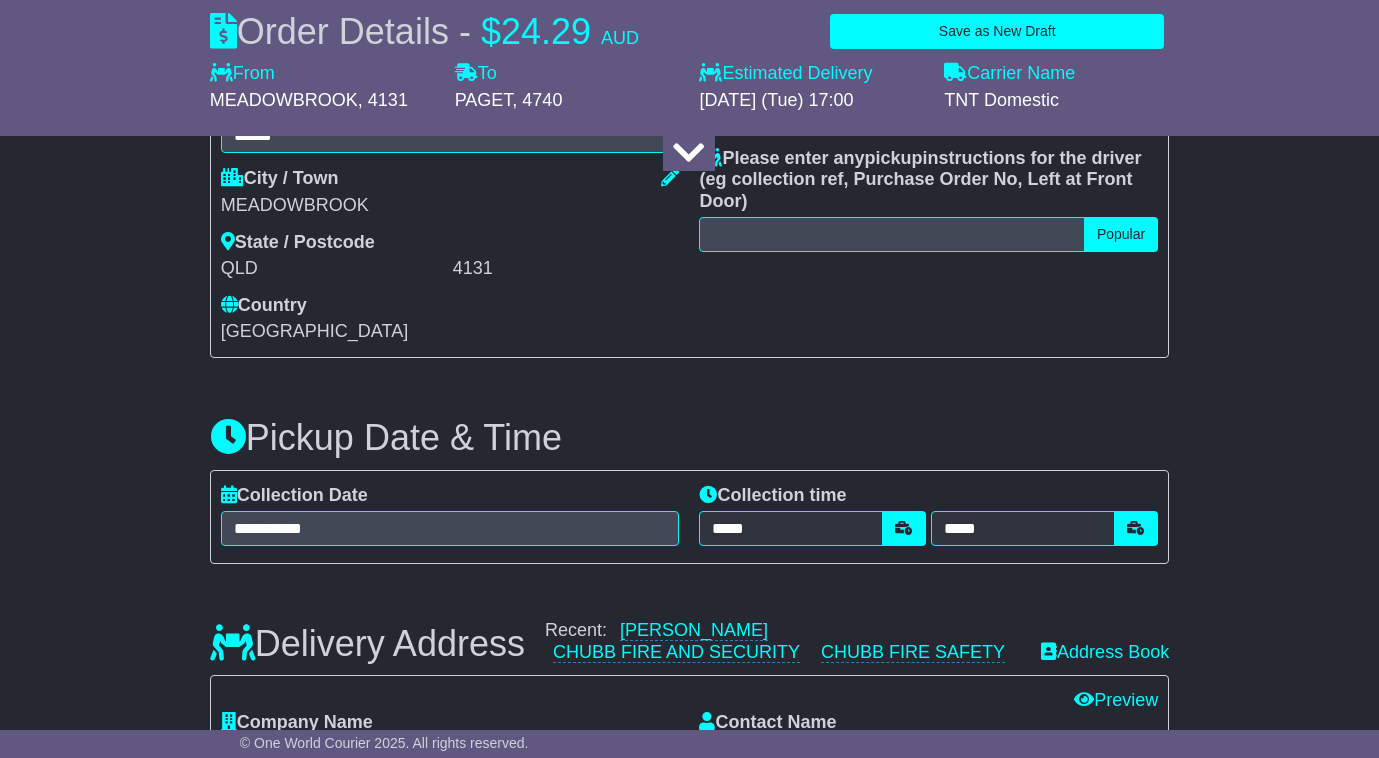 scroll, scrollTop: 1100, scrollLeft: 0, axis: vertical 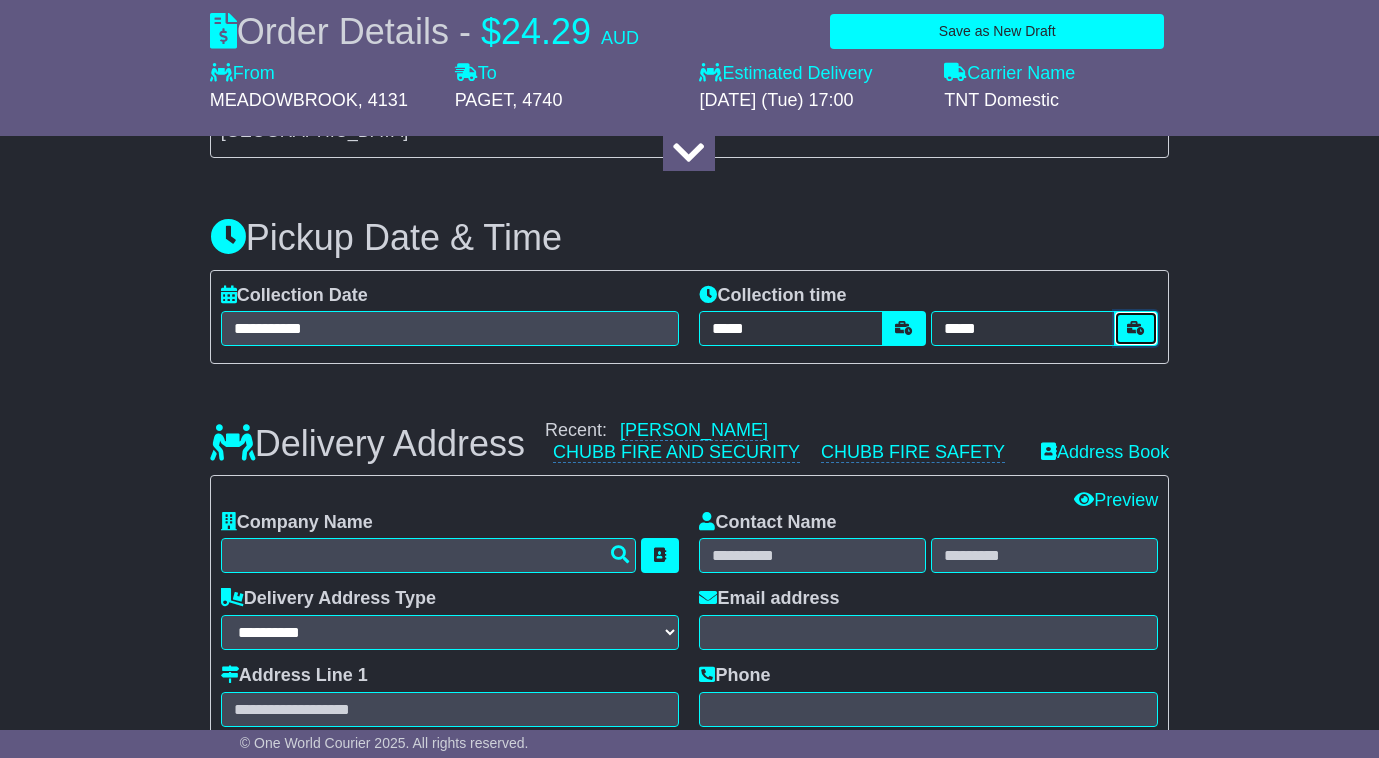 click at bounding box center [1136, 328] 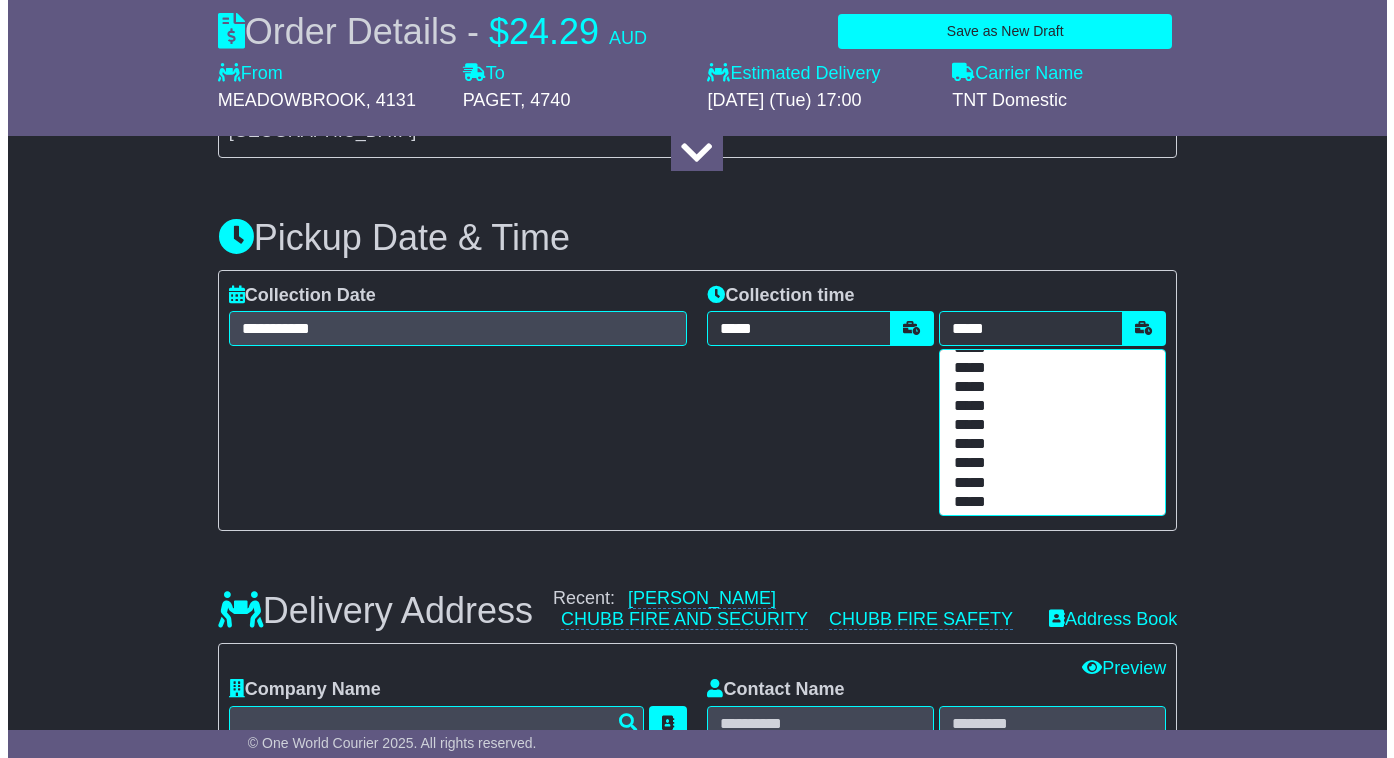 scroll, scrollTop: 300, scrollLeft: 0, axis: vertical 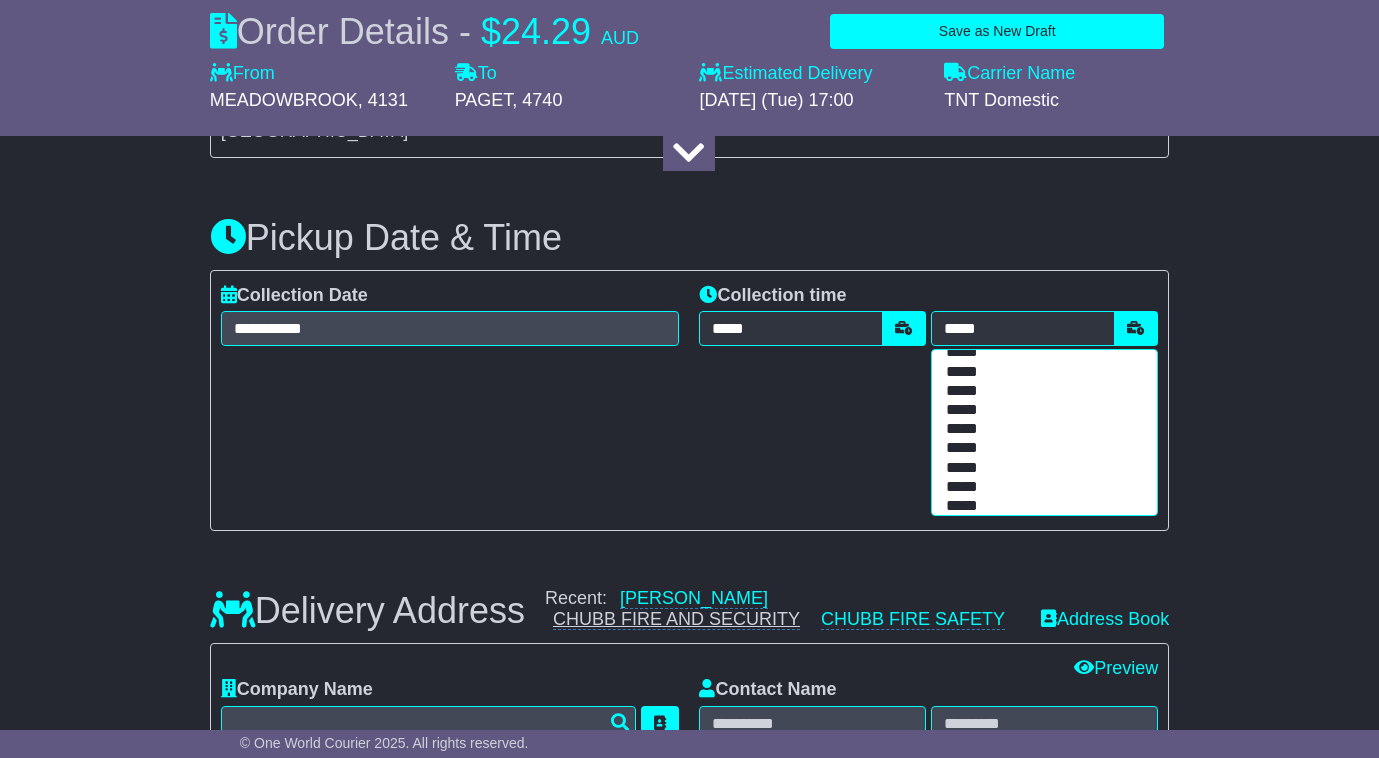click on "*****" at bounding box center [1040, 429] 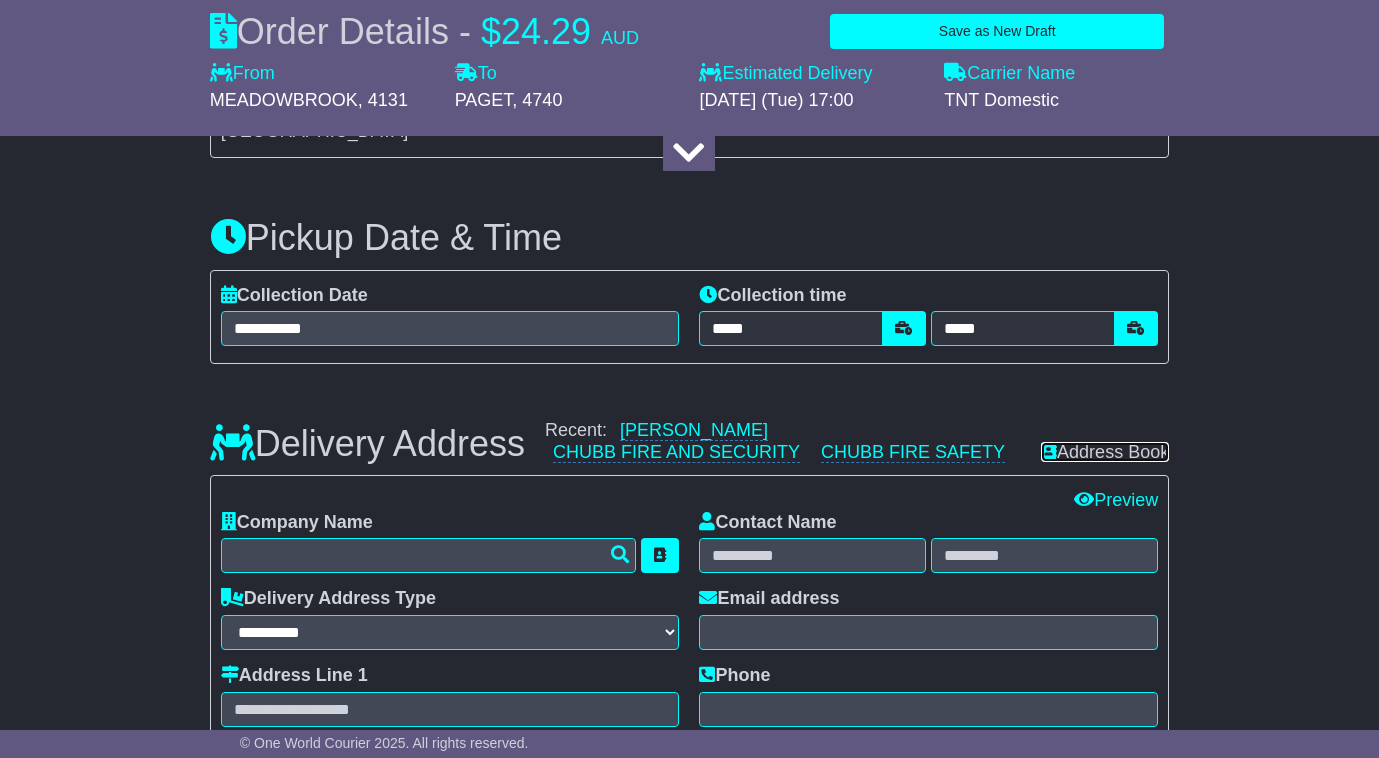 click on "Address Book" at bounding box center [1105, 452] 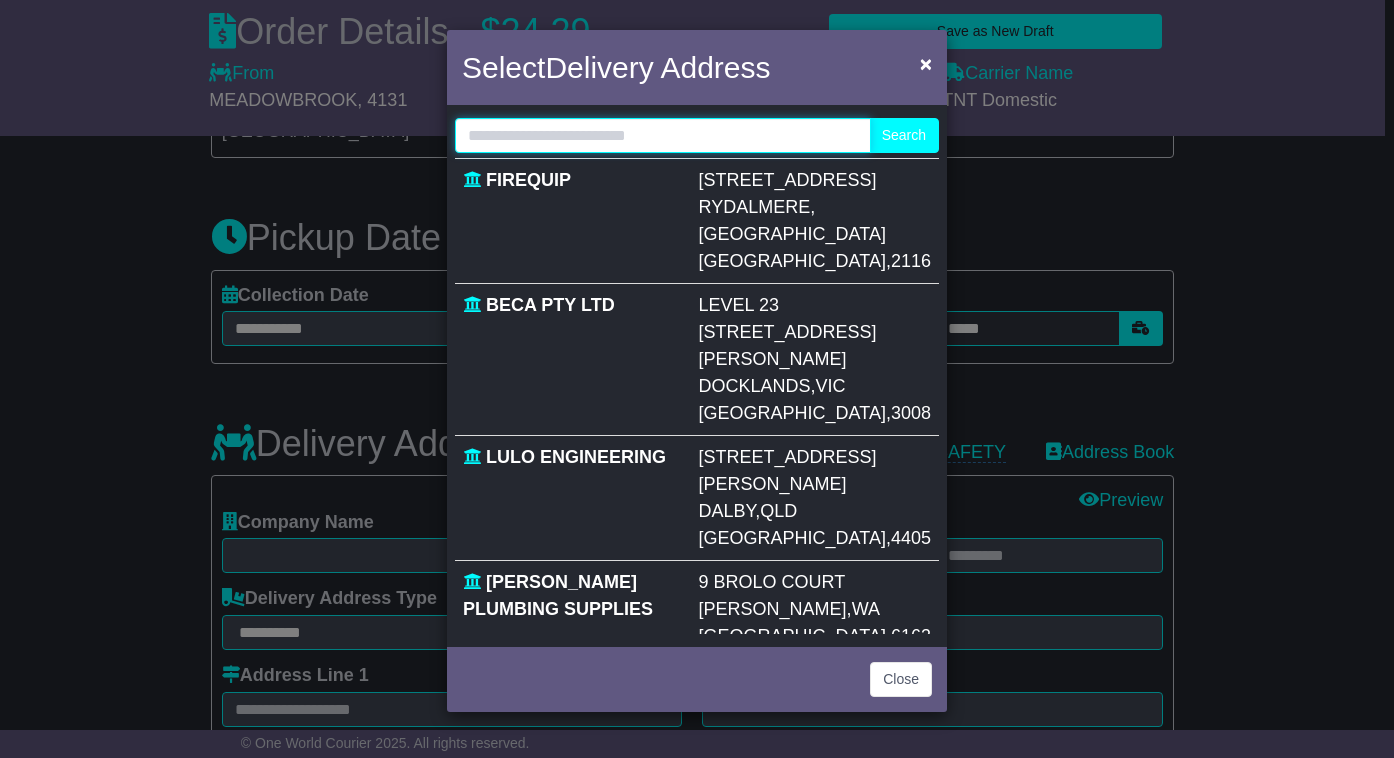 click at bounding box center [663, 135] 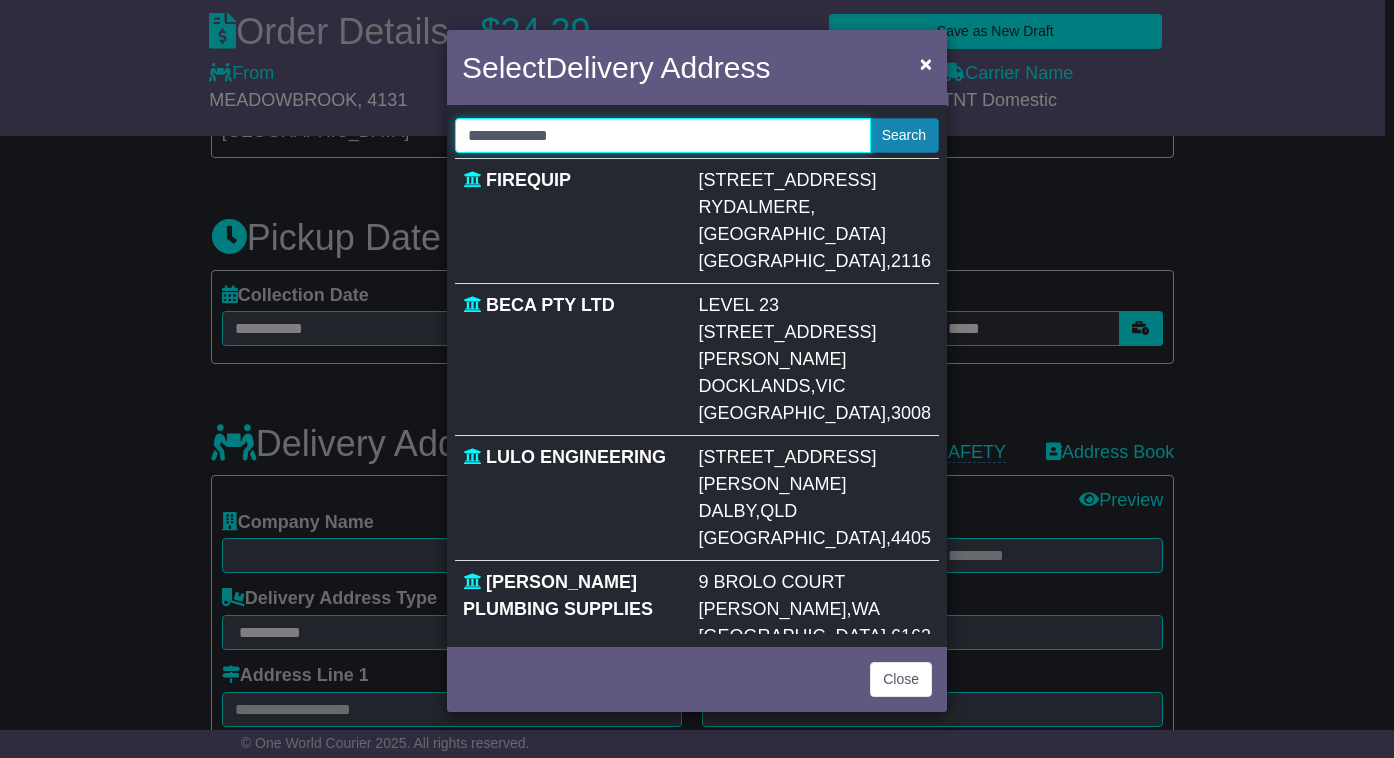 type on "**********" 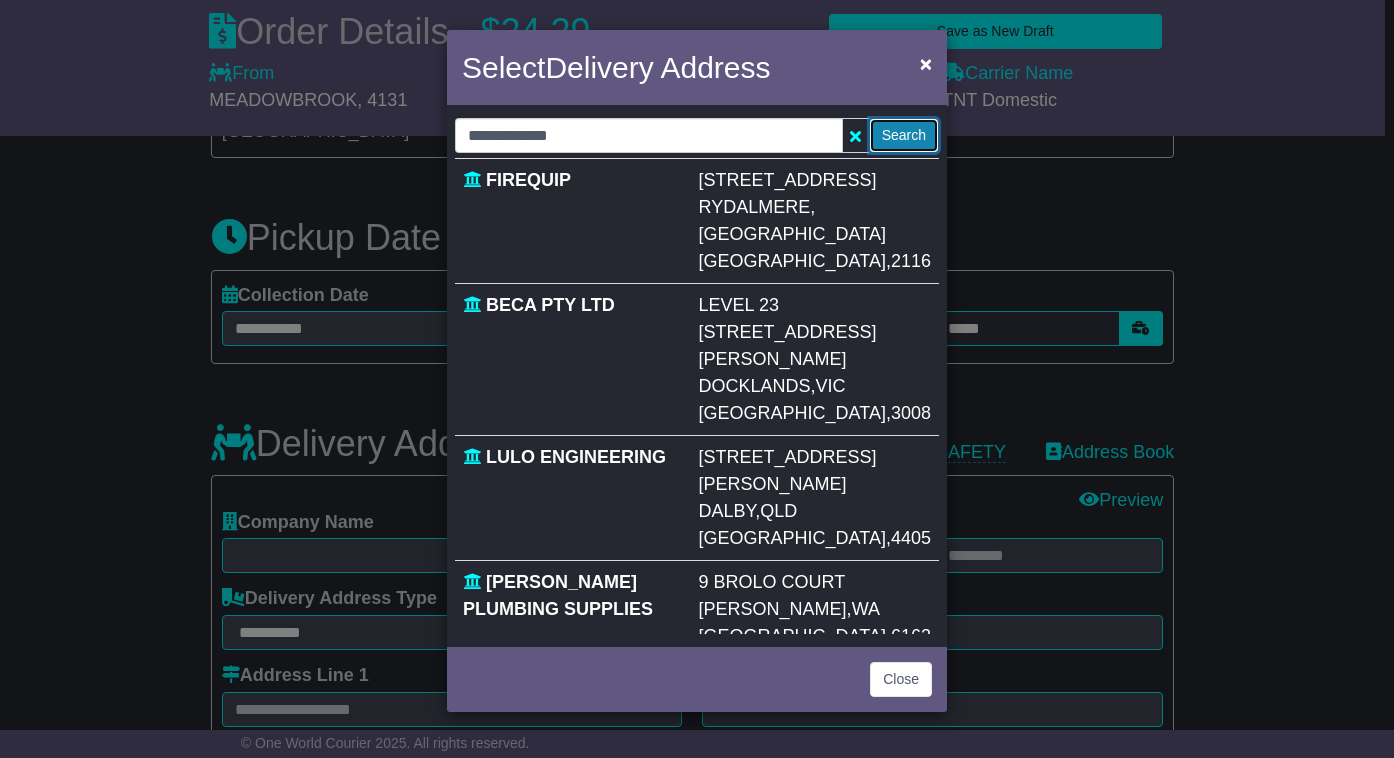 click on "Search" at bounding box center [904, 135] 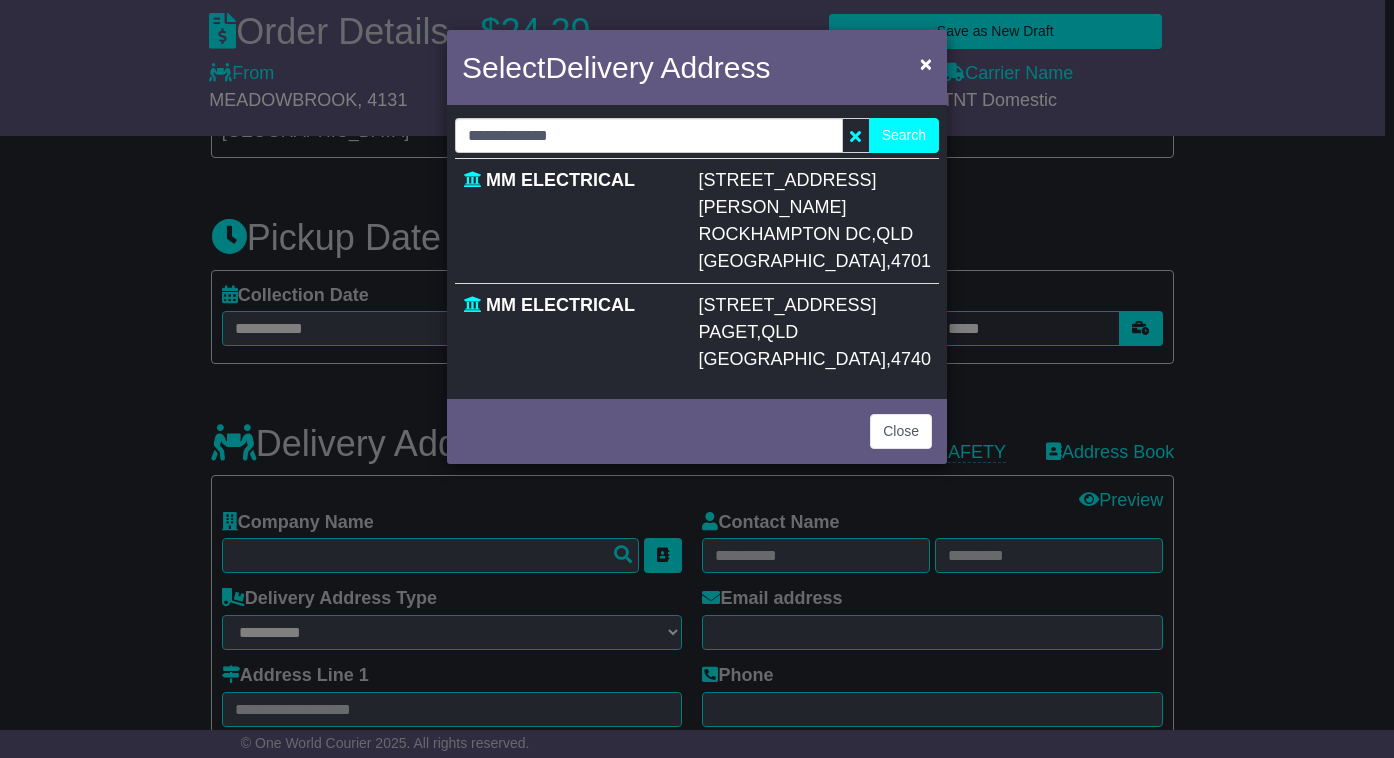 click on "53-55 ENTERPRISE STREET" at bounding box center [788, 305] 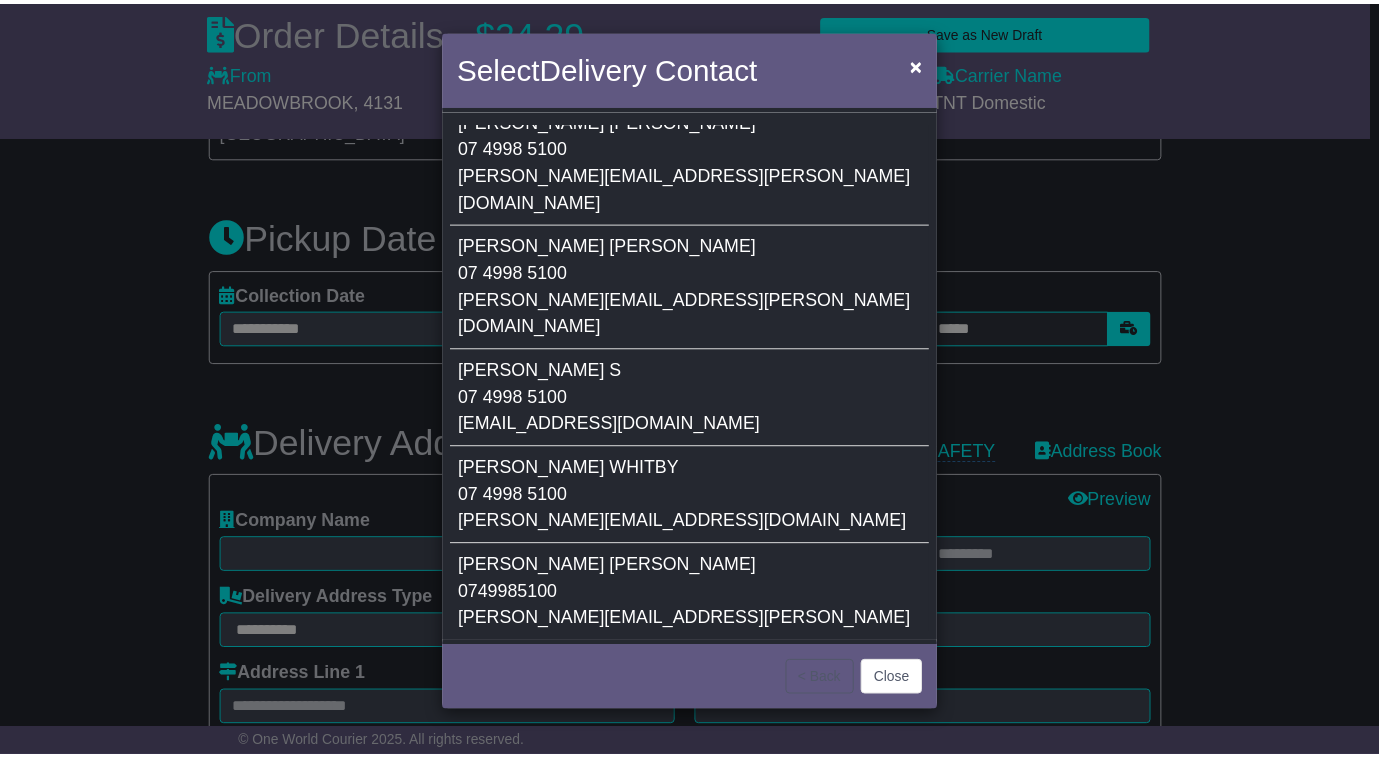 scroll, scrollTop: 500, scrollLeft: 0, axis: vertical 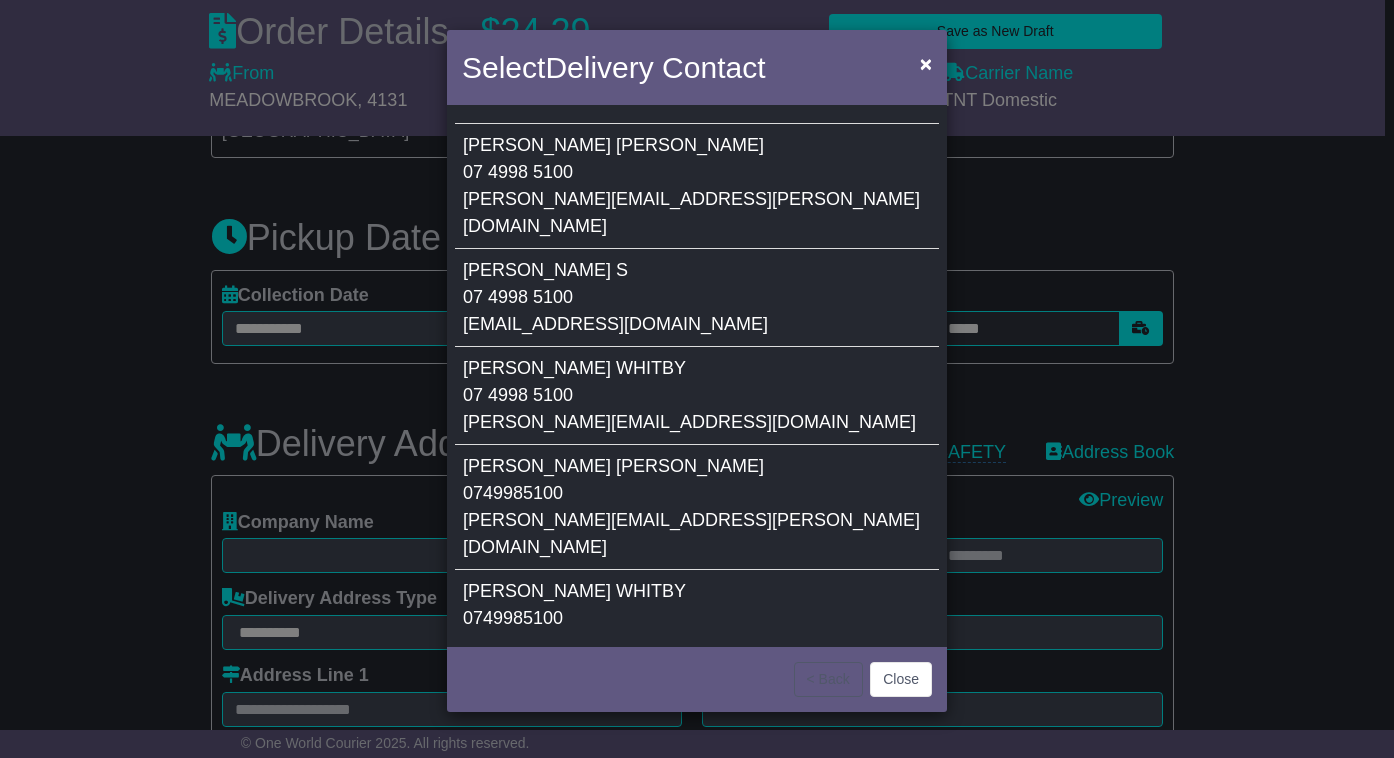 click on "WHITBY" at bounding box center (651, 591) 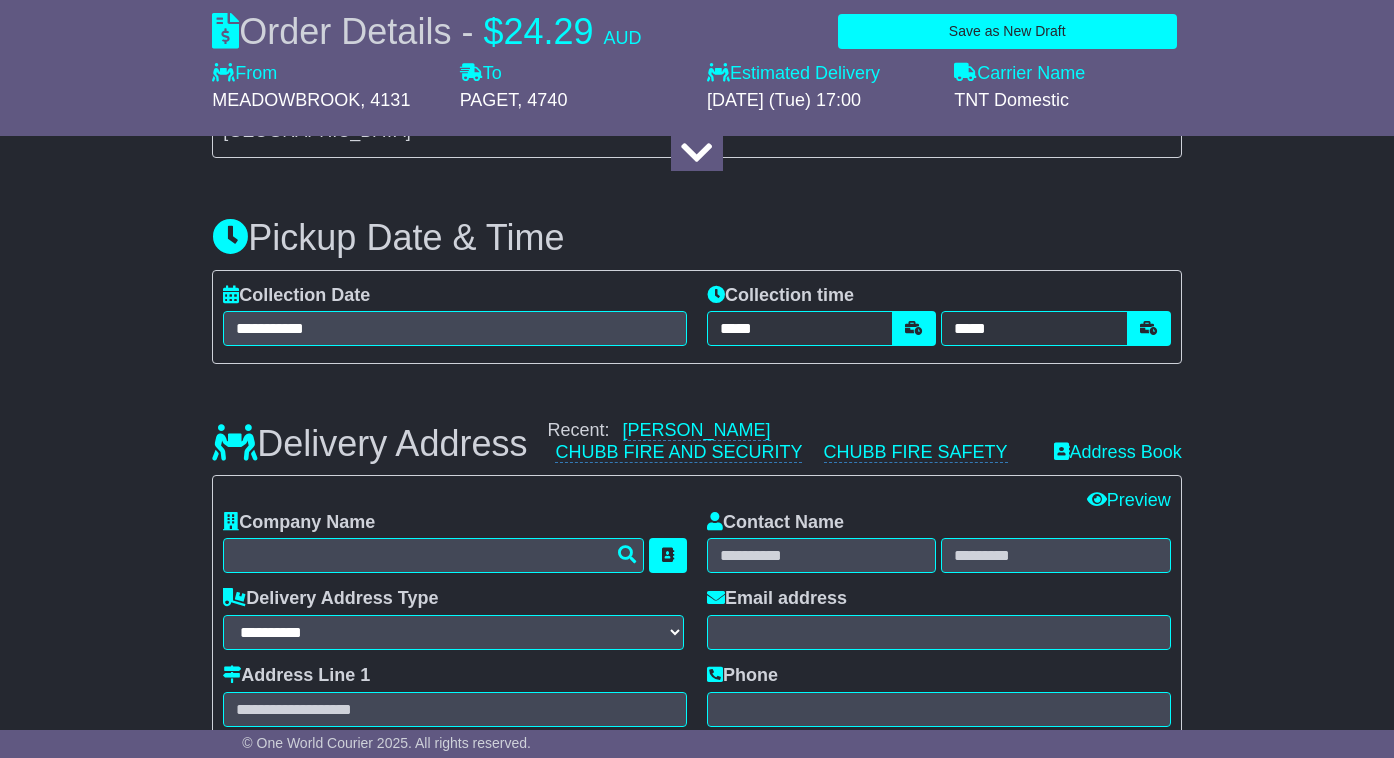 type on "**********" 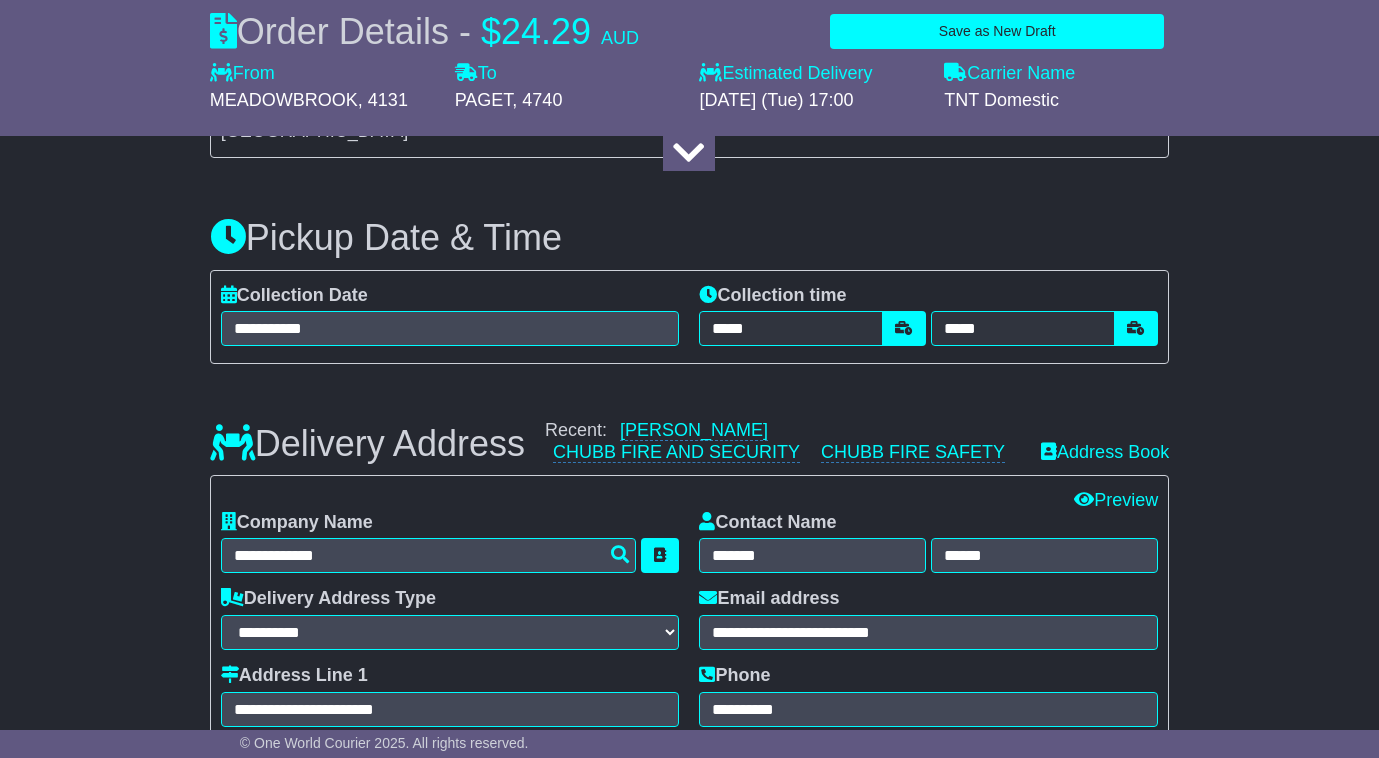 click on "About your package
What is your Package
Documents
Non-Documents
What are the Incoterms?
***
***
***
***
***
***
Description of Goods
*******
Attention: dangerous goods are not allowed by service.
Your Internal Reference (required)
********
Any Dangerous Goods?
No" at bounding box center [689, 592] 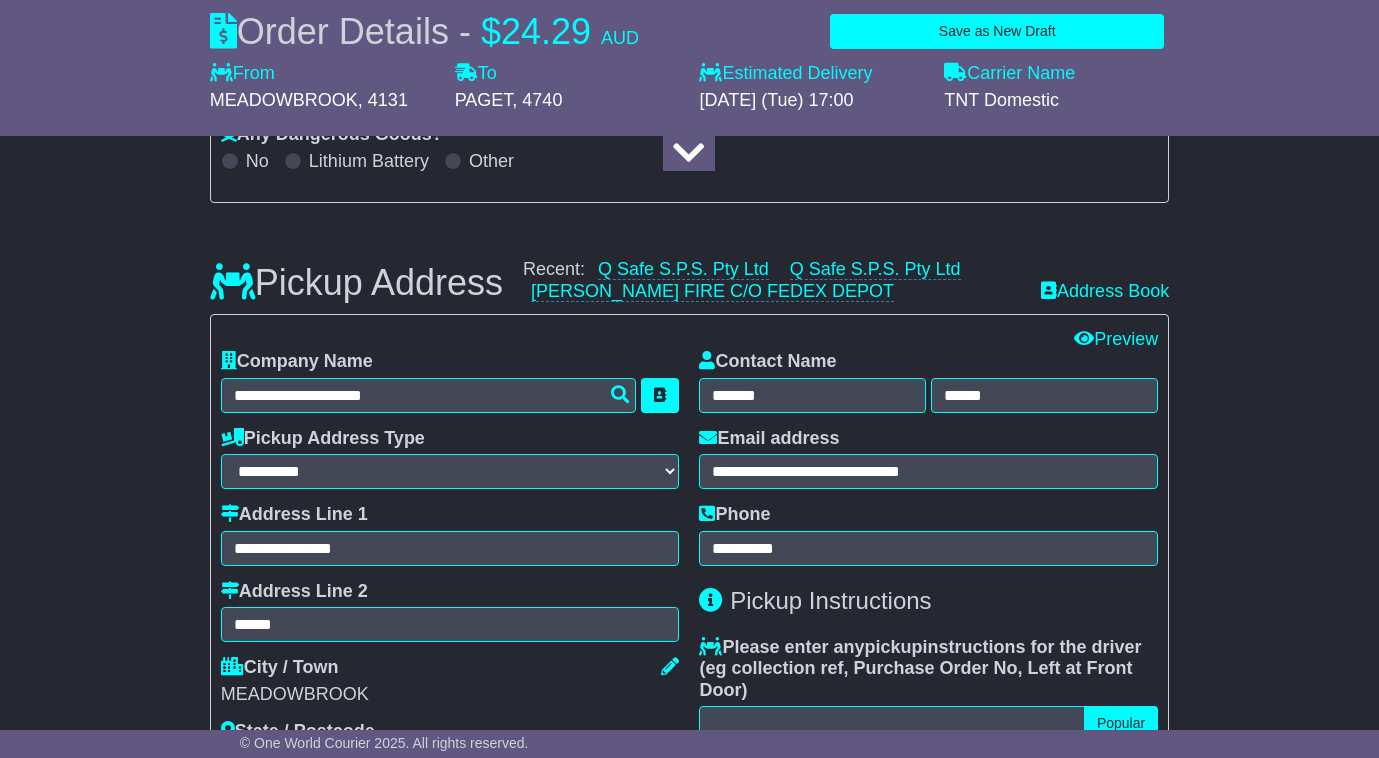 scroll, scrollTop: 0, scrollLeft: 0, axis: both 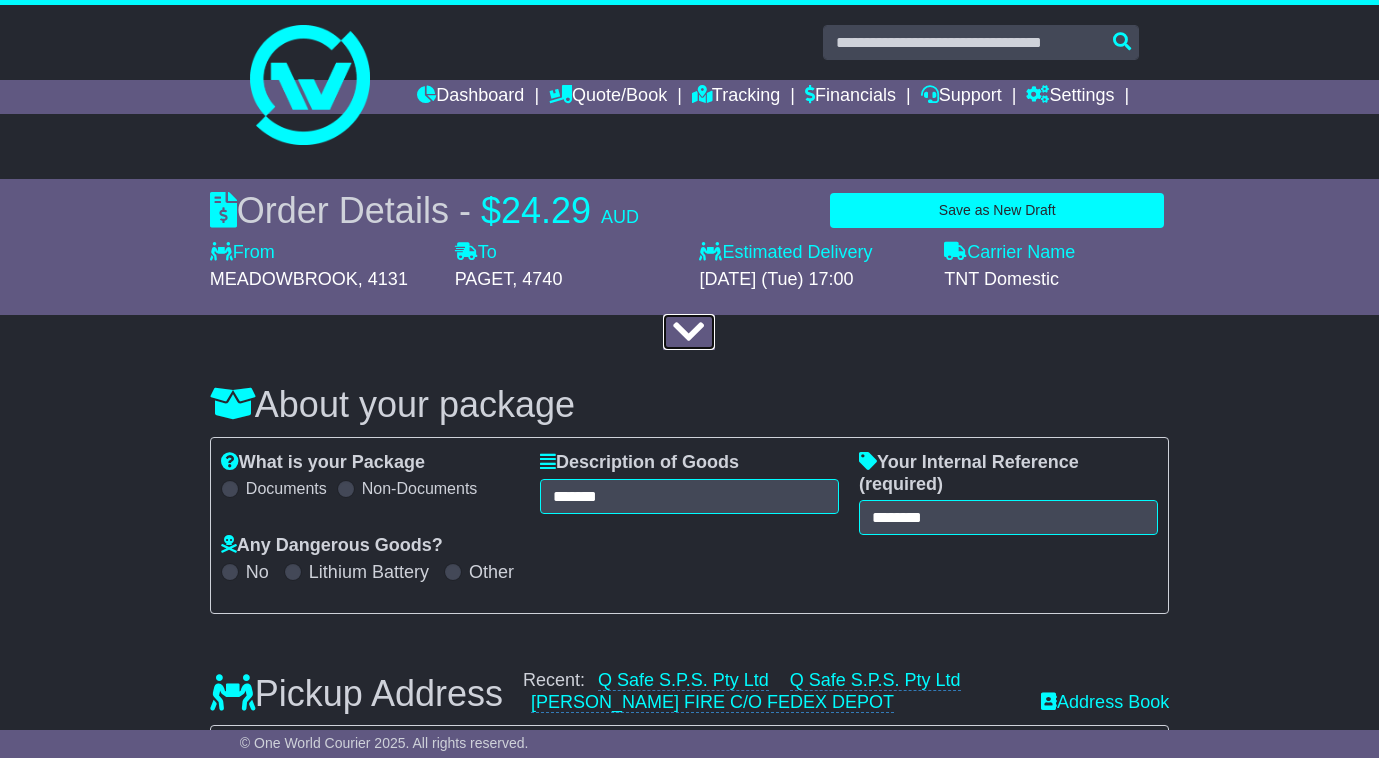 click at bounding box center (689, 332) 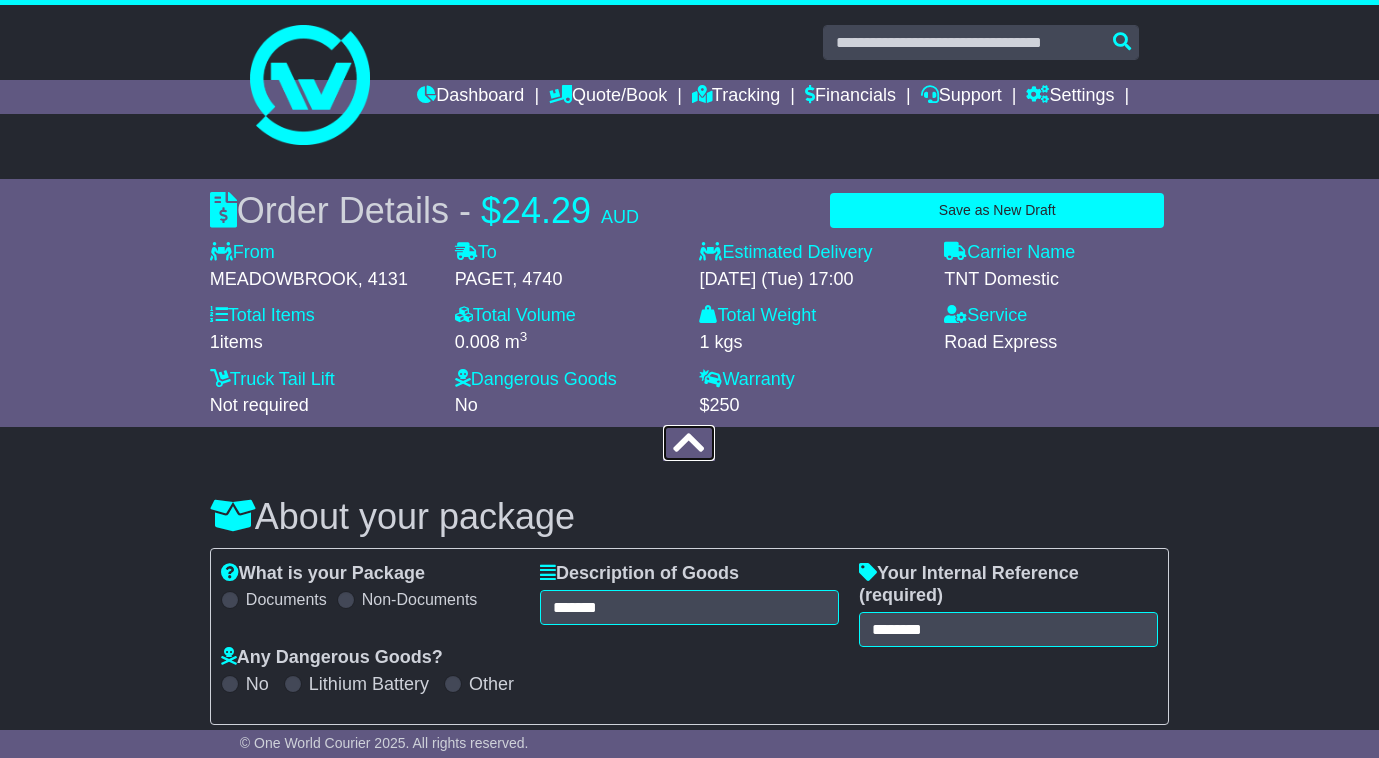 click at bounding box center [689, 443] 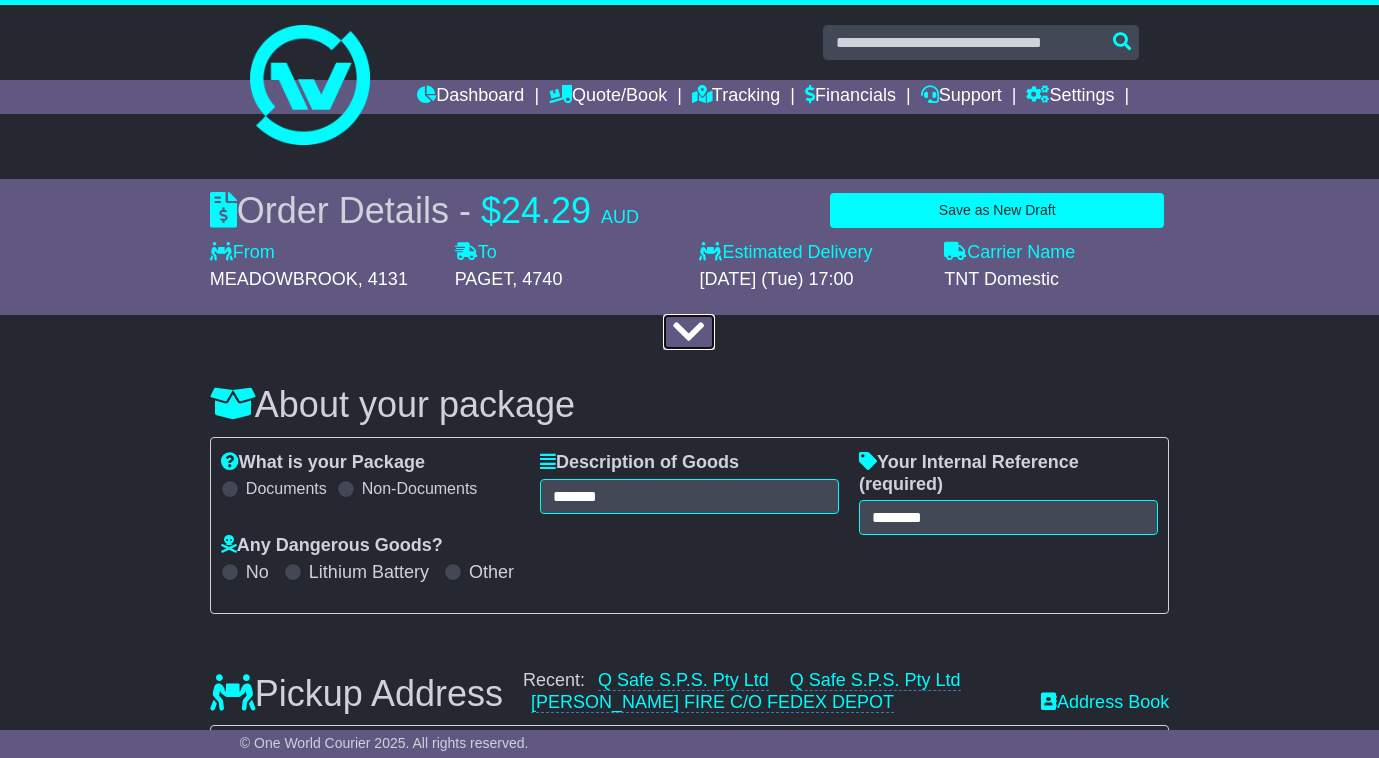 click at bounding box center (689, 332) 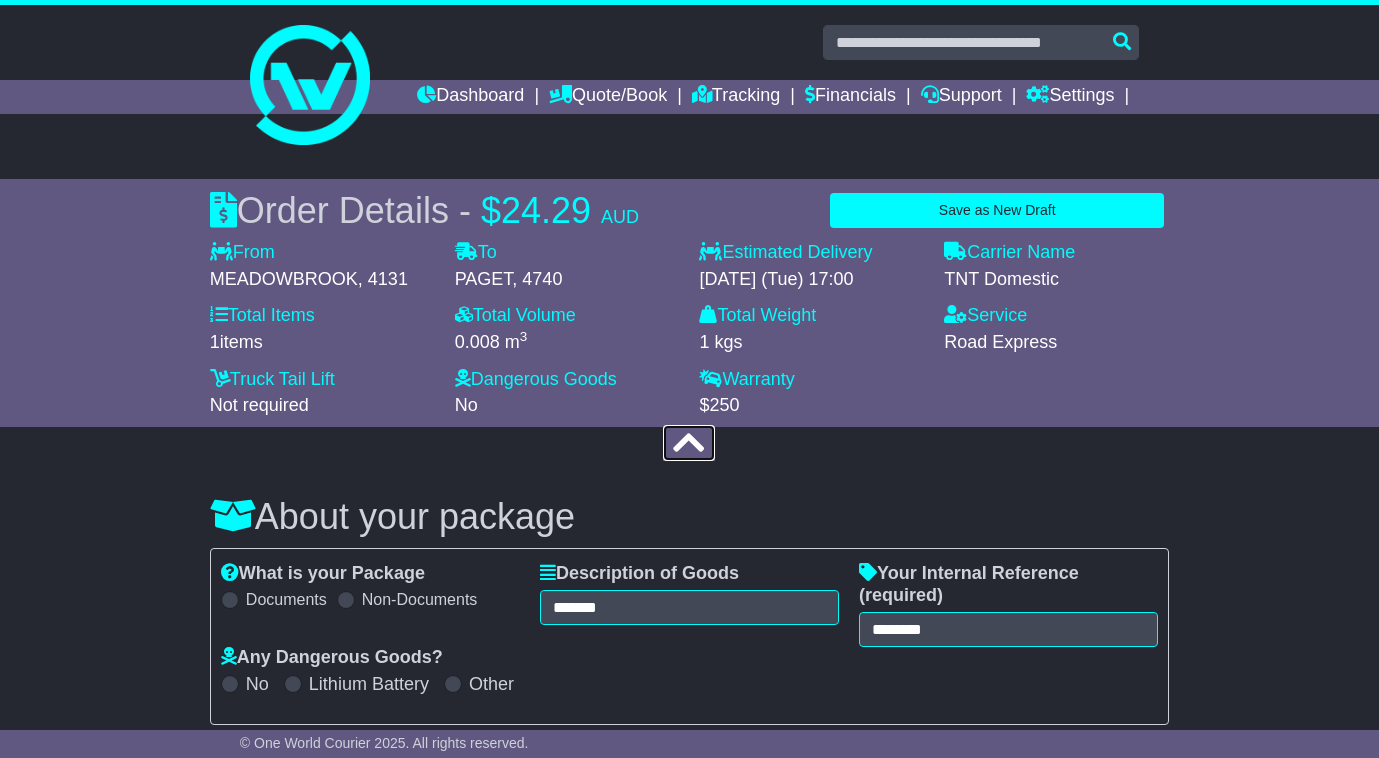 click at bounding box center [689, 443] 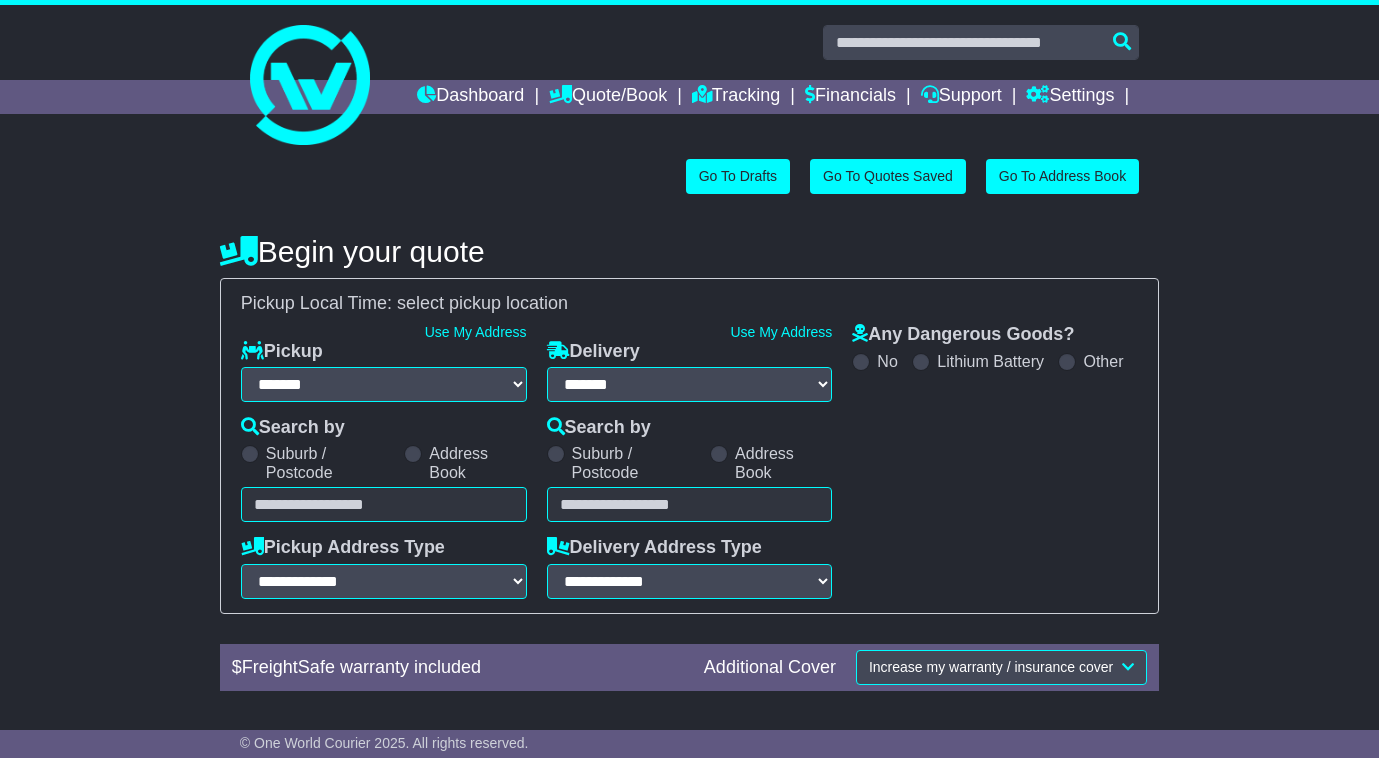 select on "**" 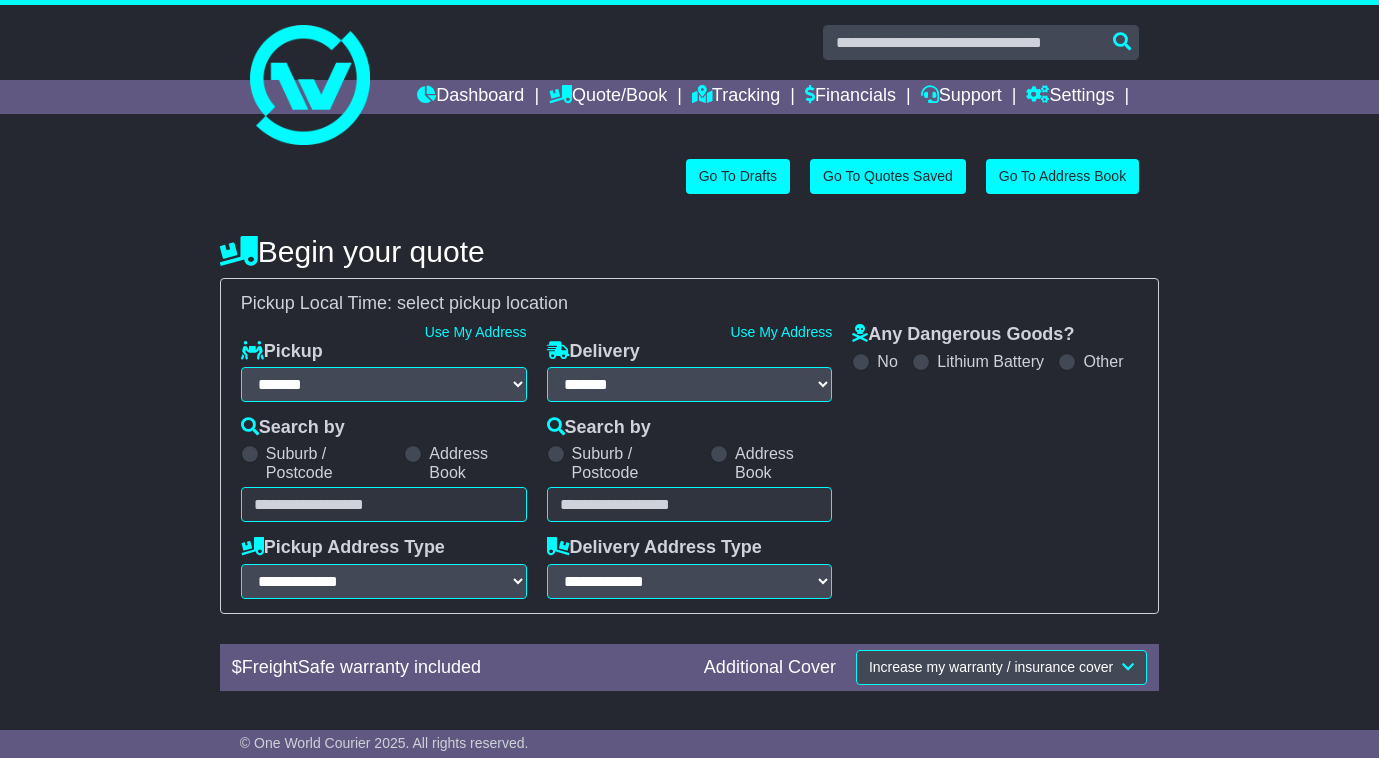 scroll, scrollTop: 0, scrollLeft: 0, axis: both 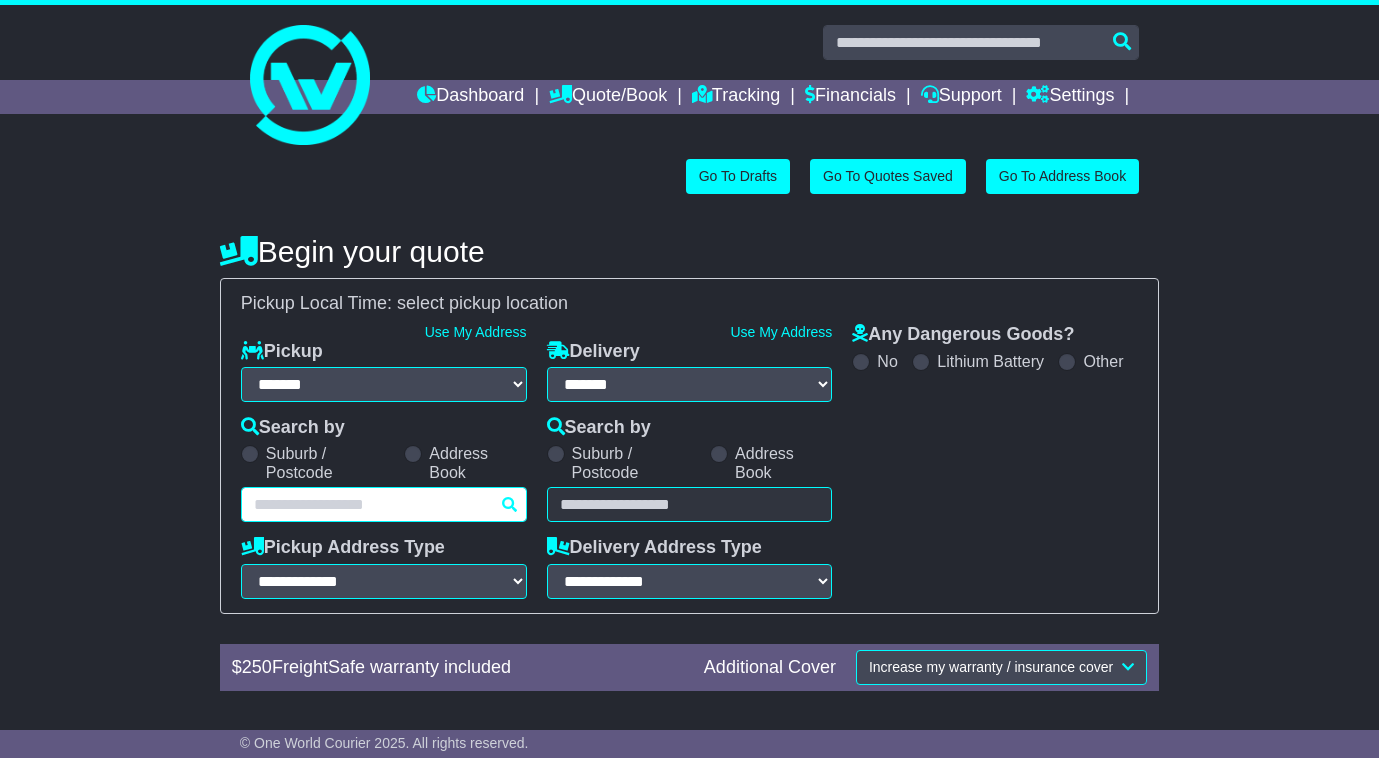 click at bounding box center (384, 504) 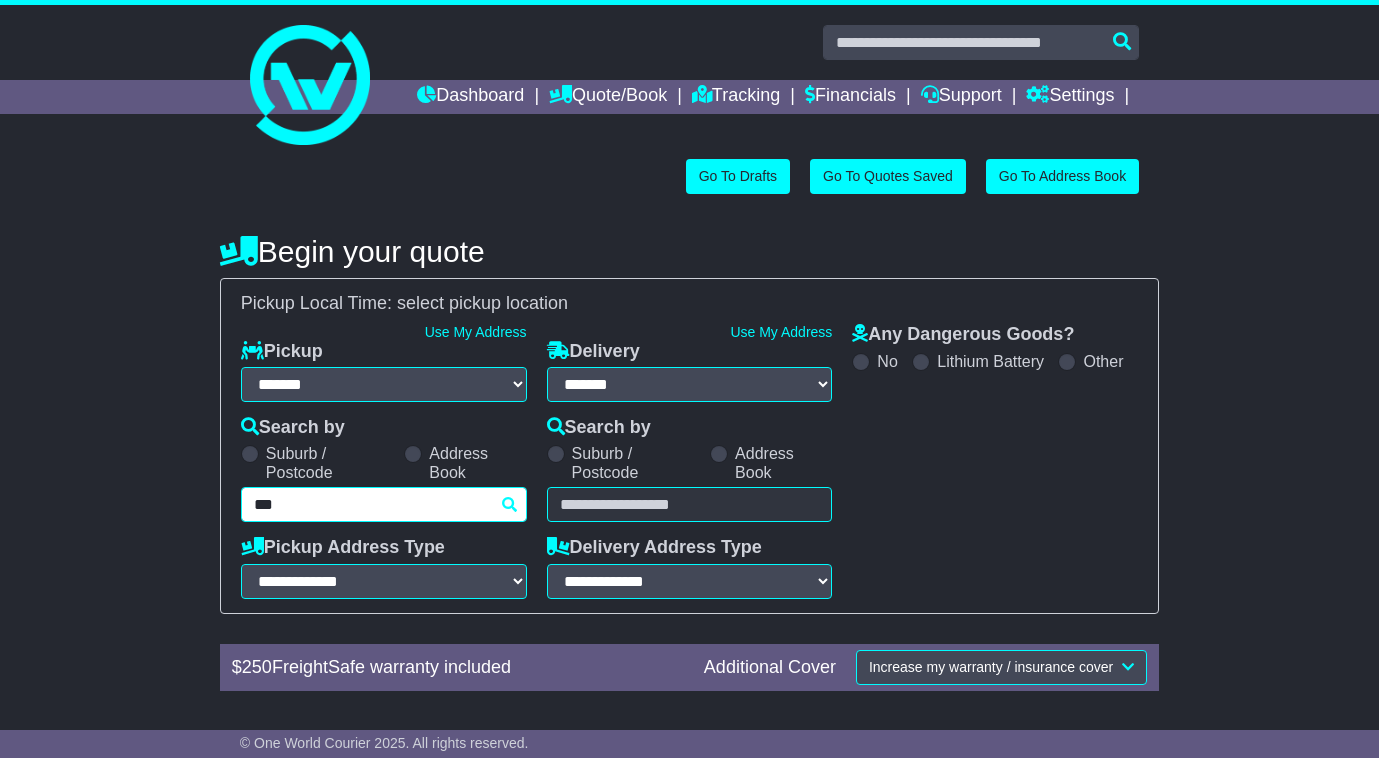 type on "****" 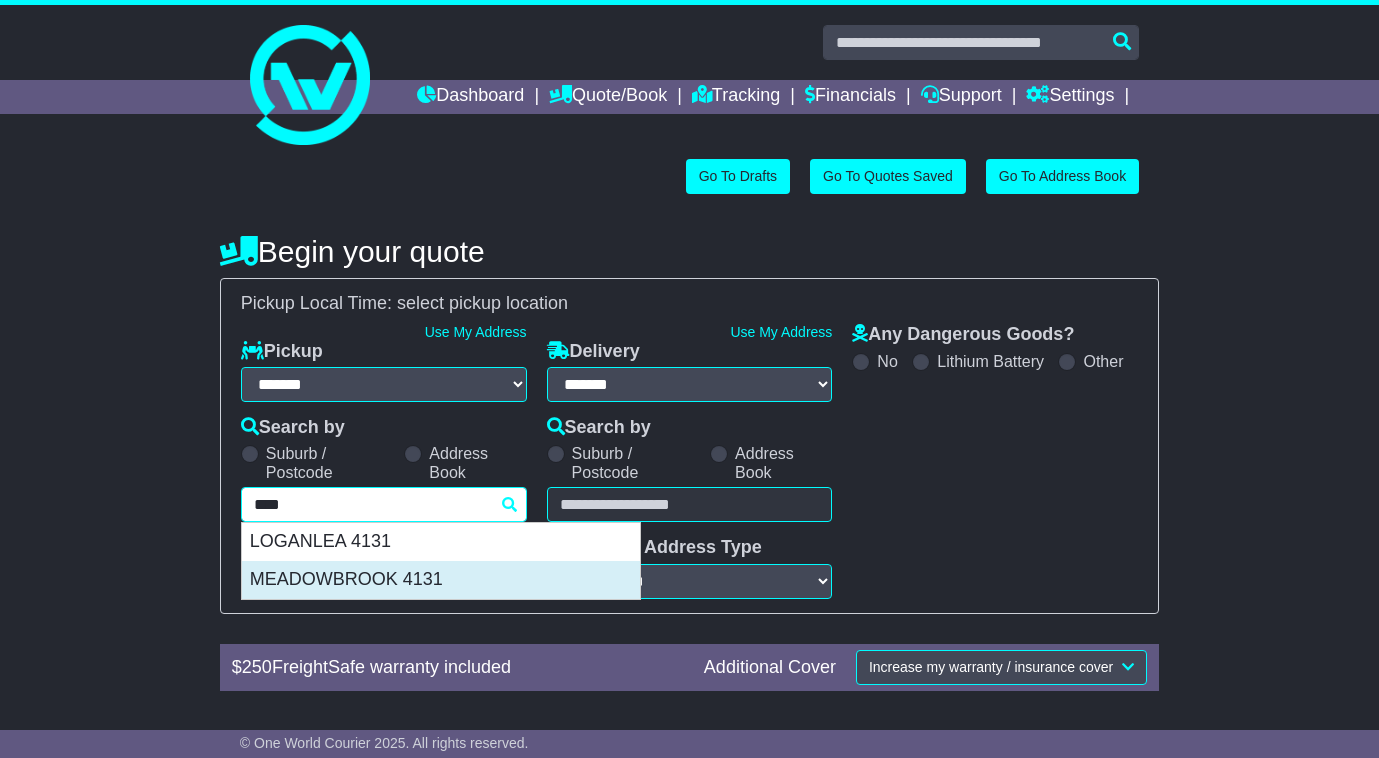 click on "MEADOWBROOK 4131" at bounding box center [441, 580] 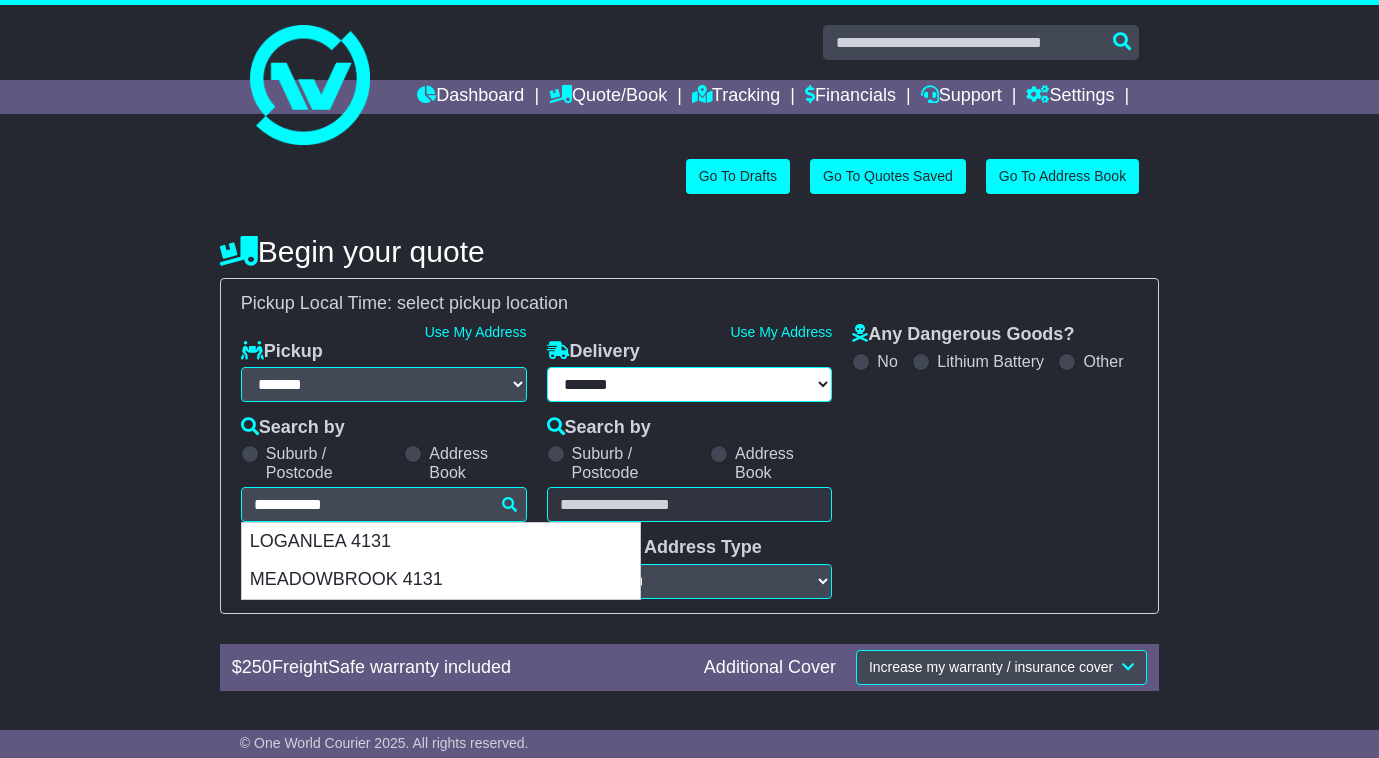 type on "**********" 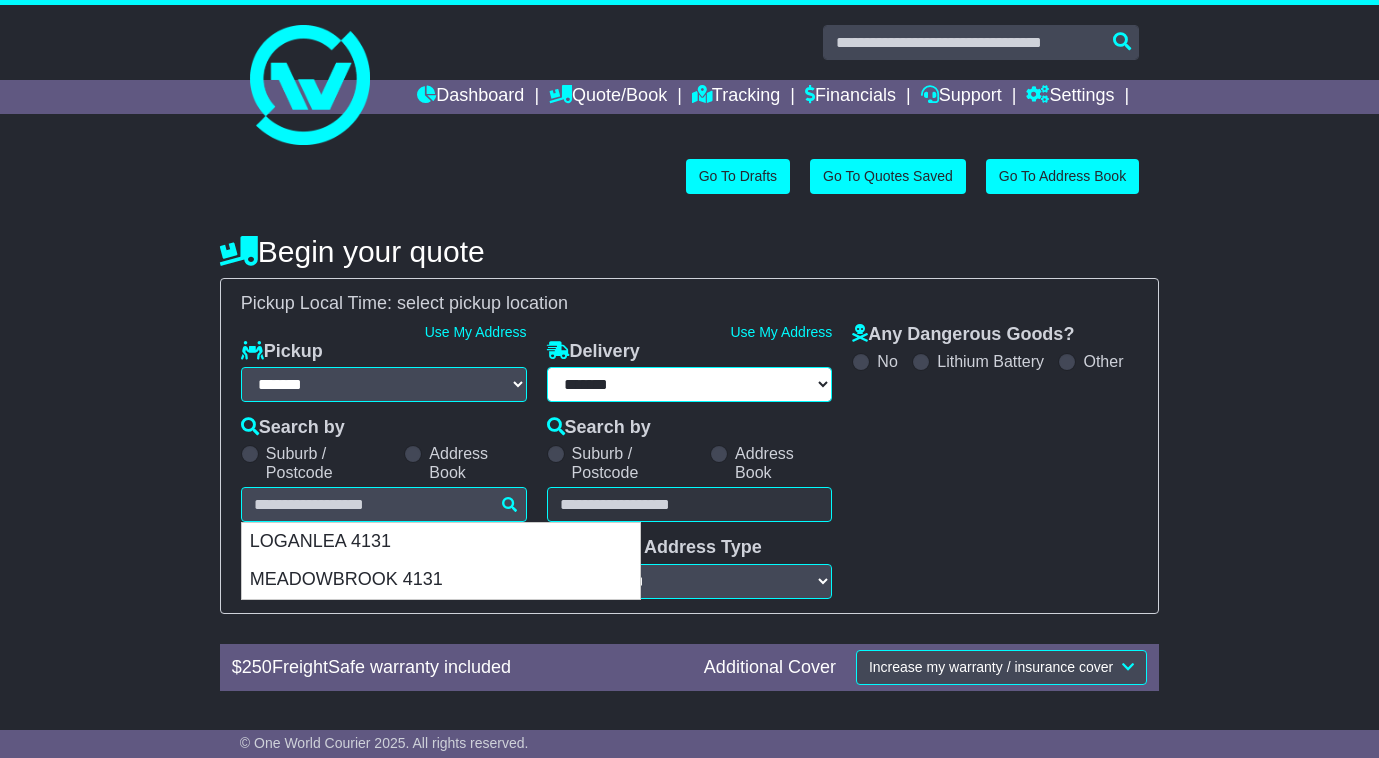 type on "**********" 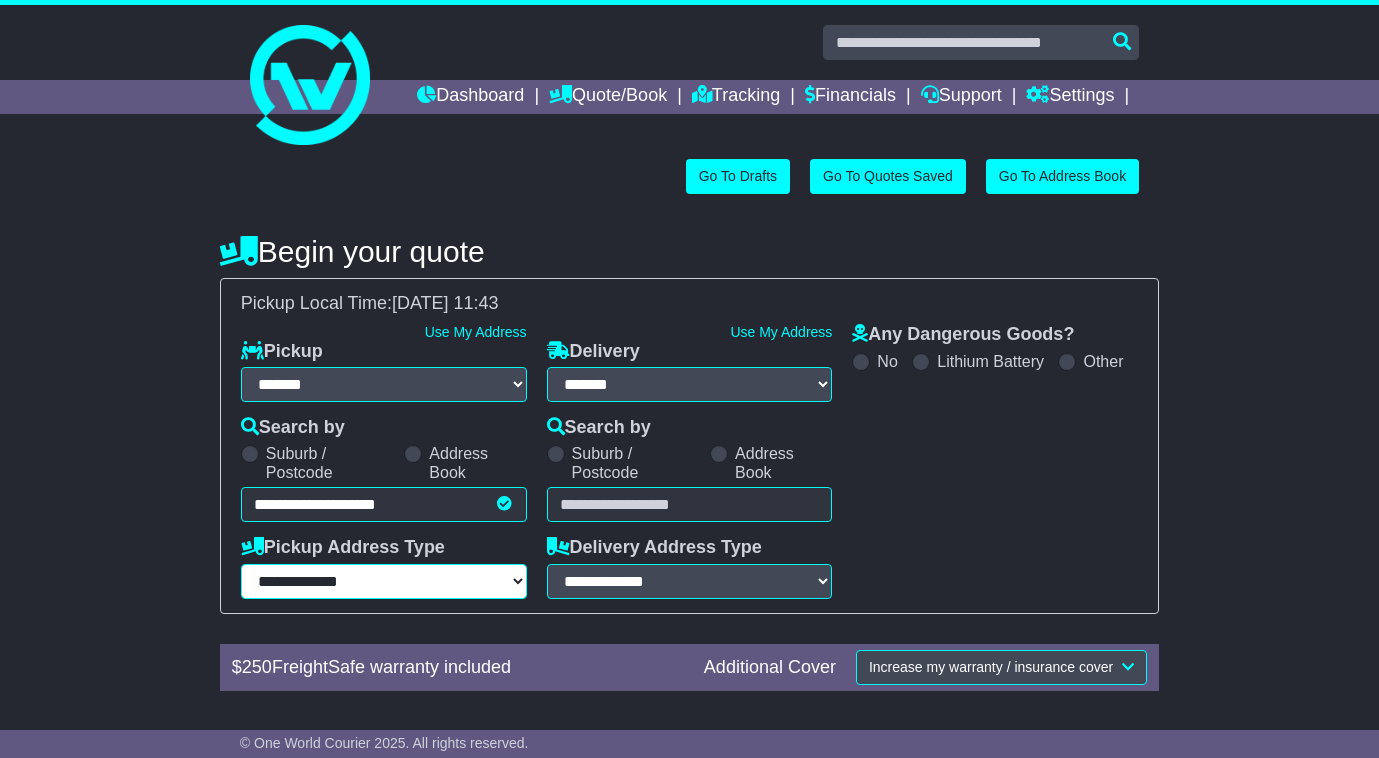 click on "**********" at bounding box center (384, 581) 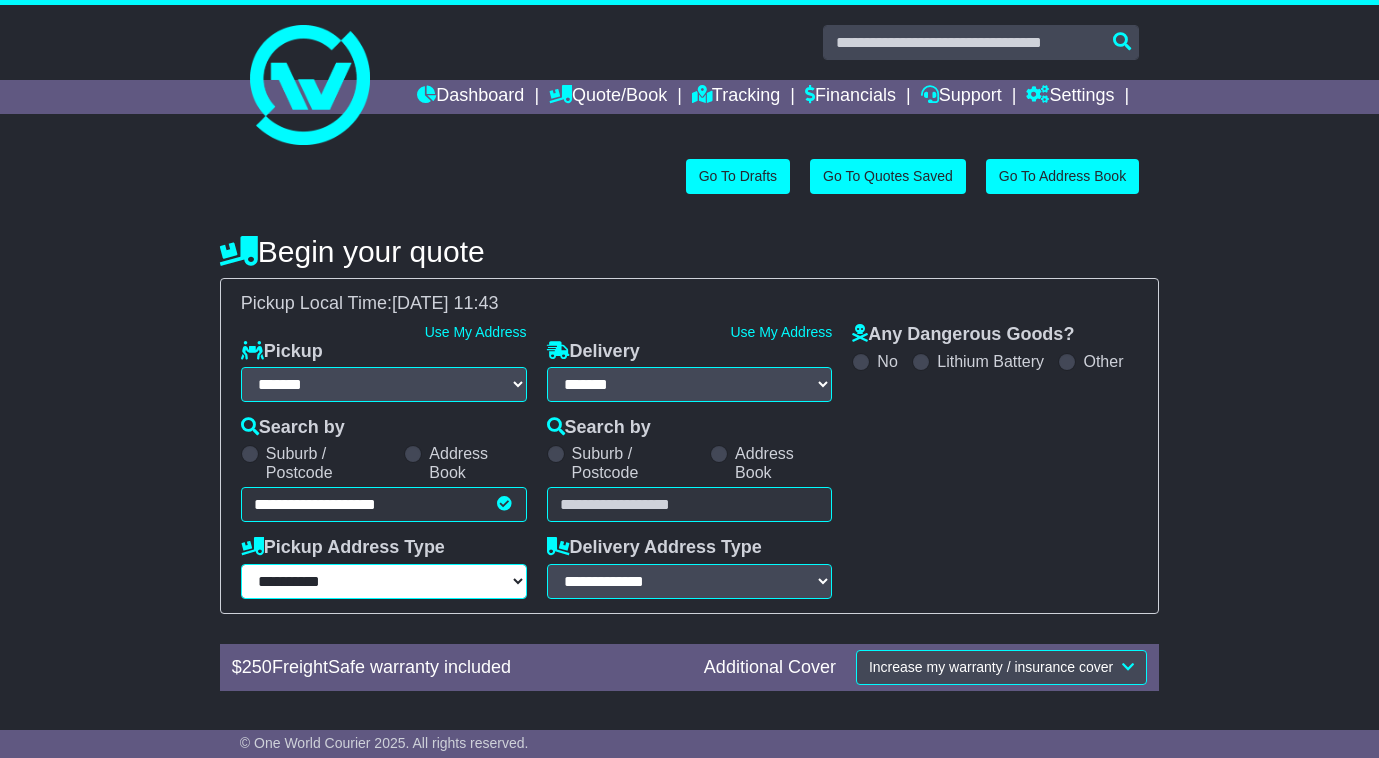 click on "**********" at bounding box center [384, 581] 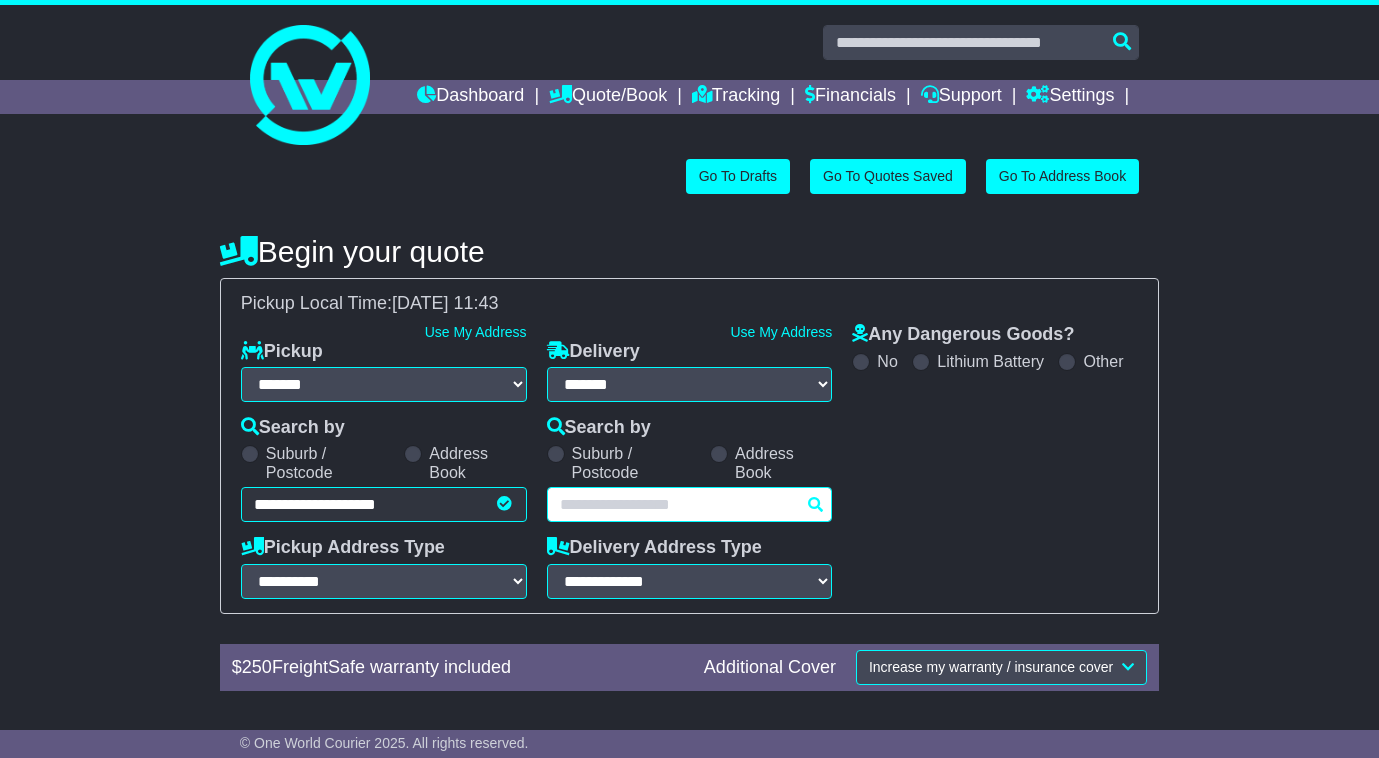 click at bounding box center [690, 504] 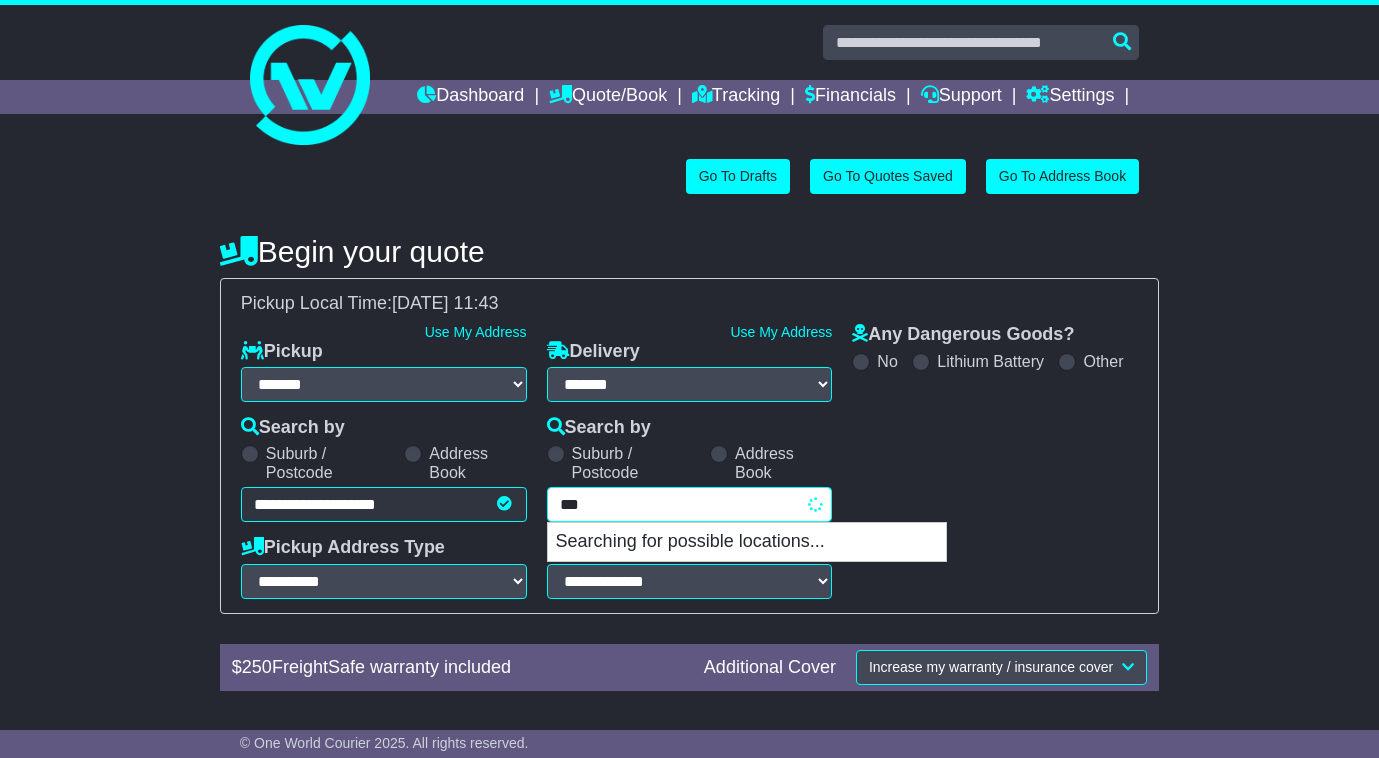 type on "****" 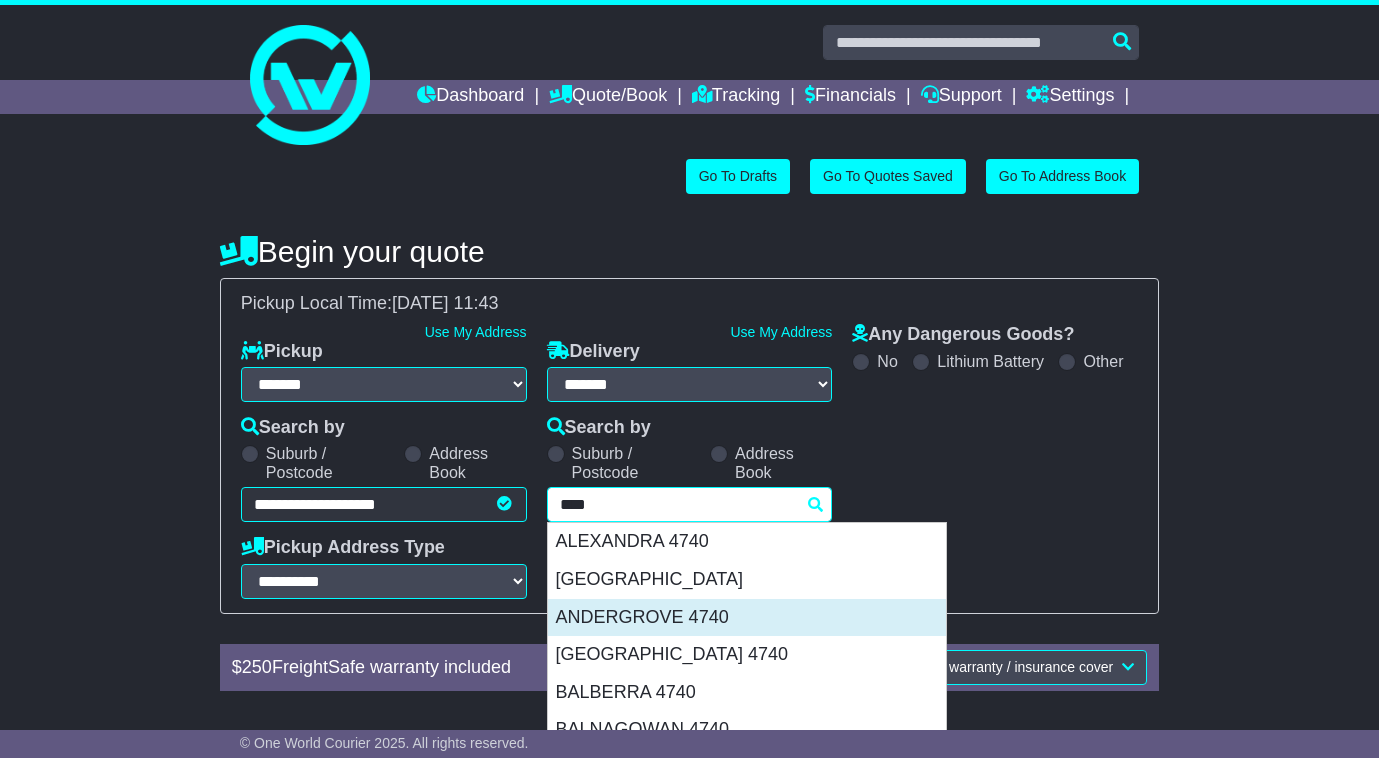 scroll, scrollTop: 200, scrollLeft: 0, axis: vertical 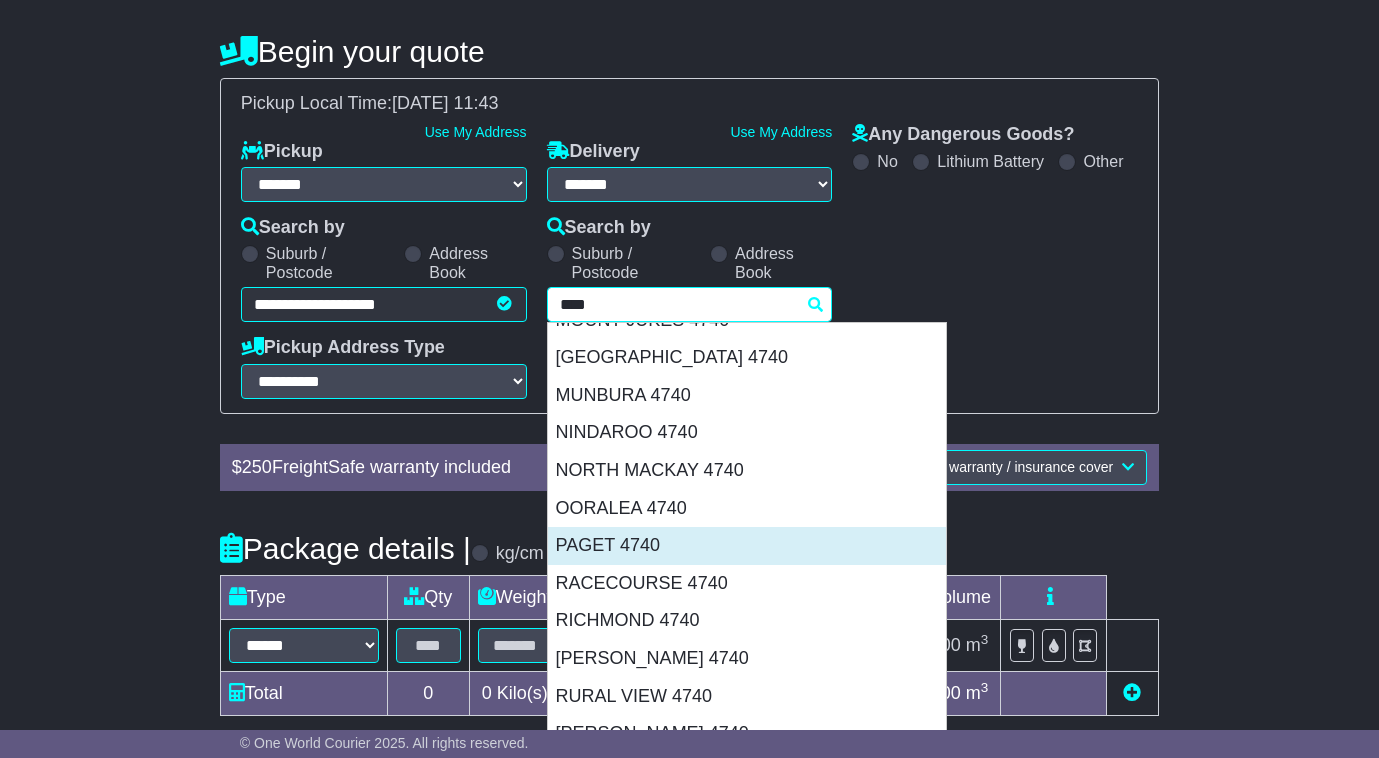 click on "PAGET 4740" at bounding box center (747, 546) 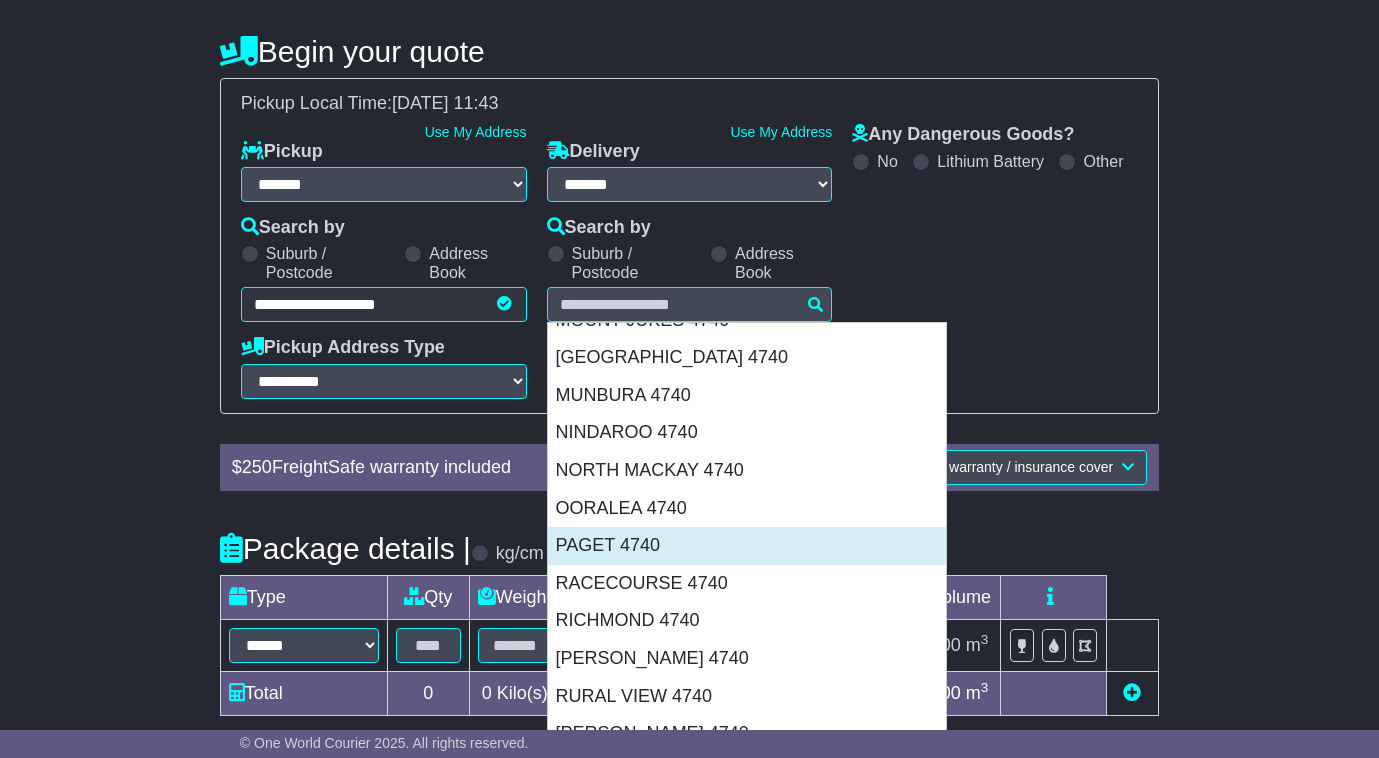 type on "**********" 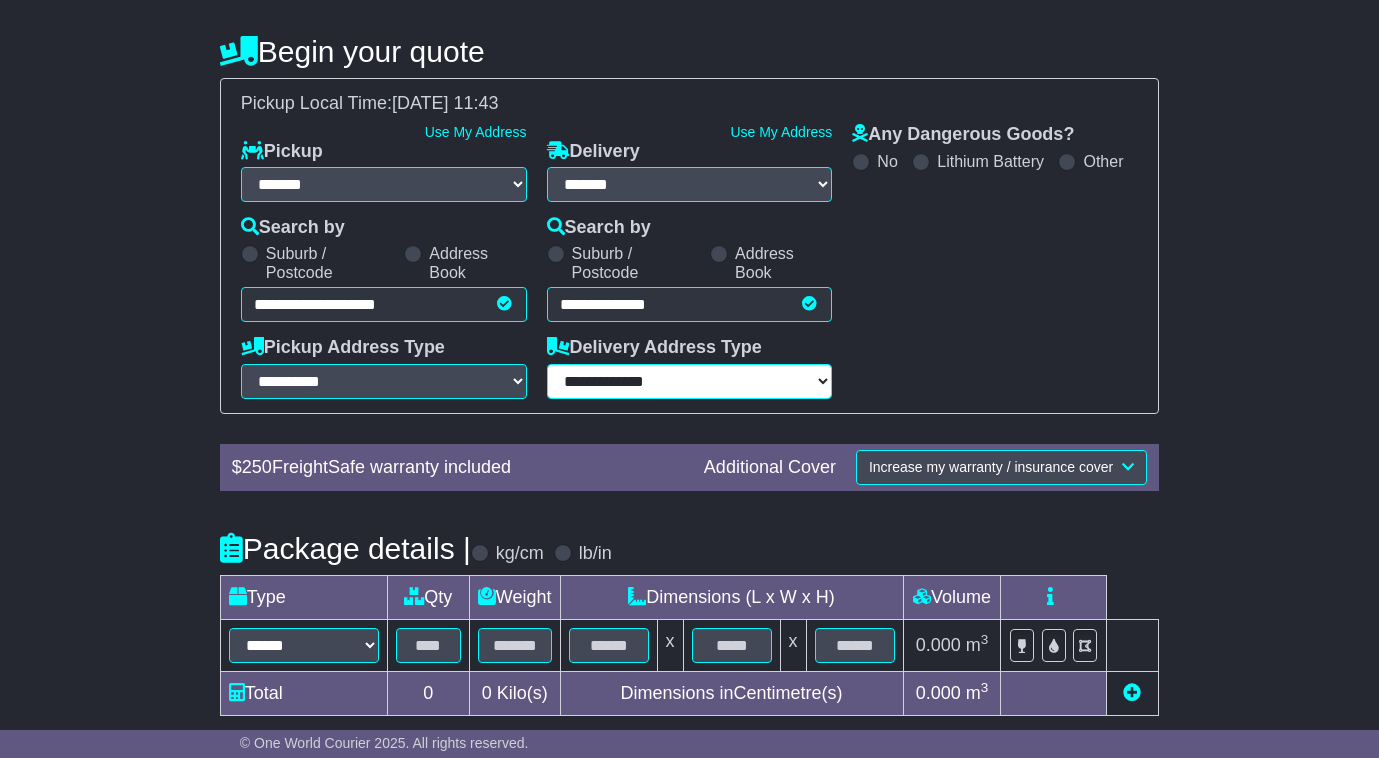 click on "**********" at bounding box center (690, 381) 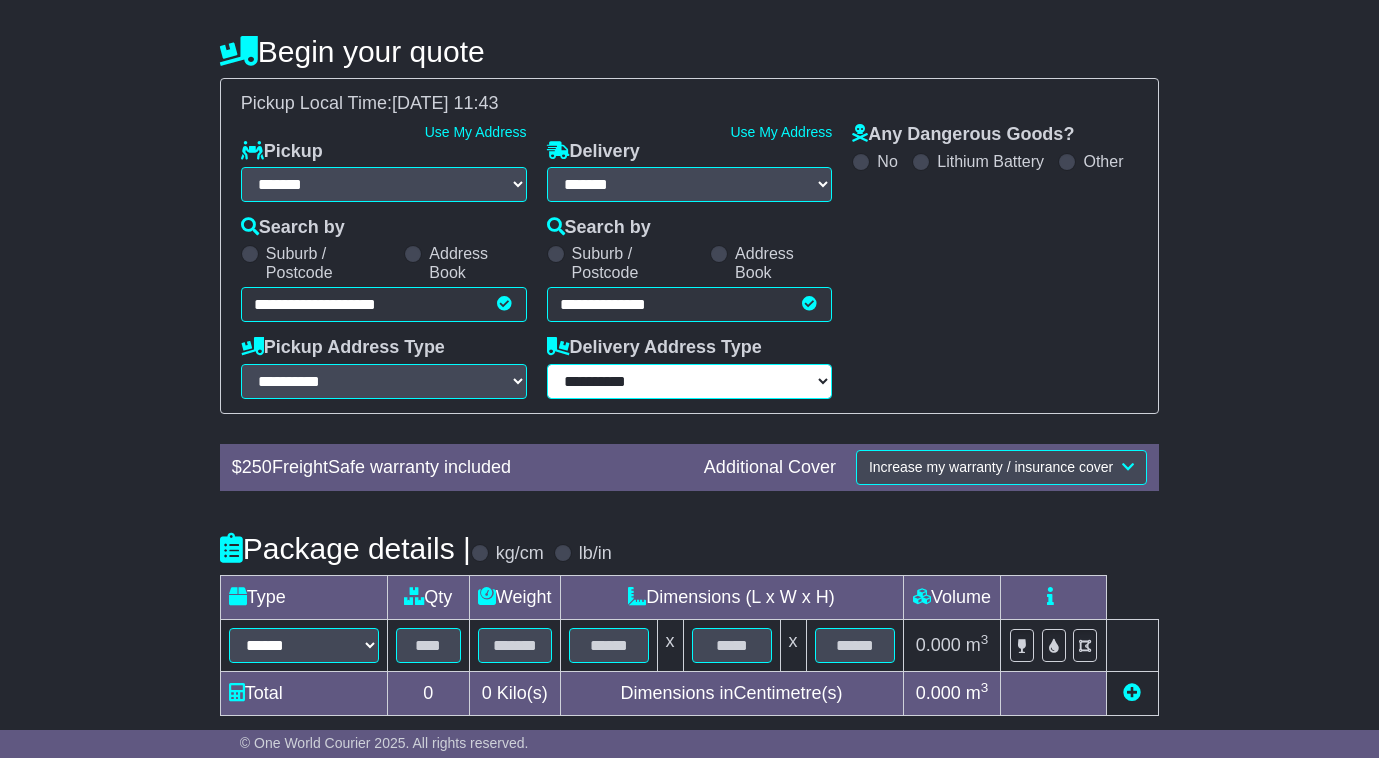 scroll, scrollTop: 308, scrollLeft: 0, axis: vertical 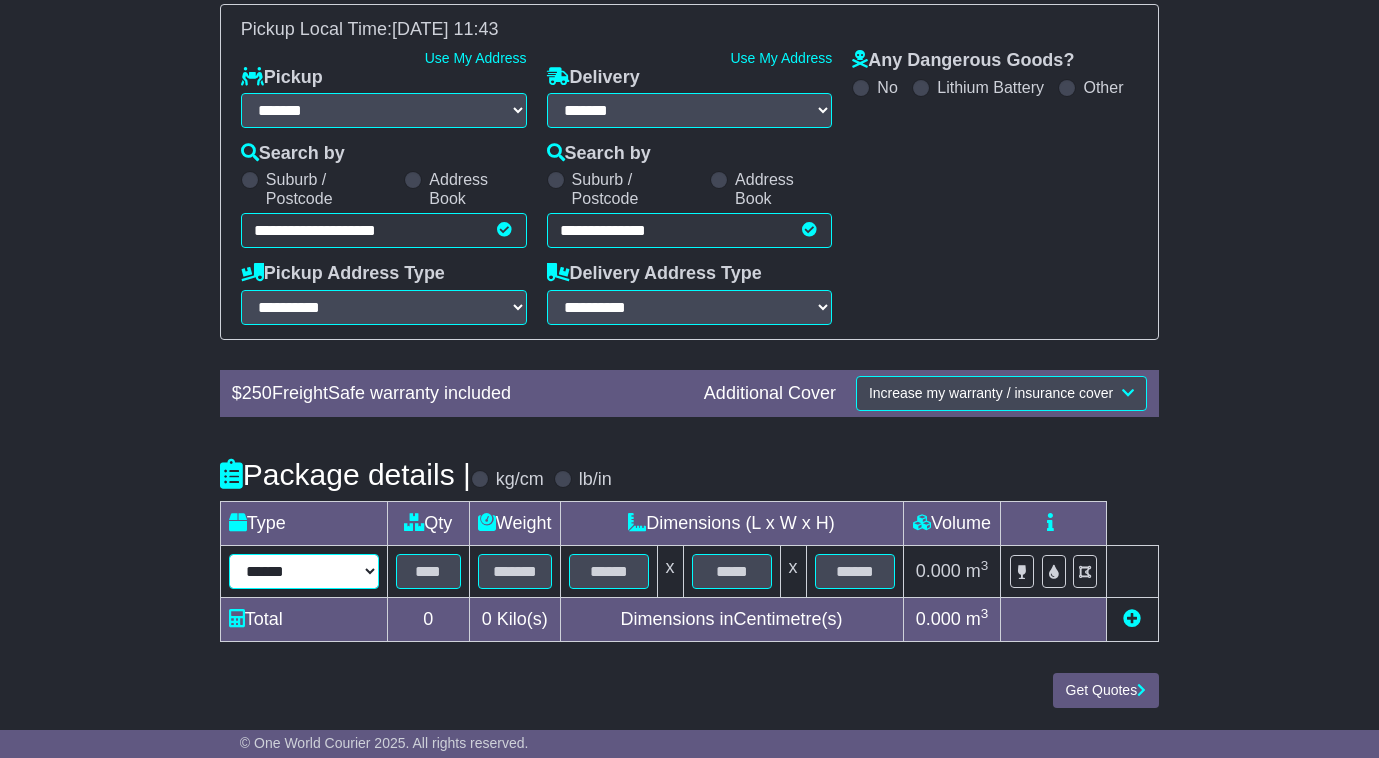 click on "****** ****** *** ******** ***** **** **** ****** *** *******" at bounding box center [304, 571] 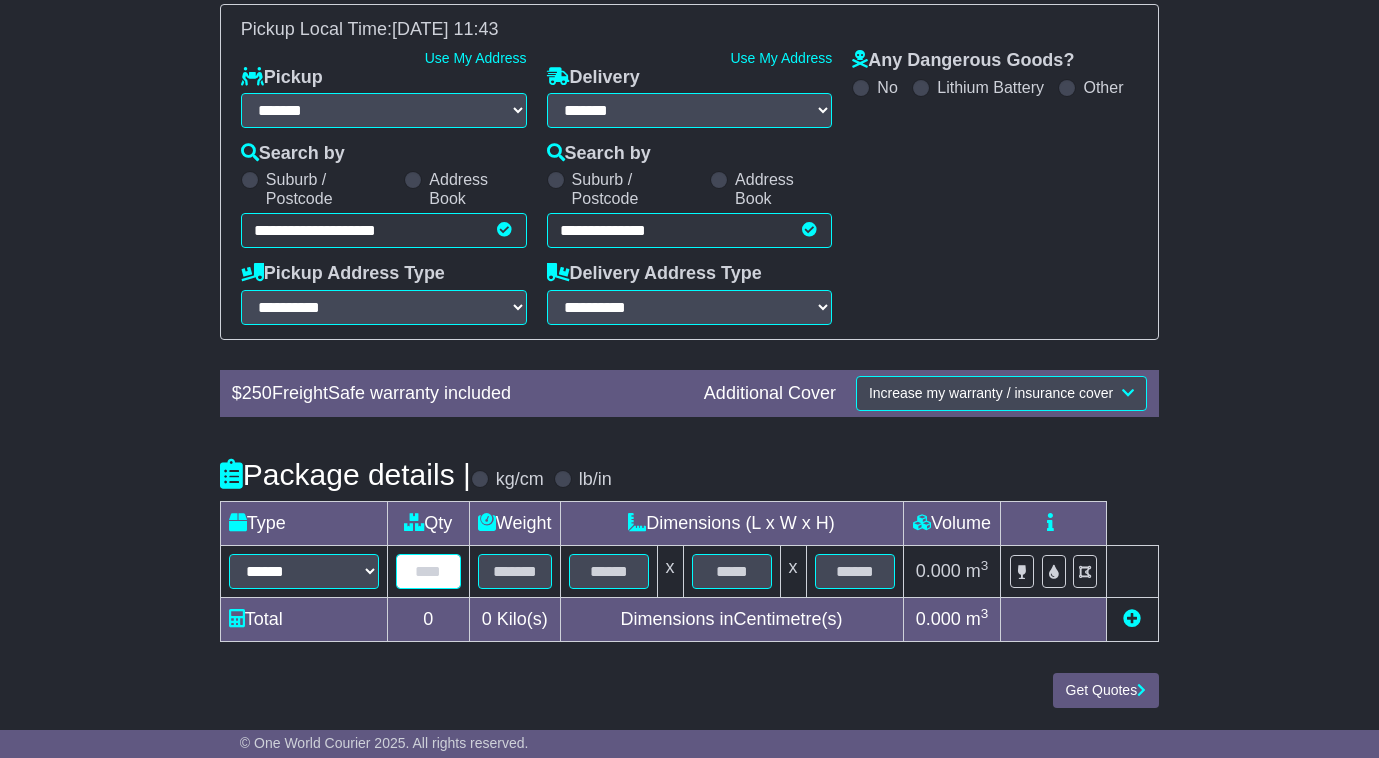 click at bounding box center [428, 571] 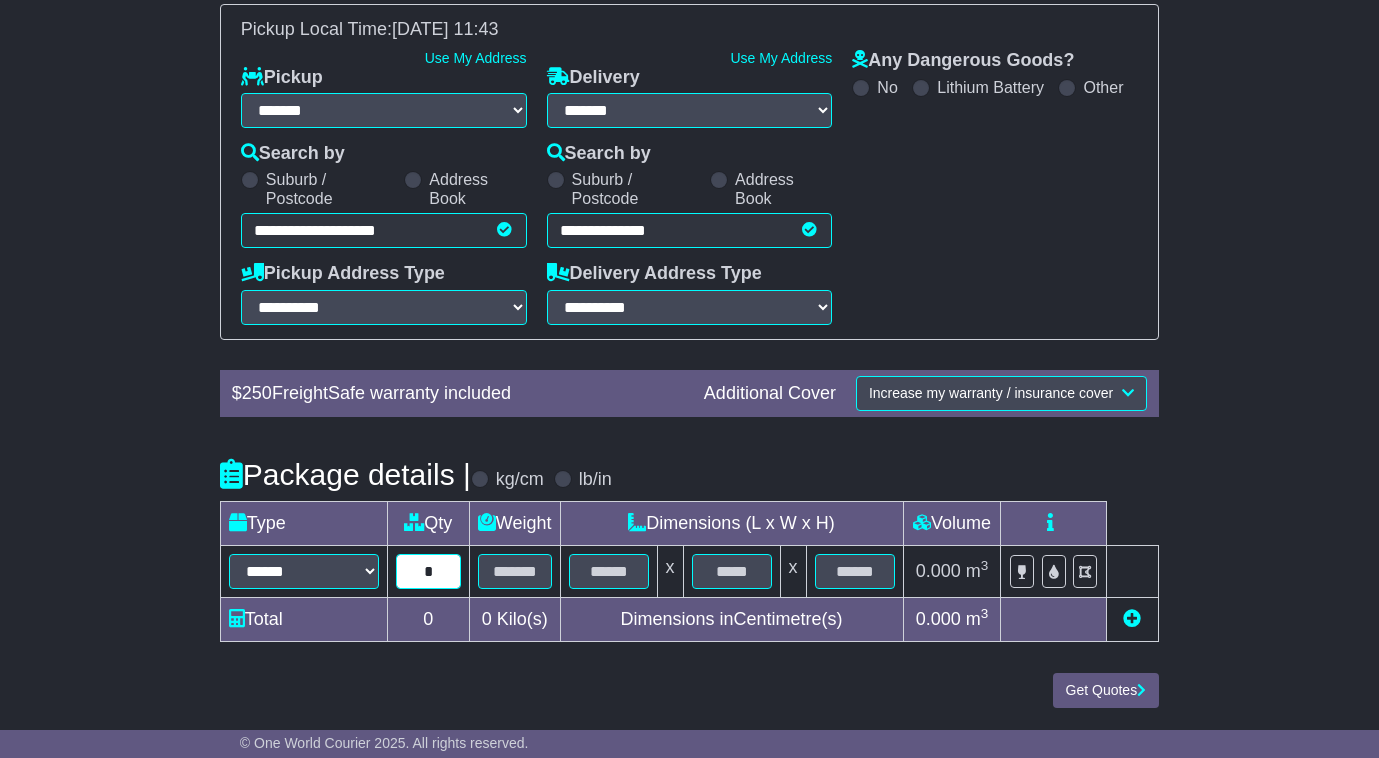 type on "*" 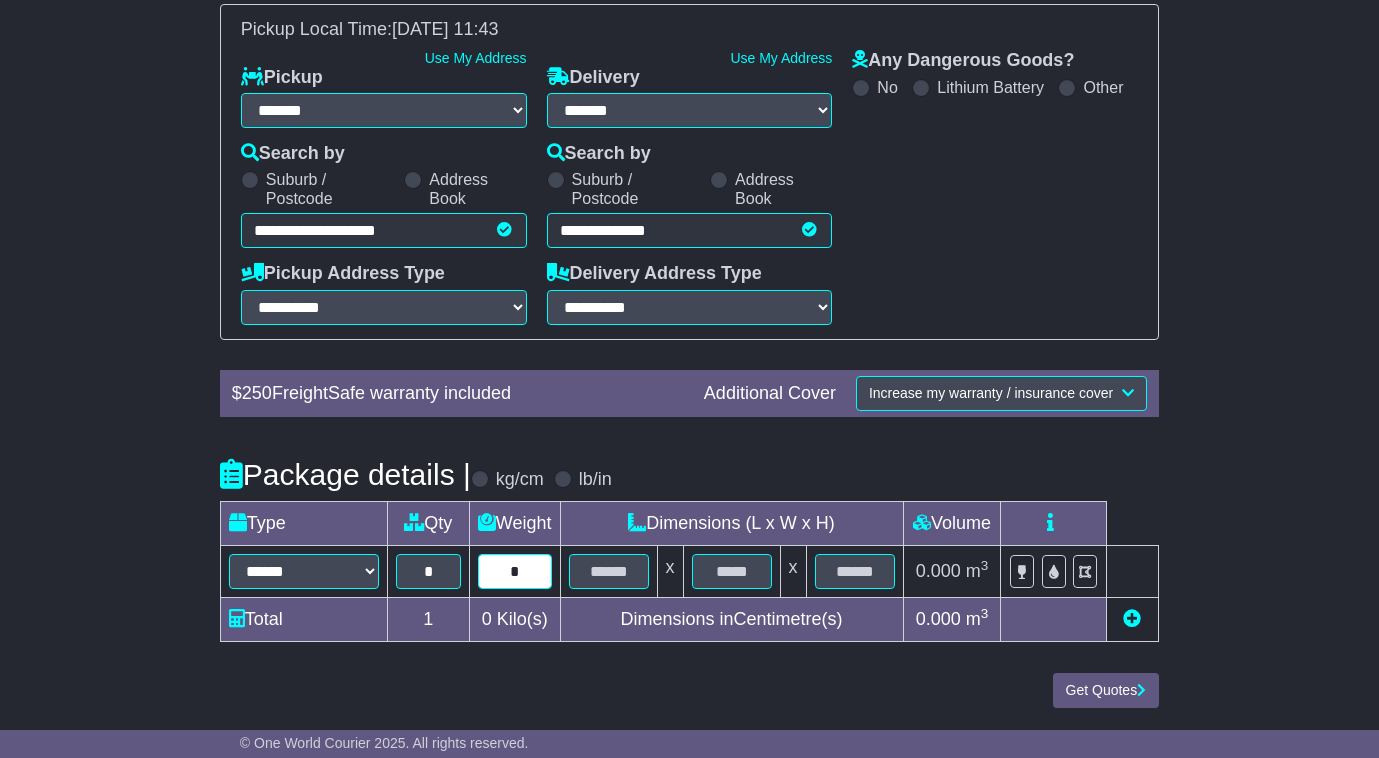 type on "*" 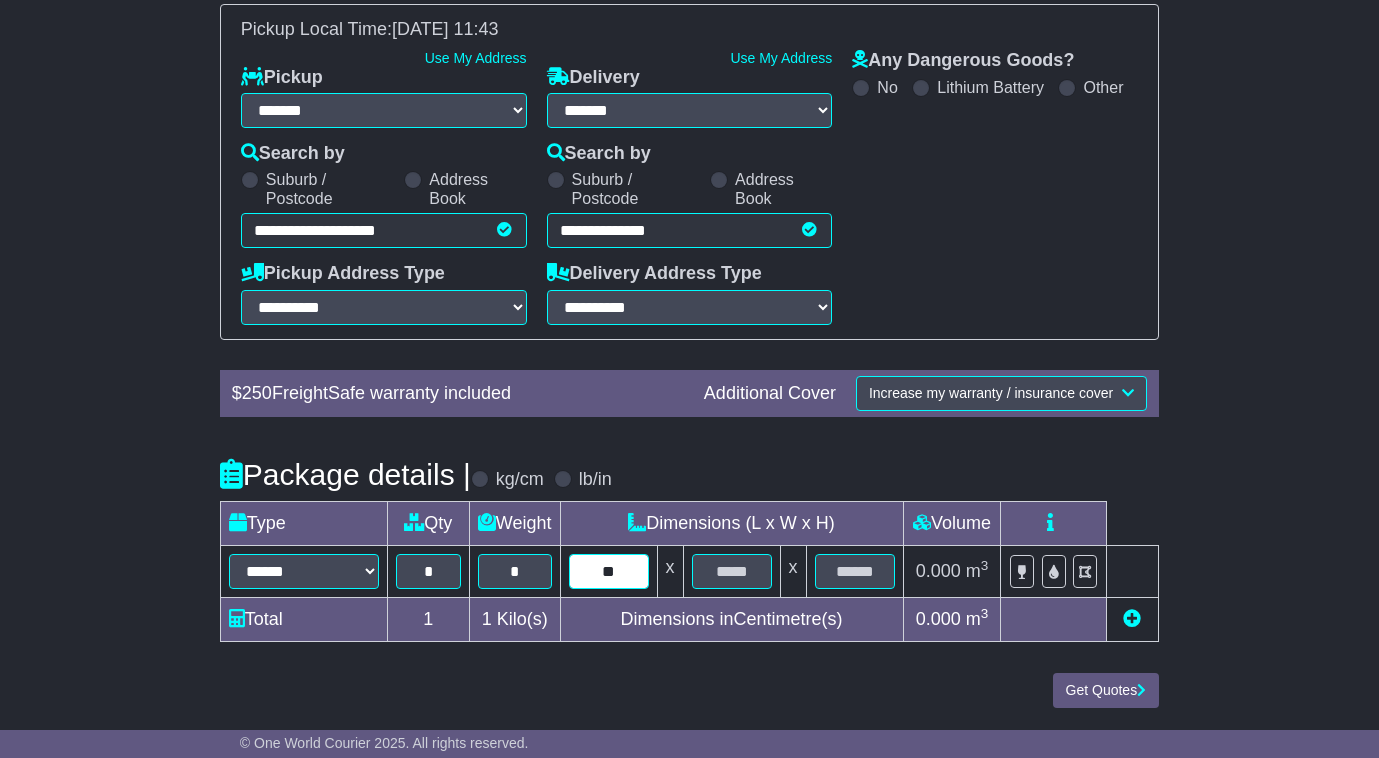 type on "**" 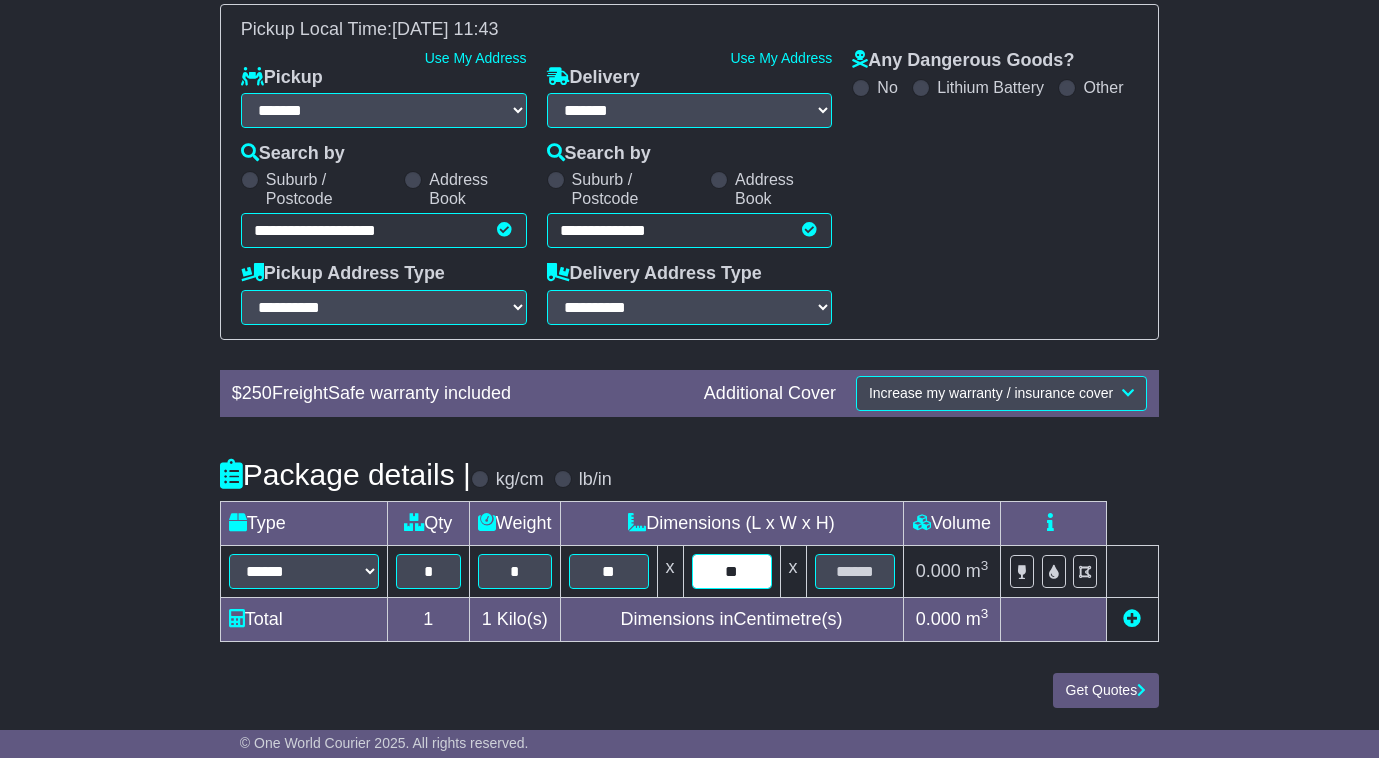type on "**" 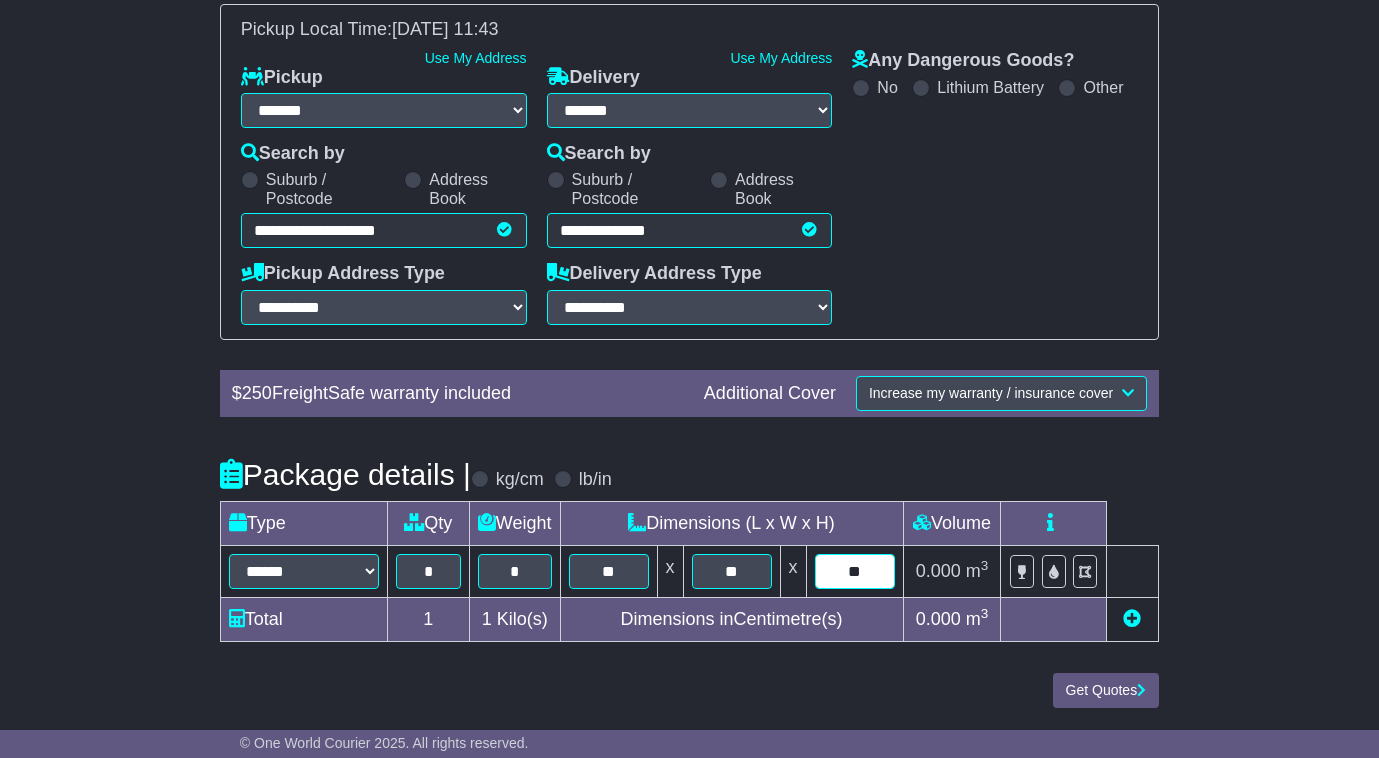 type on "**" 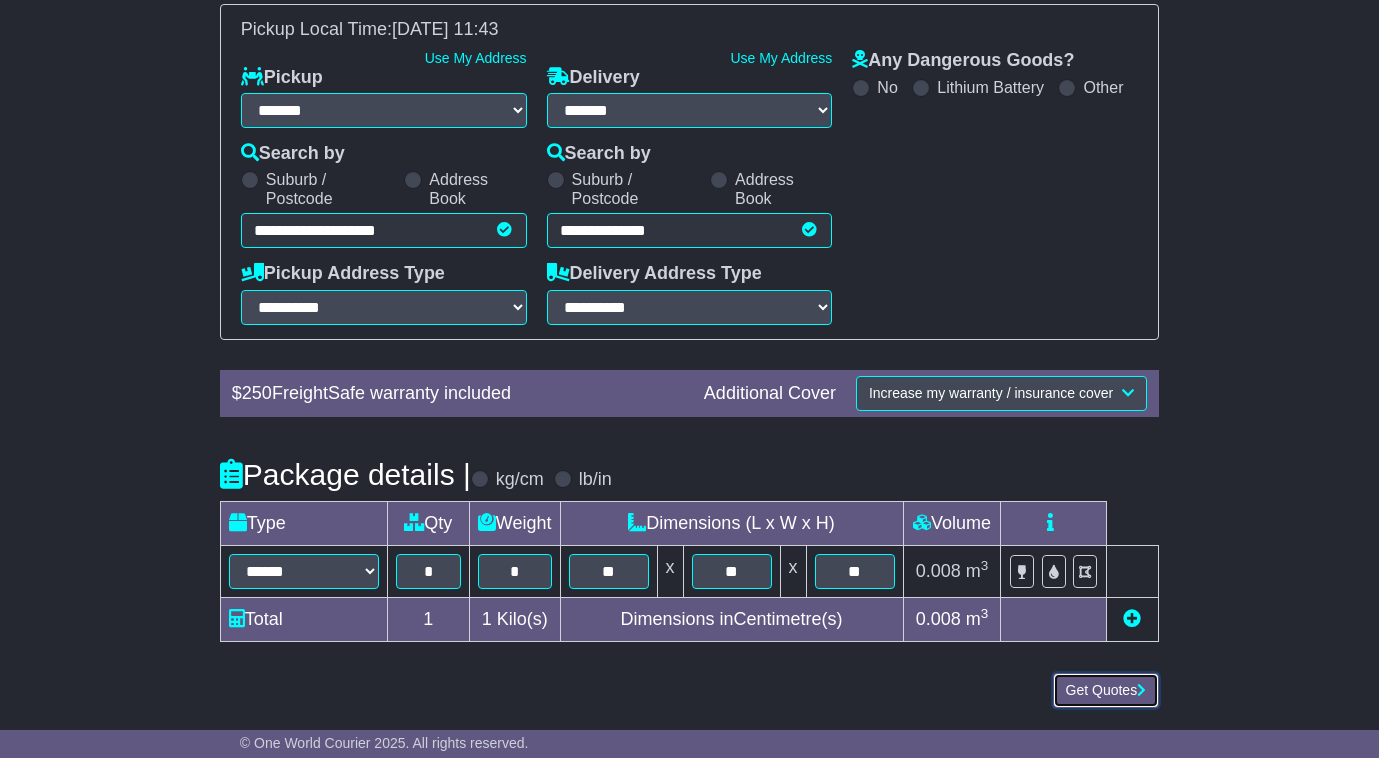 type 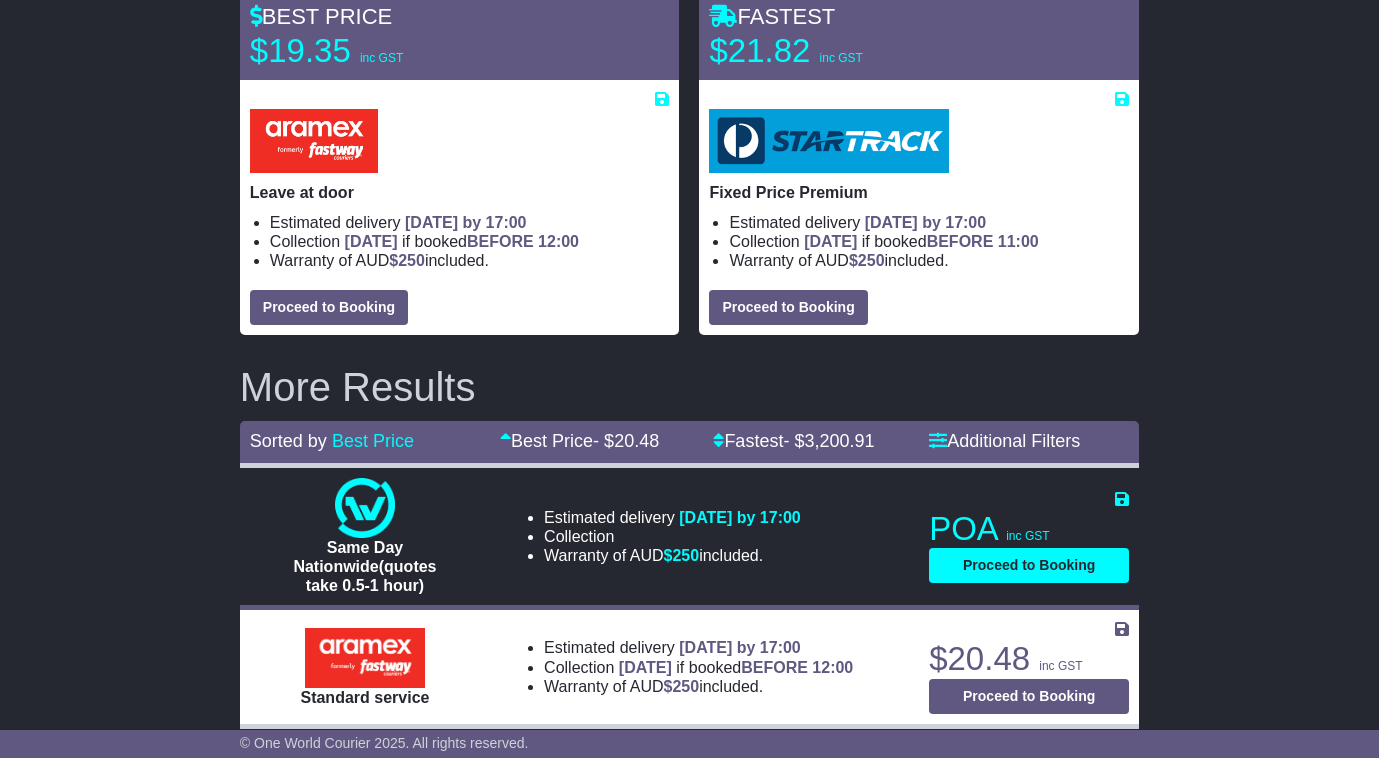 scroll, scrollTop: 0, scrollLeft: 0, axis: both 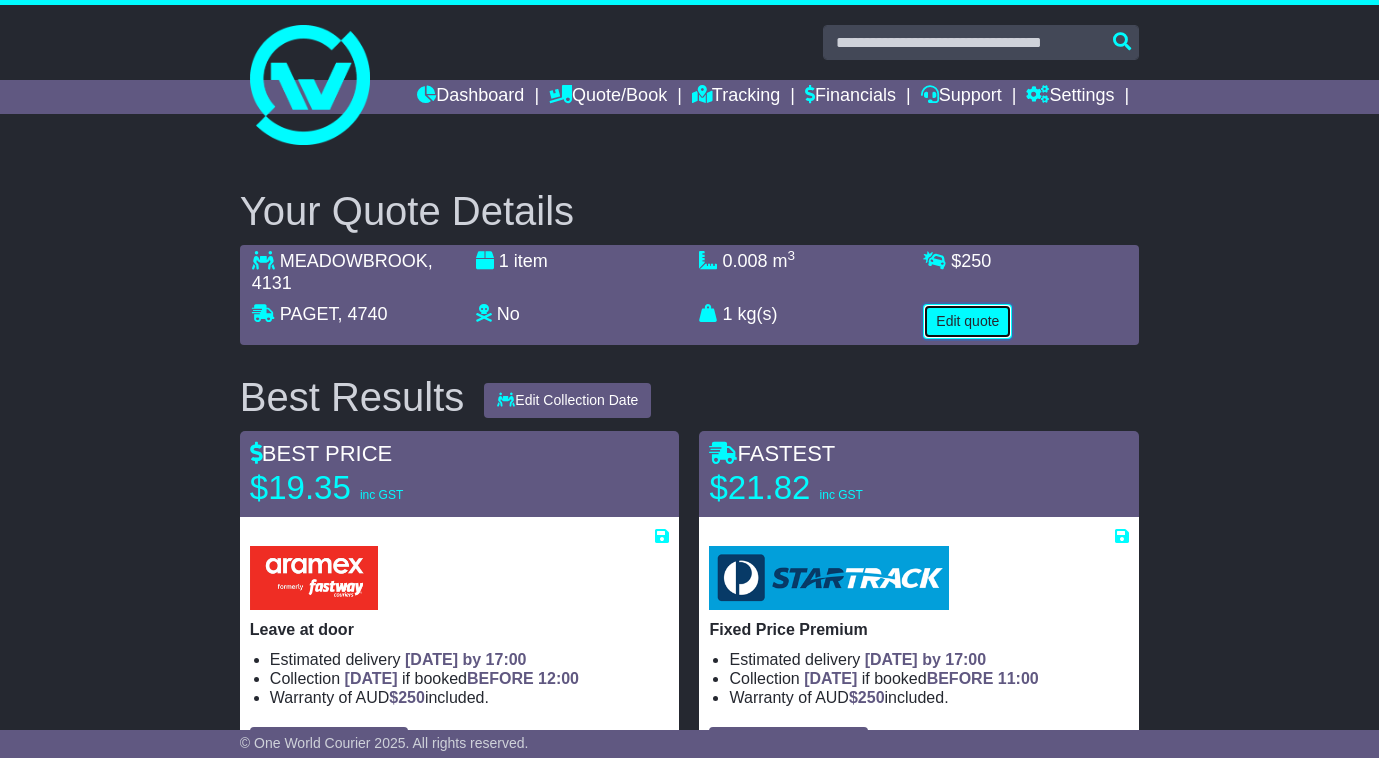 click on "Edit quote" at bounding box center (967, 321) 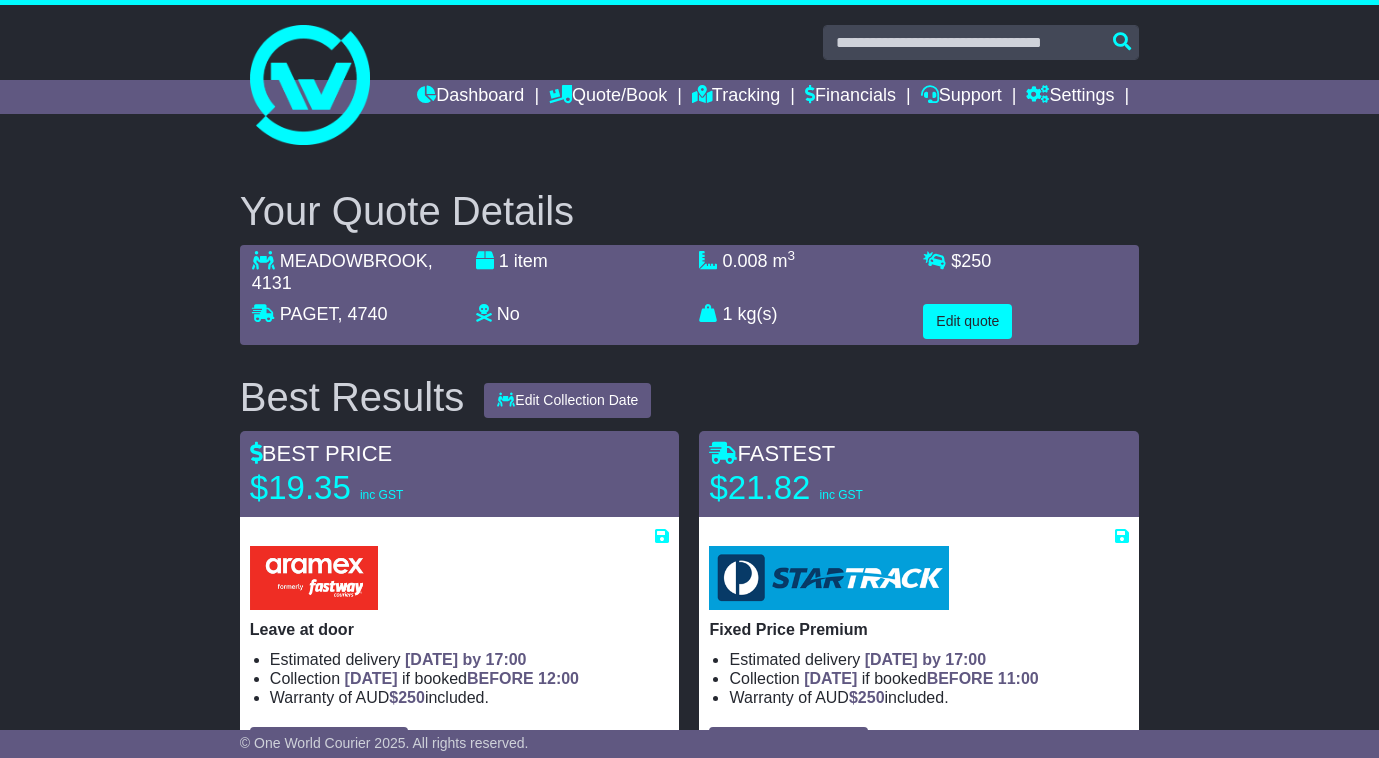 select on "**" 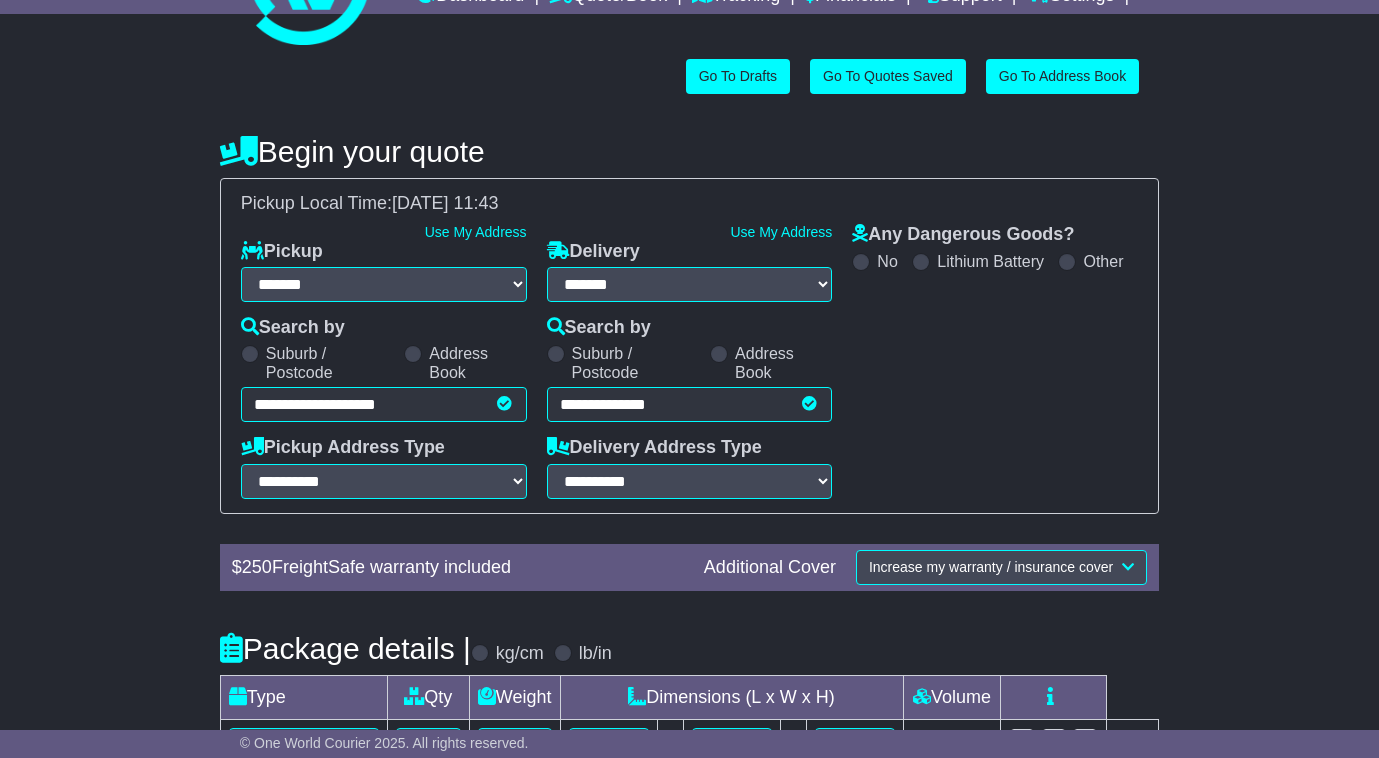 scroll, scrollTop: 308, scrollLeft: 0, axis: vertical 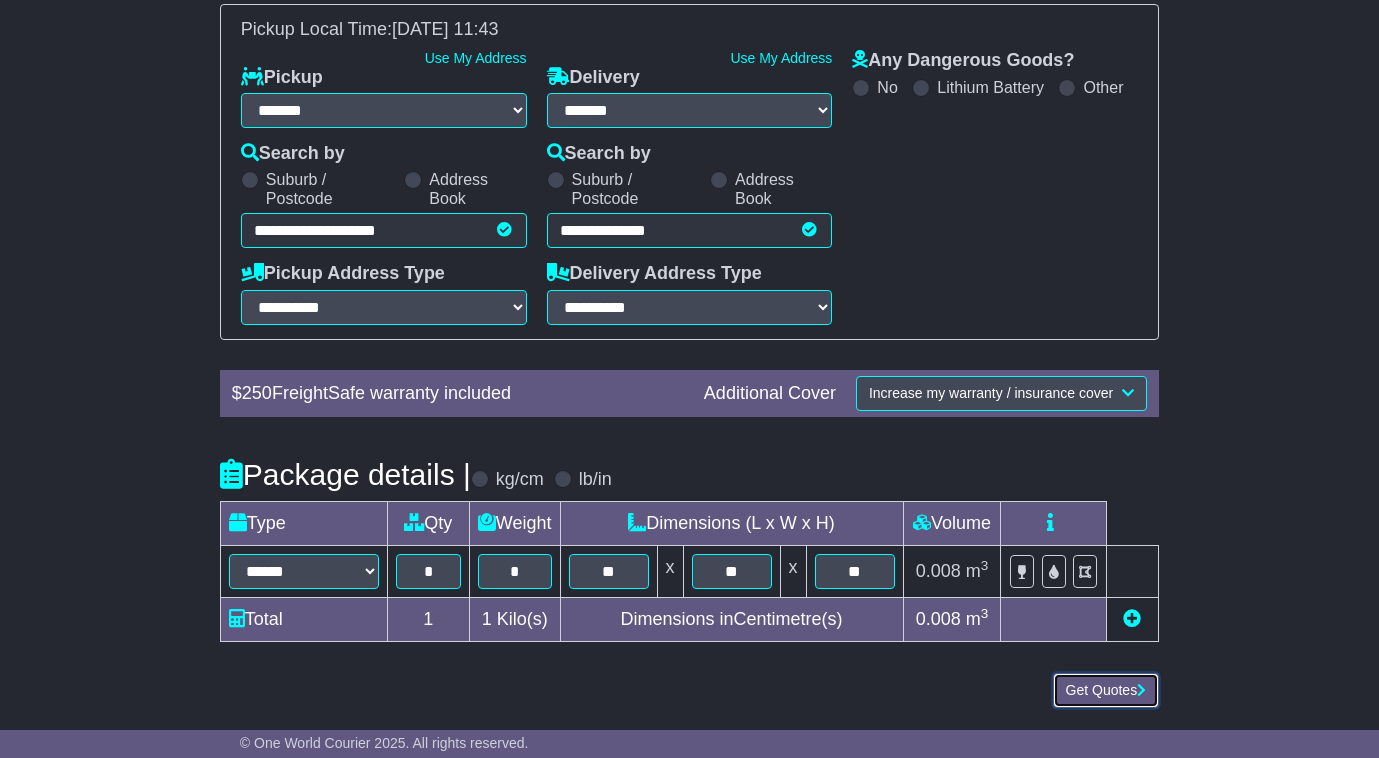 click on "Get Quotes" at bounding box center [1106, 690] 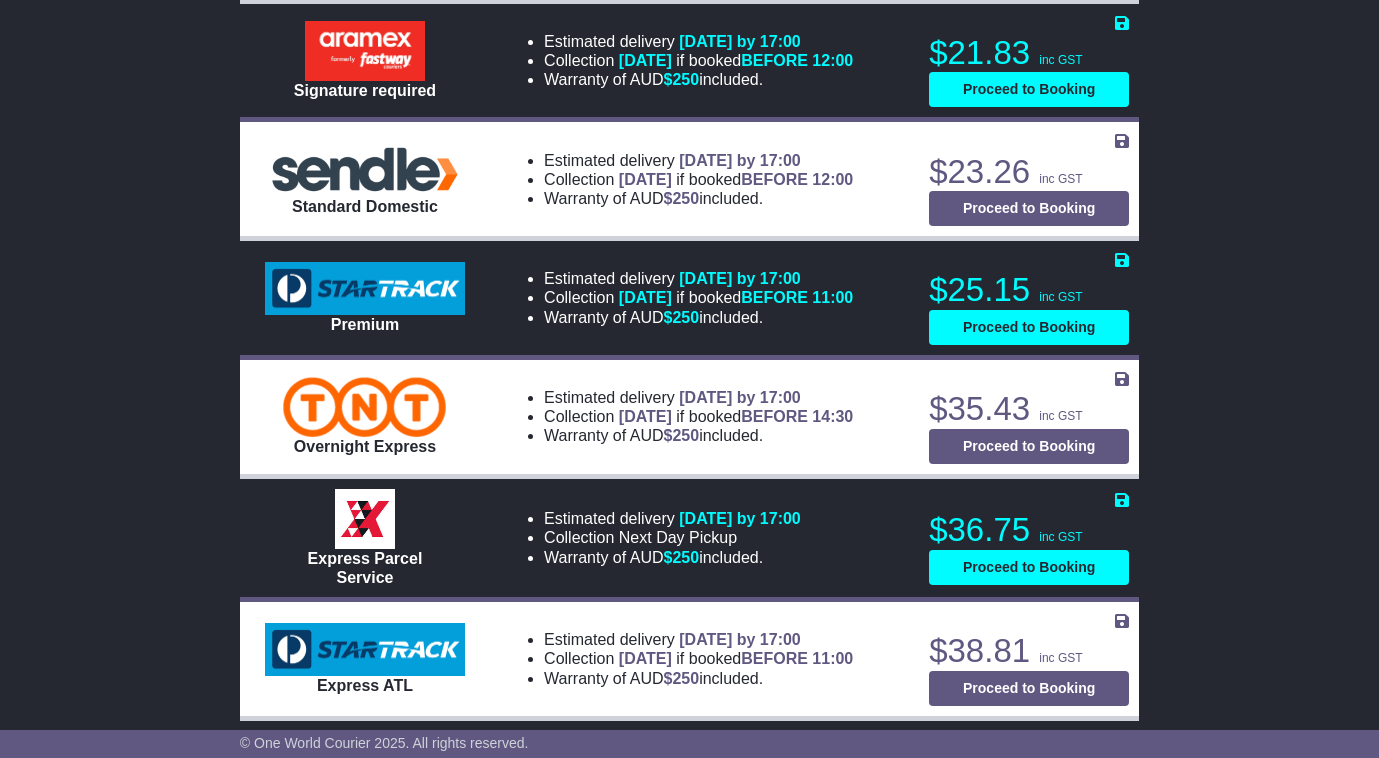 scroll, scrollTop: 1500, scrollLeft: 0, axis: vertical 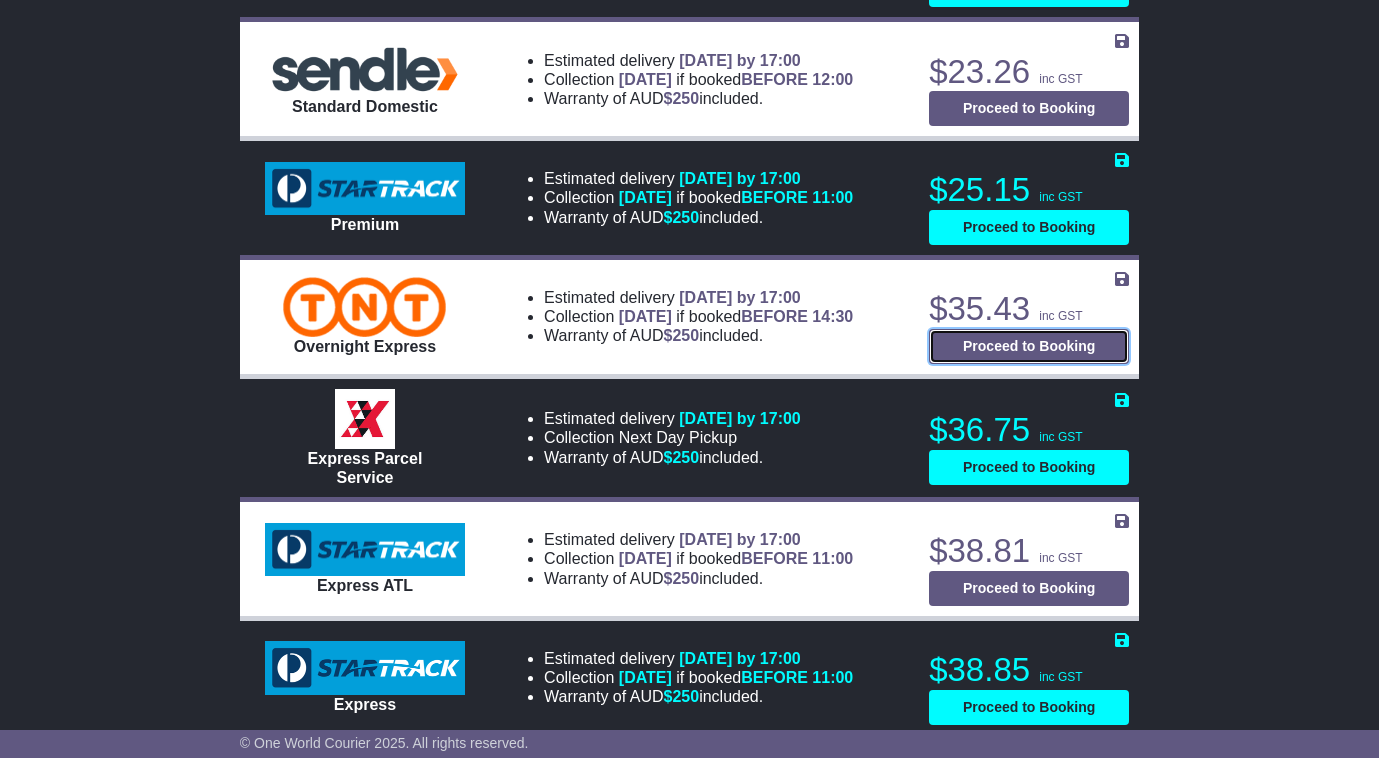 click on "Proceed to Booking" at bounding box center (1029, 346) 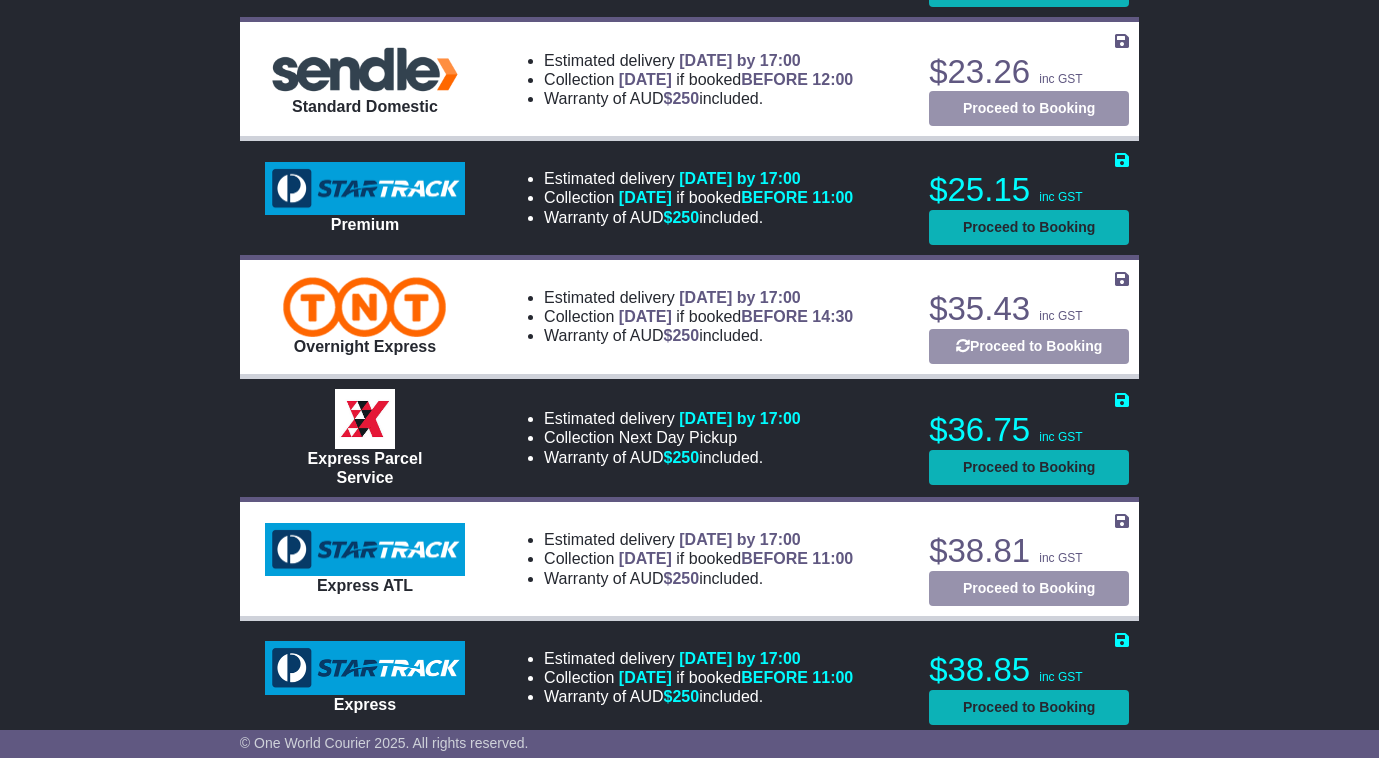 select on "****" 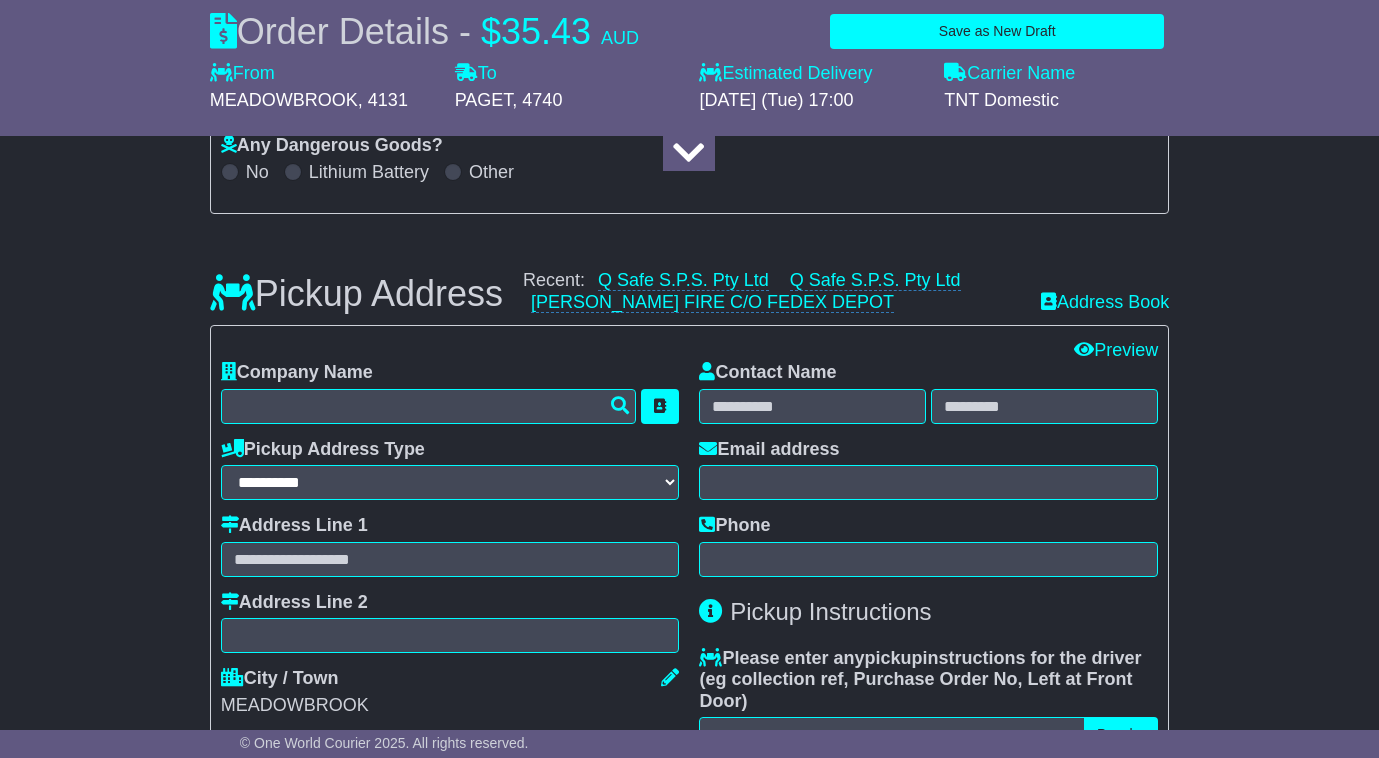 scroll, scrollTop: 0, scrollLeft: 0, axis: both 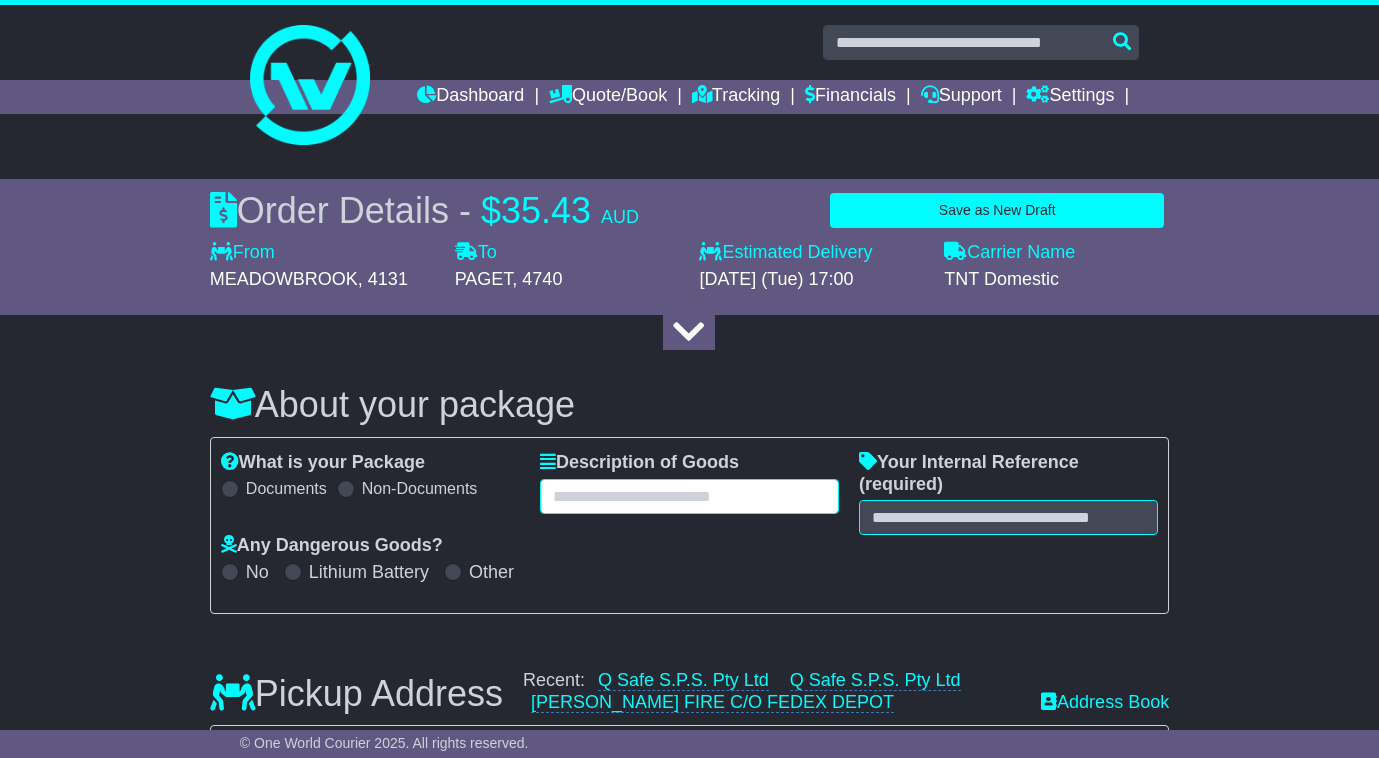 click at bounding box center (689, 496) 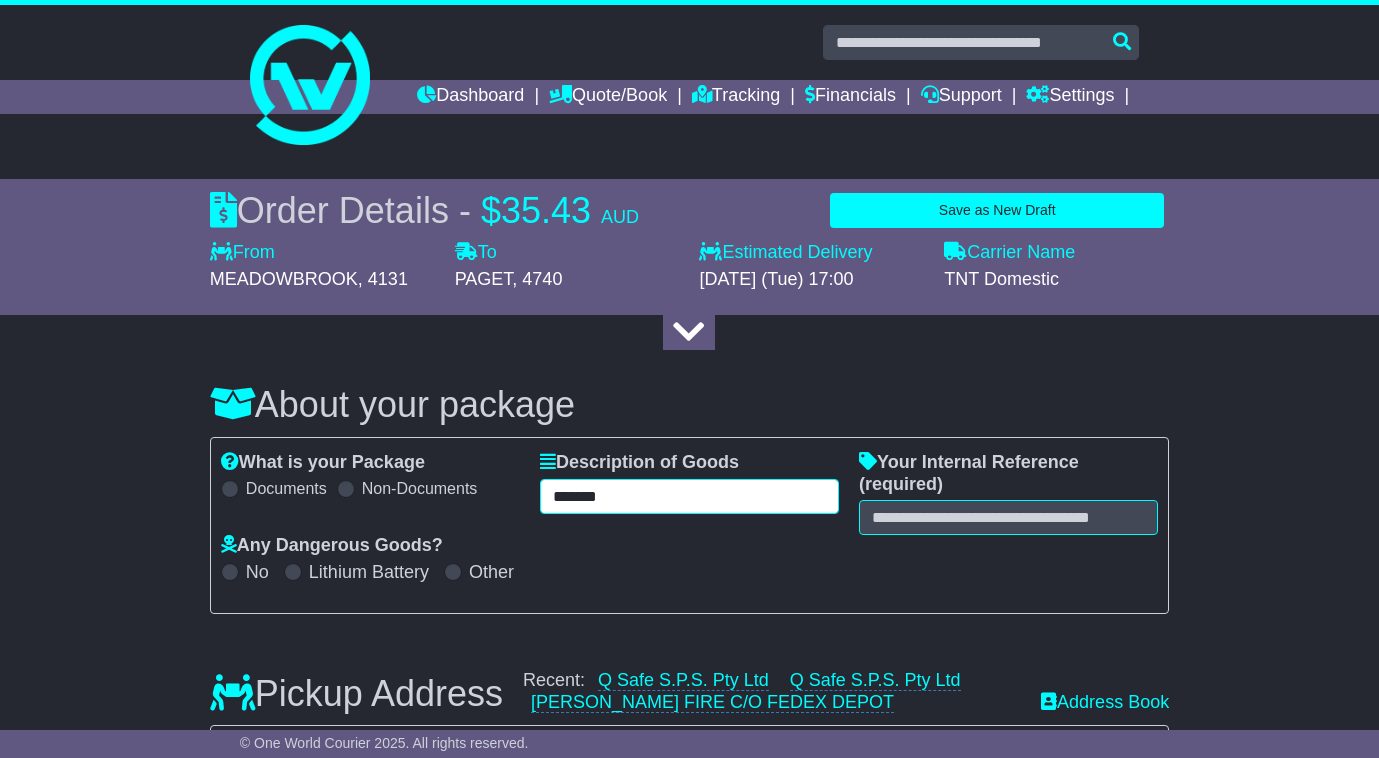 type on "*******" 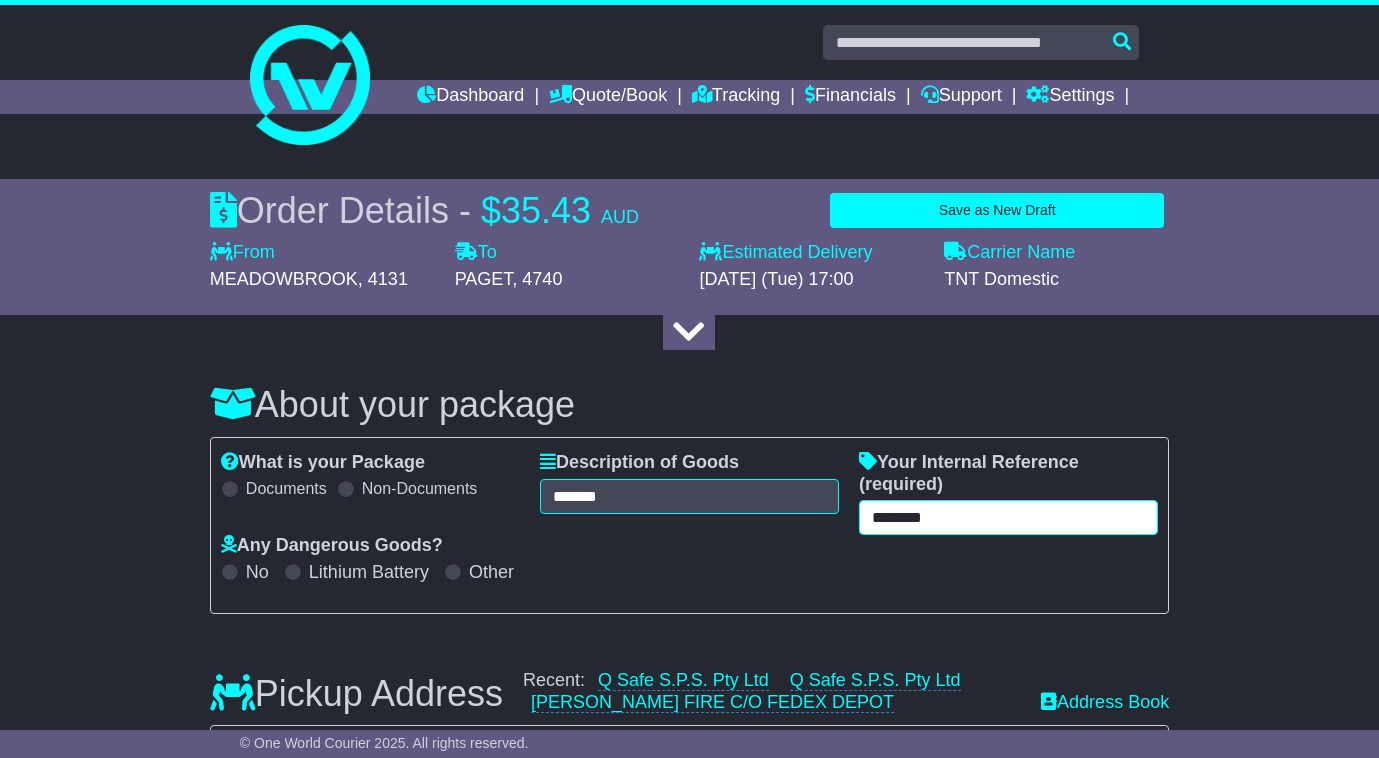type on "********" 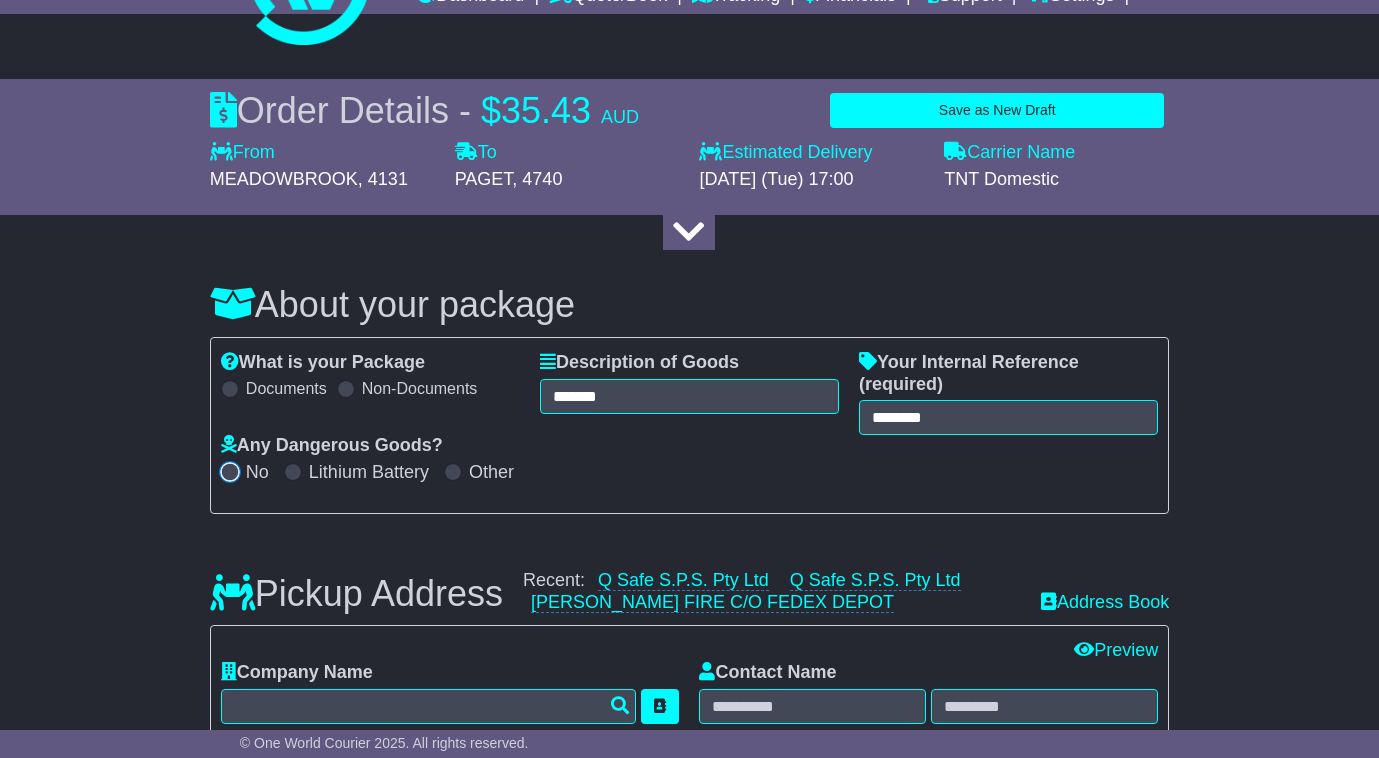scroll, scrollTop: 300, scrollLeft: 0, axis: vertical 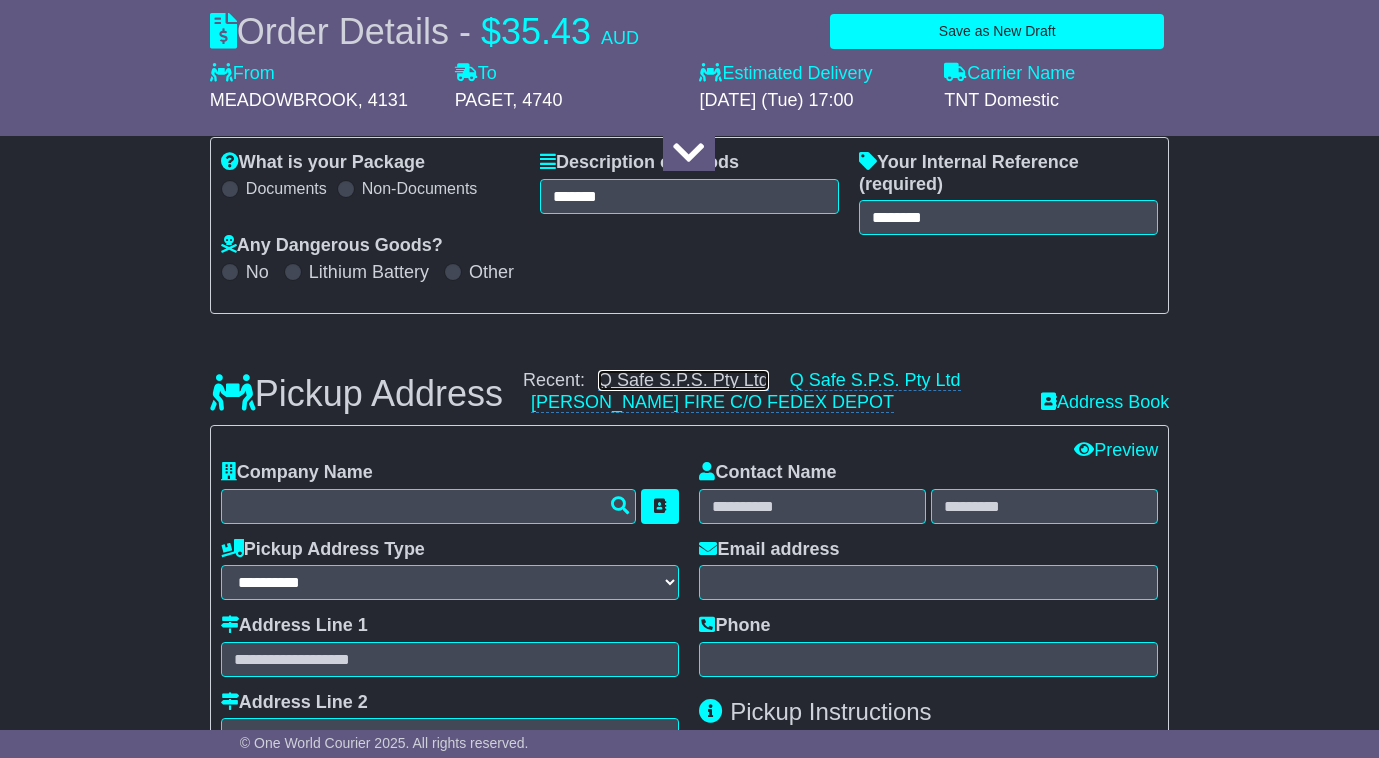 click on "Q Safe S.P.S. Pty Ltd" at bounding box center (683, 380) 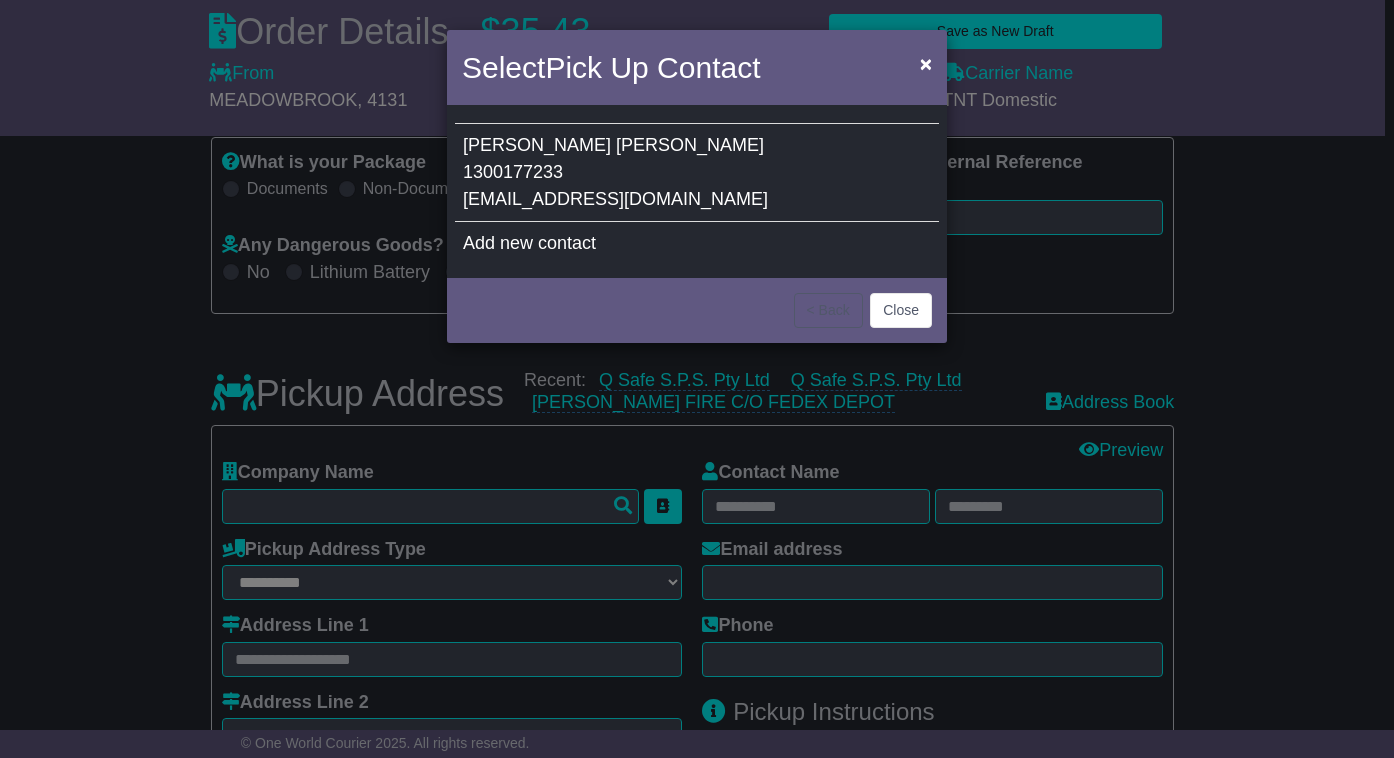 click on "Spratt" at bounding box center (690, 145) 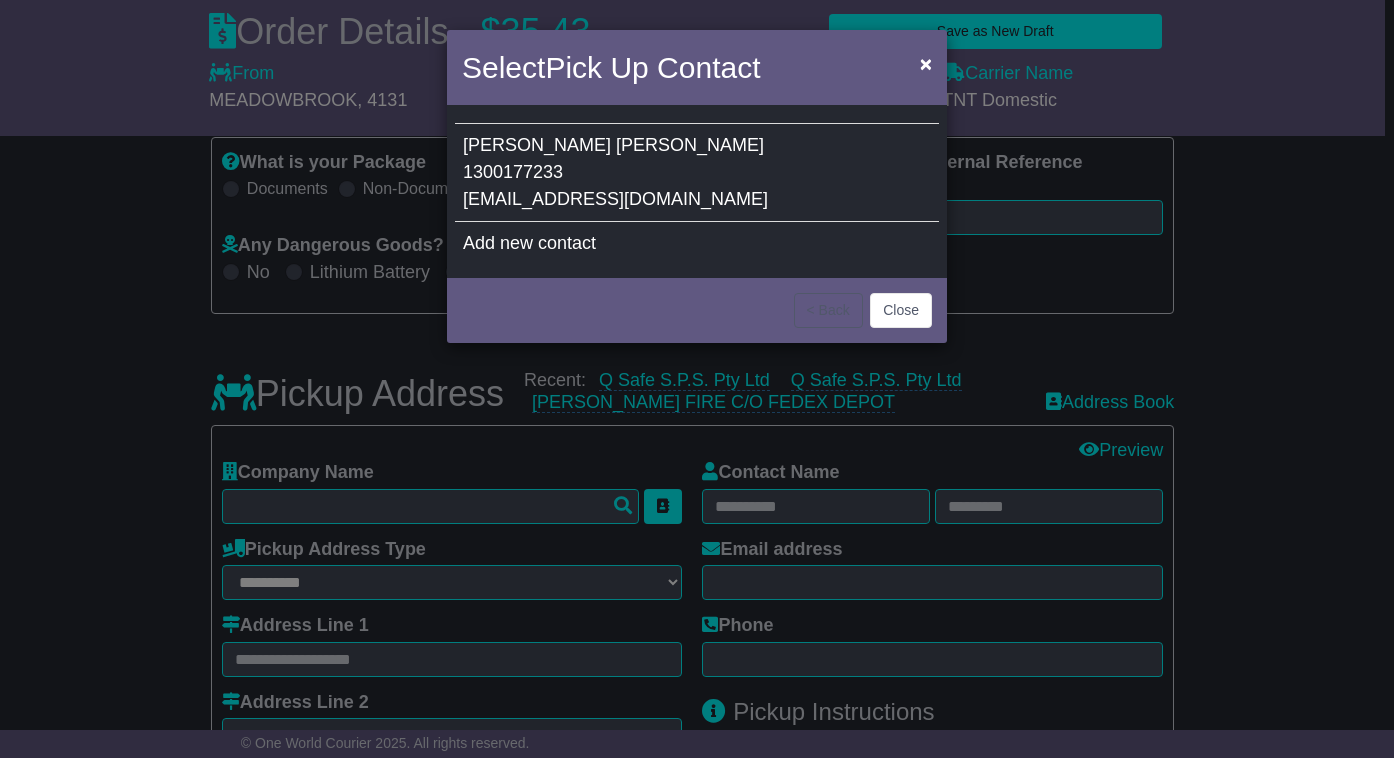 type on "**********" 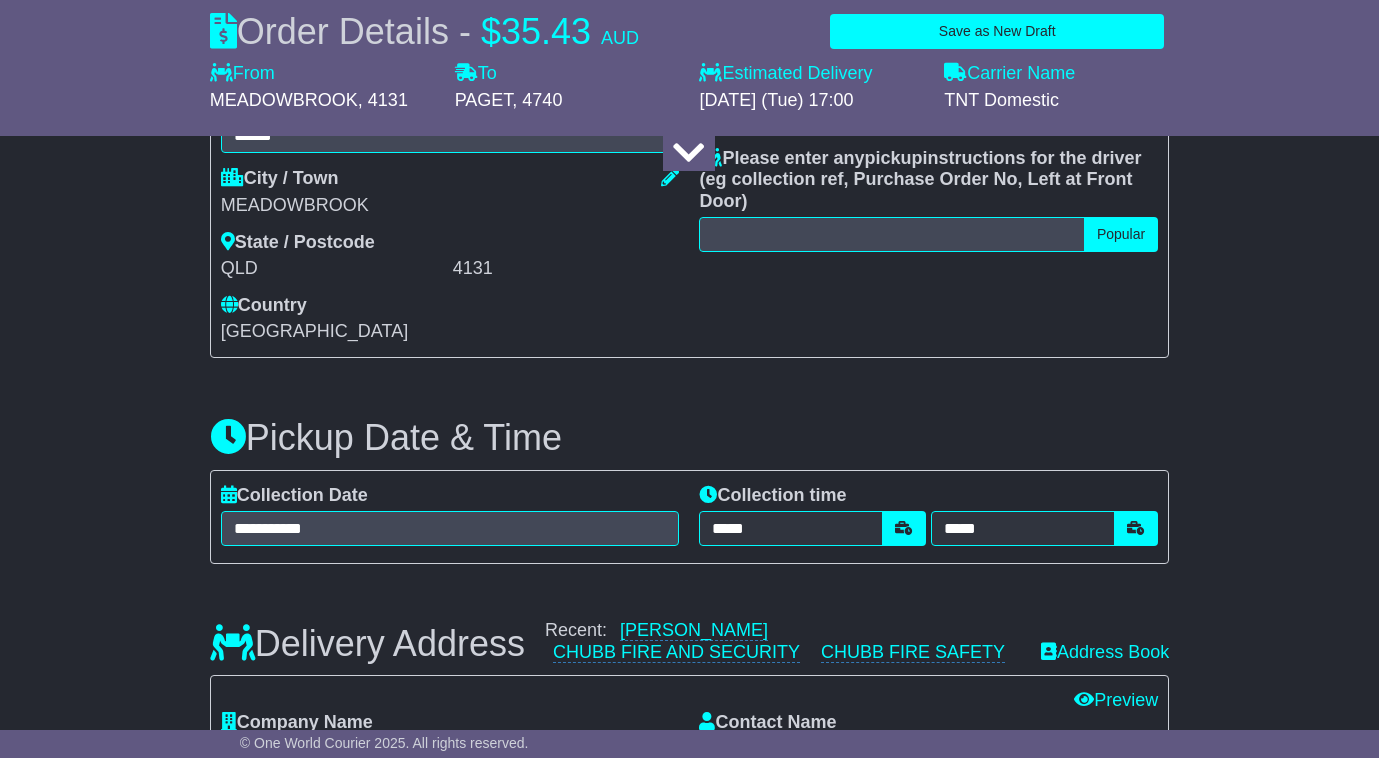 scroll, scrollTop: 1000, scrollLeft: 0, axis: vertical 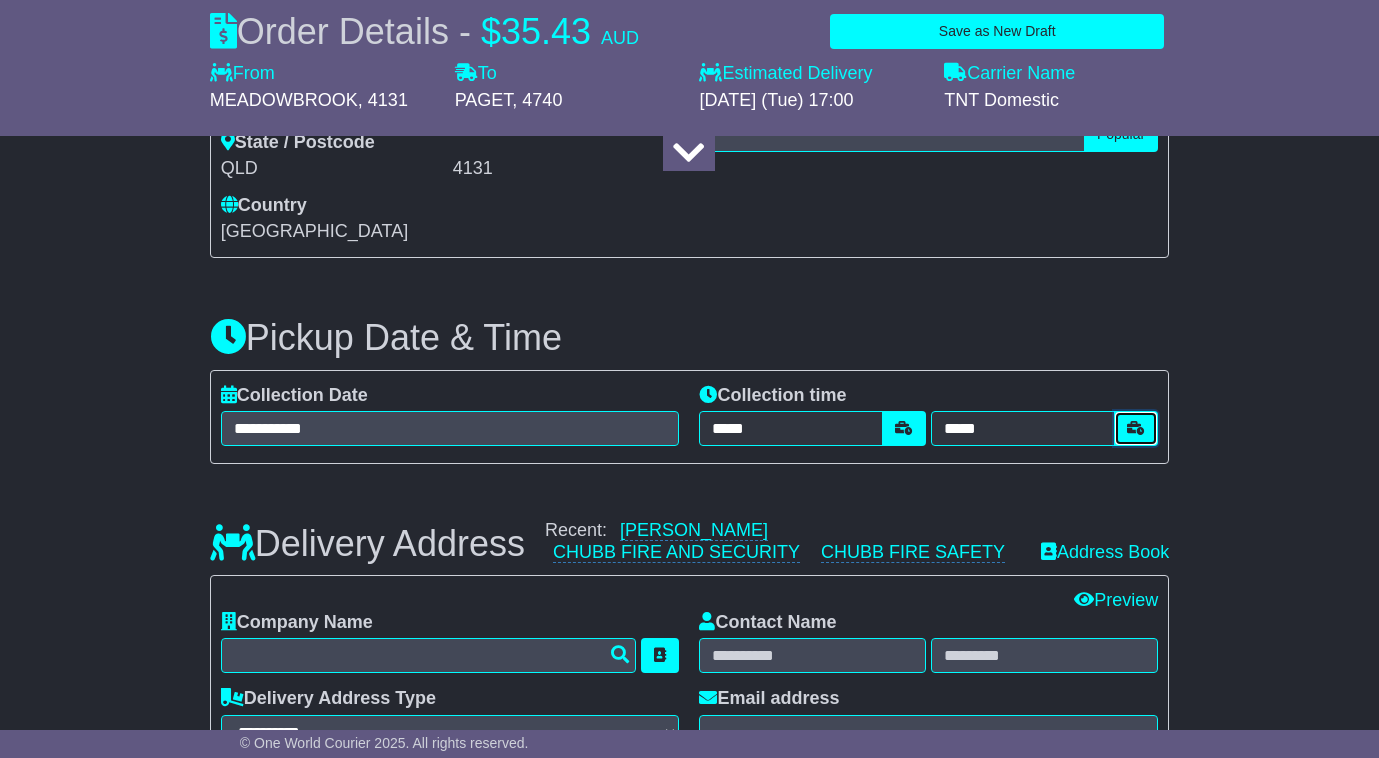 click at bounding box center (1136, 428) 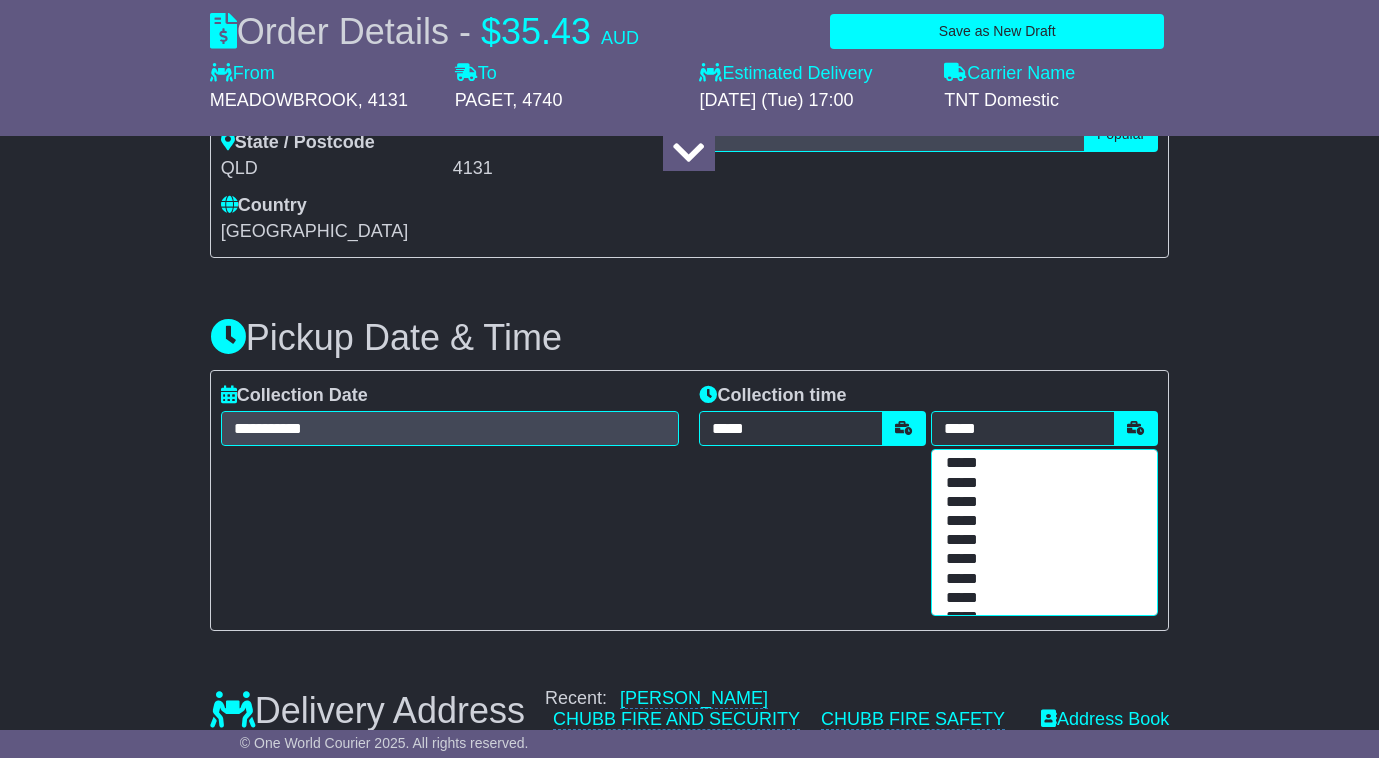 scroll, scrollTop: 433, scrollLeft: 0, axis: vertical 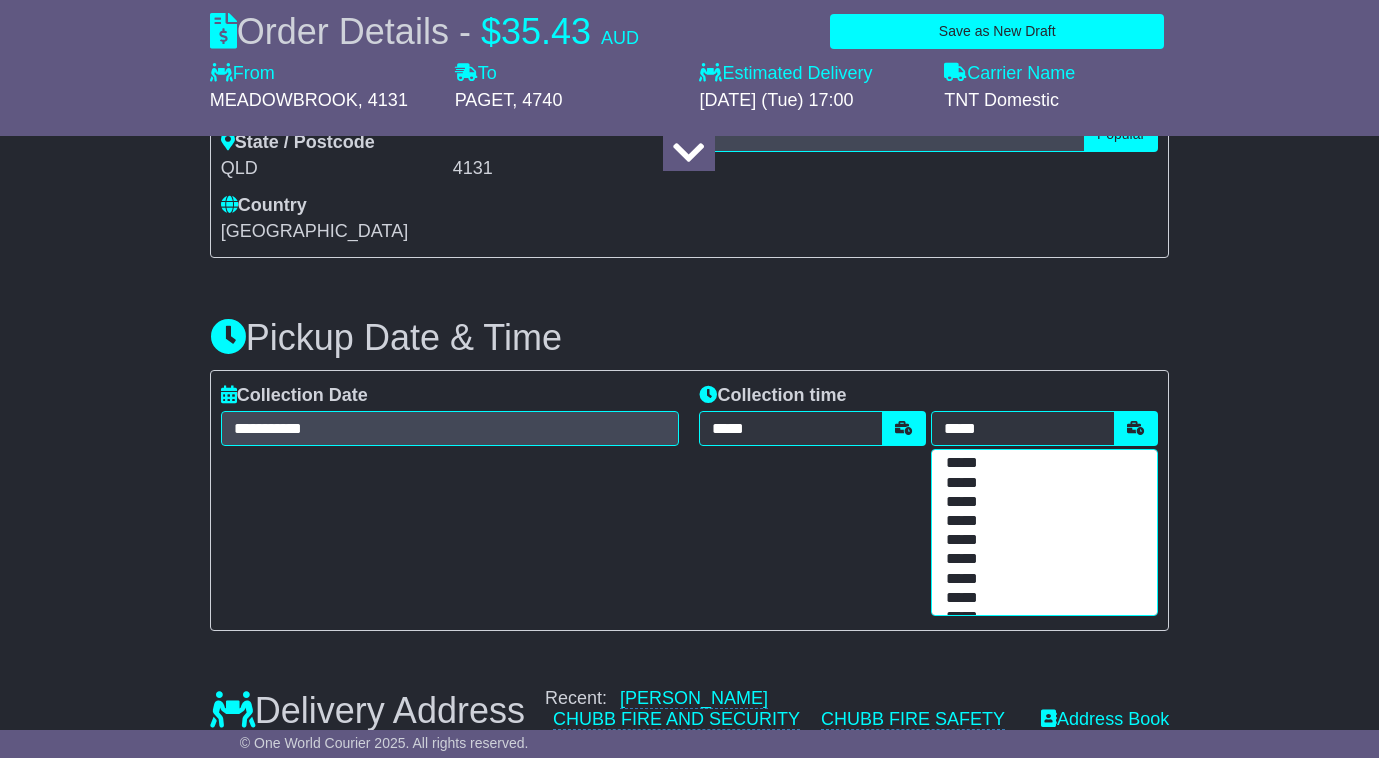 click on "*****" at bounding box center [1040, 540] 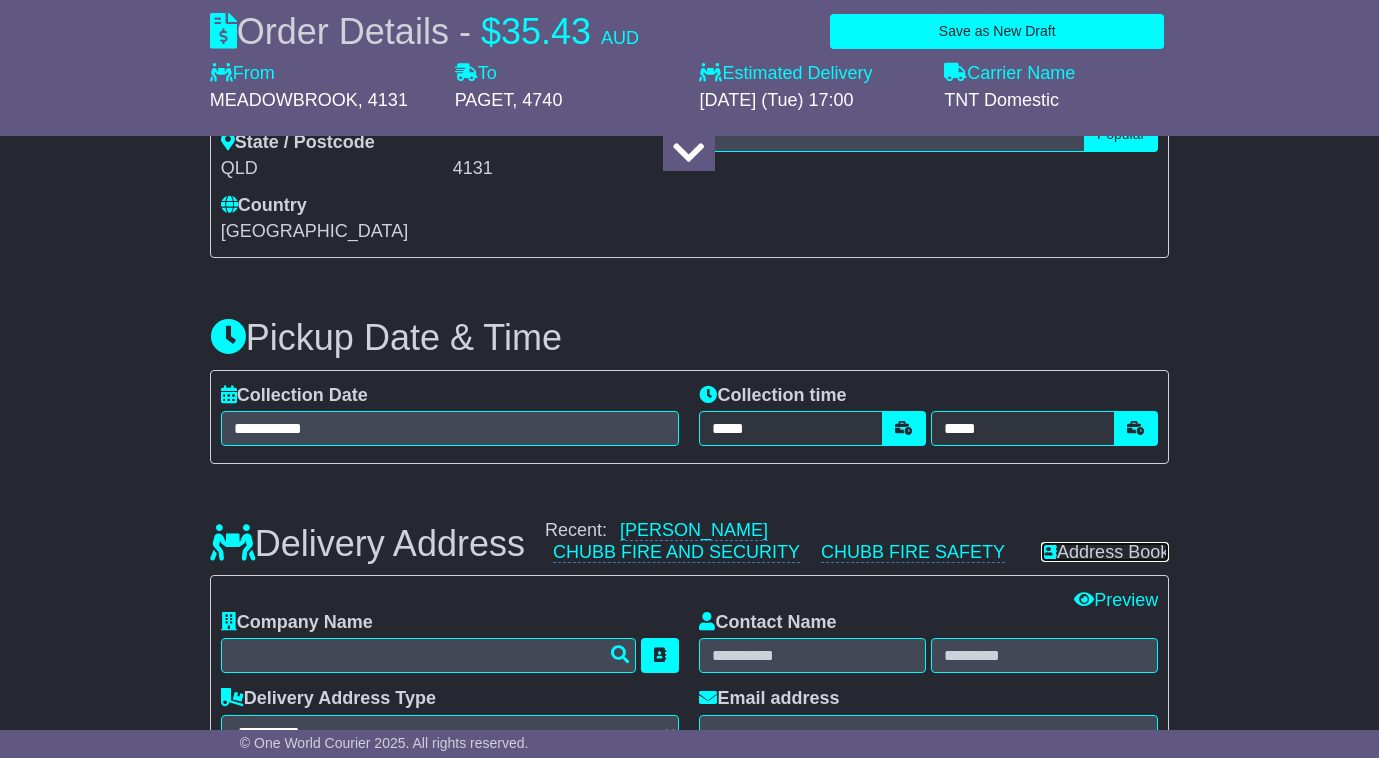 click on "Address Book" at bounding box center [1105, 552] 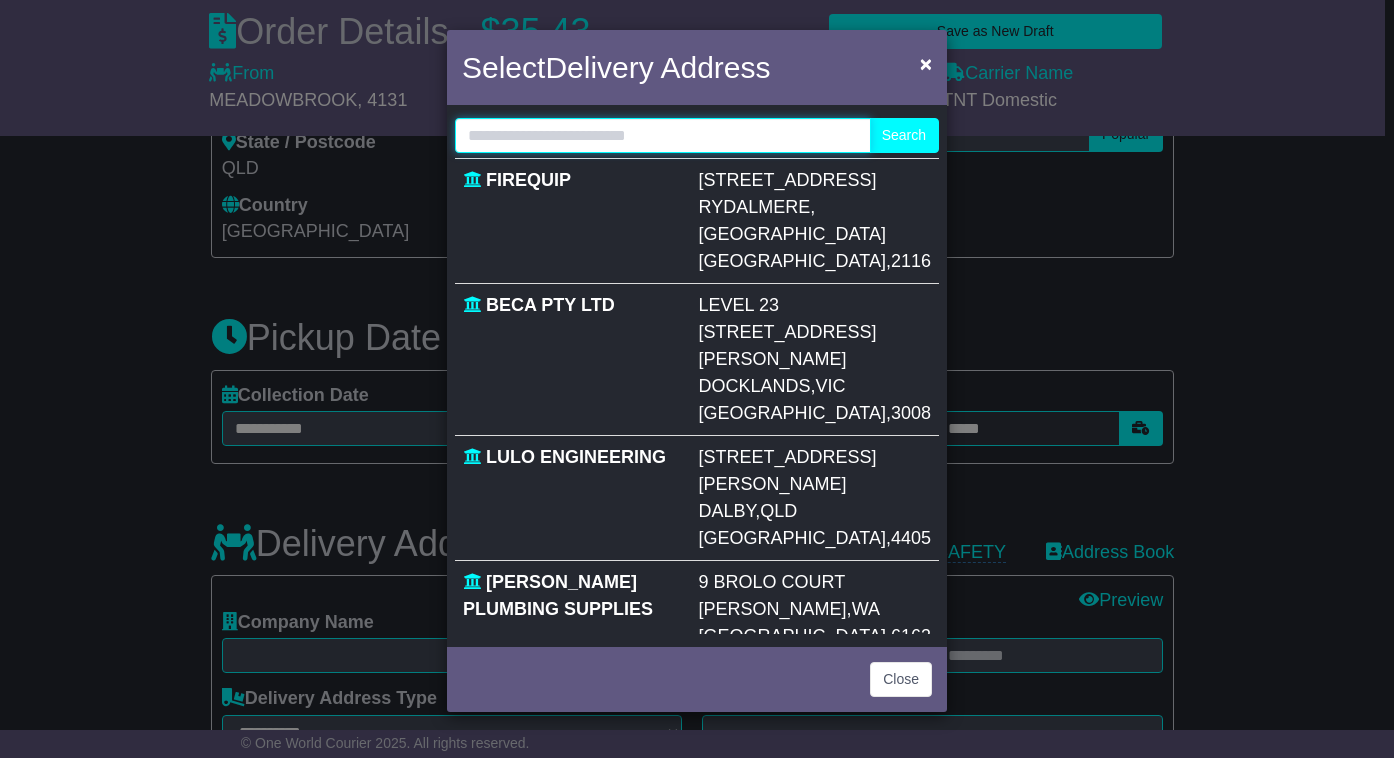 click at bounding box center [663, 135] 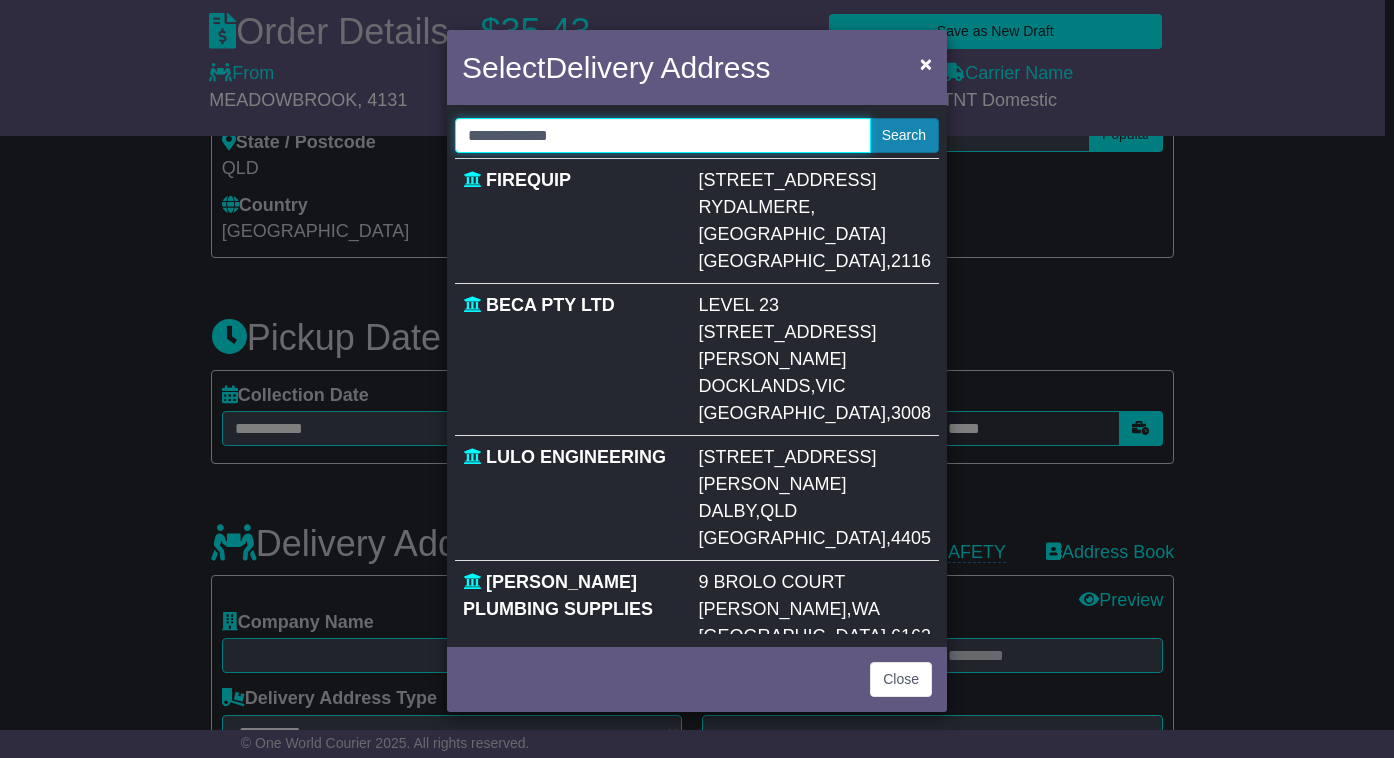type on "**********" 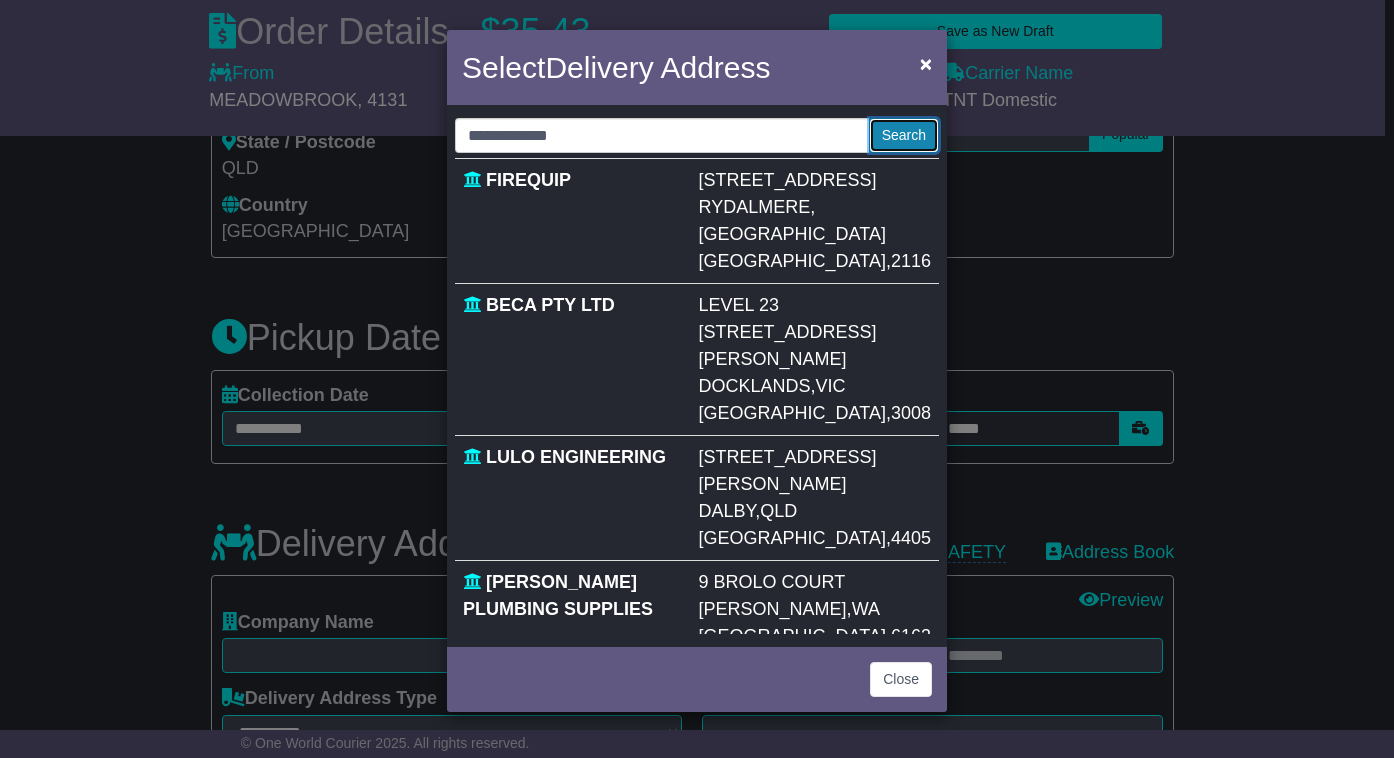 click on "Search" at bounding box center [904, 135] 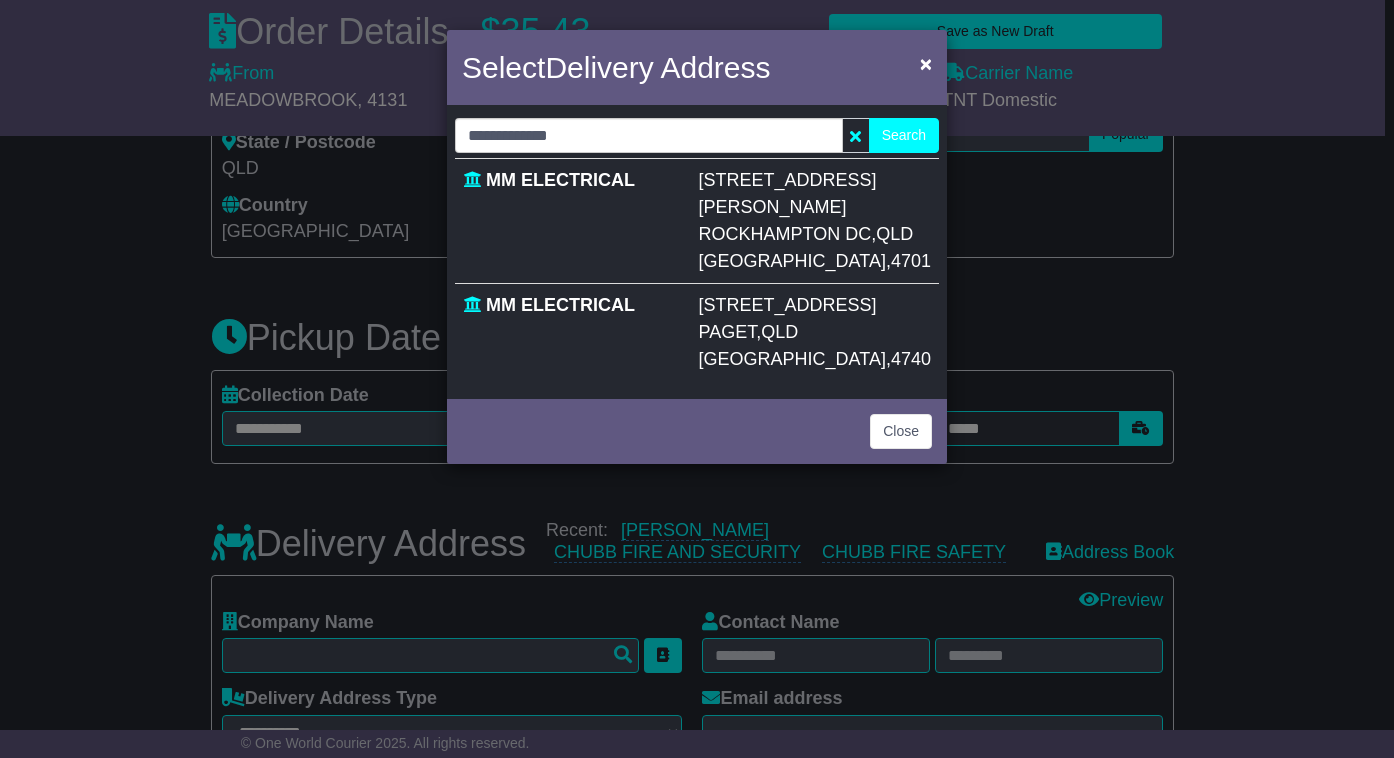 click on "53-55 ENTERPRISE STREET" at bounding box center [788, 305] 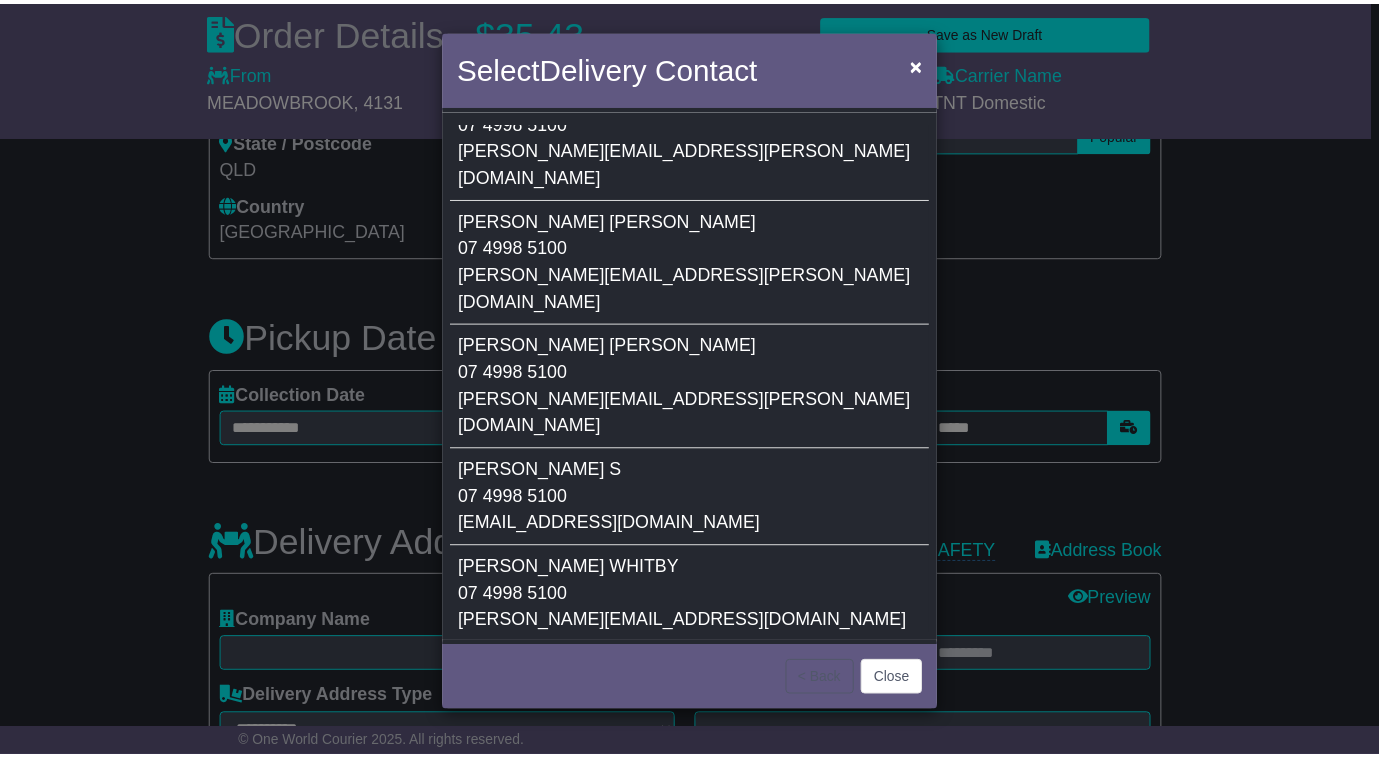 scroll, scrollTop: 400, scrollLeft: 0, axis: vertical 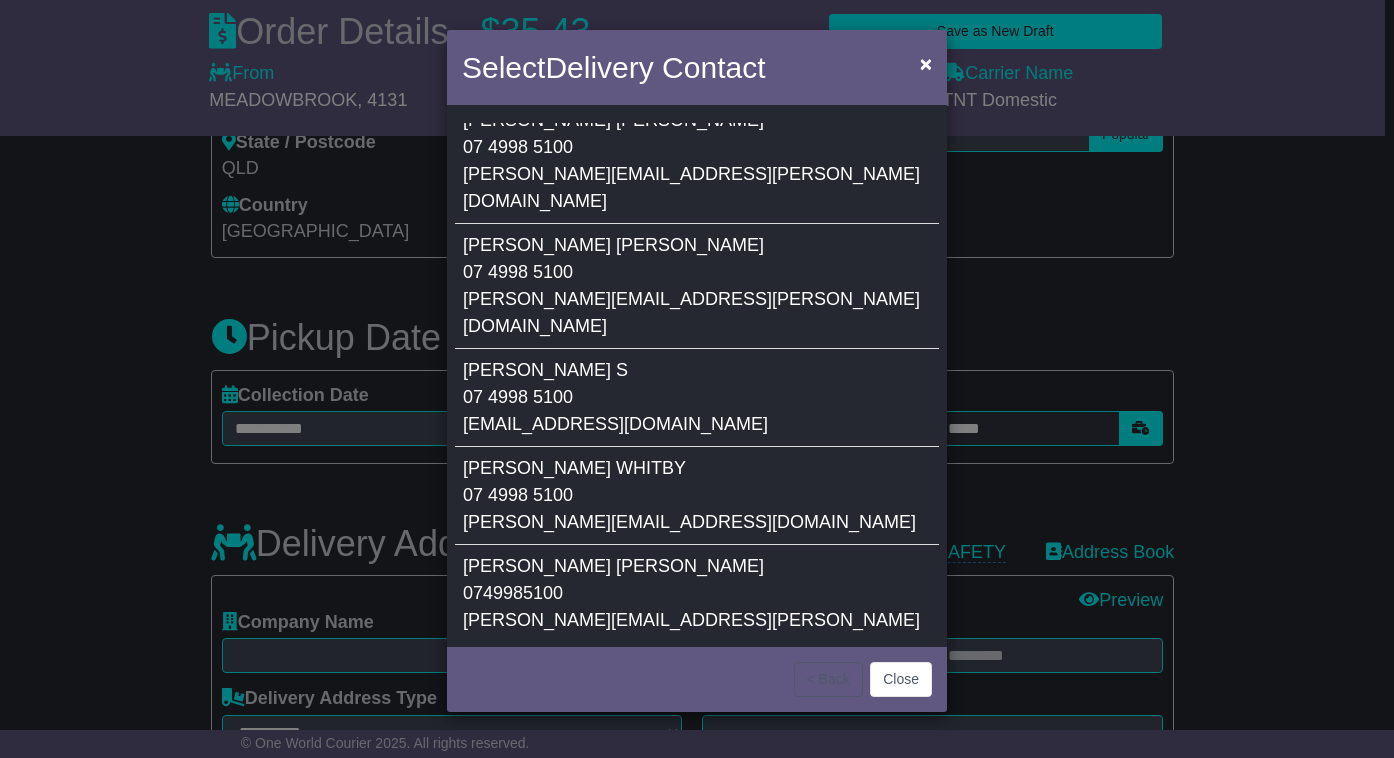 click on "BRENDAN" at bounding box center [537, 468] 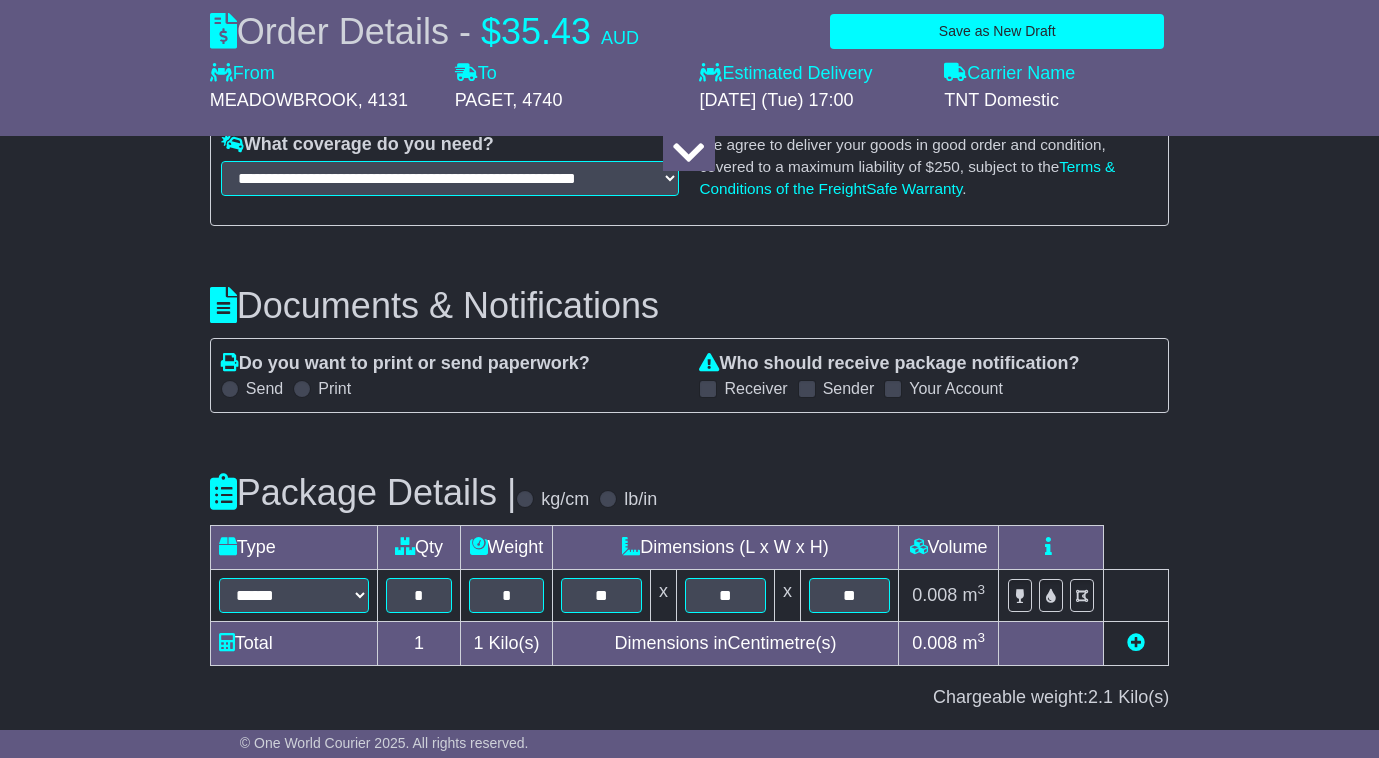 scroll, scrollTop: 2411, scrollLeft: 0, axis: vertical 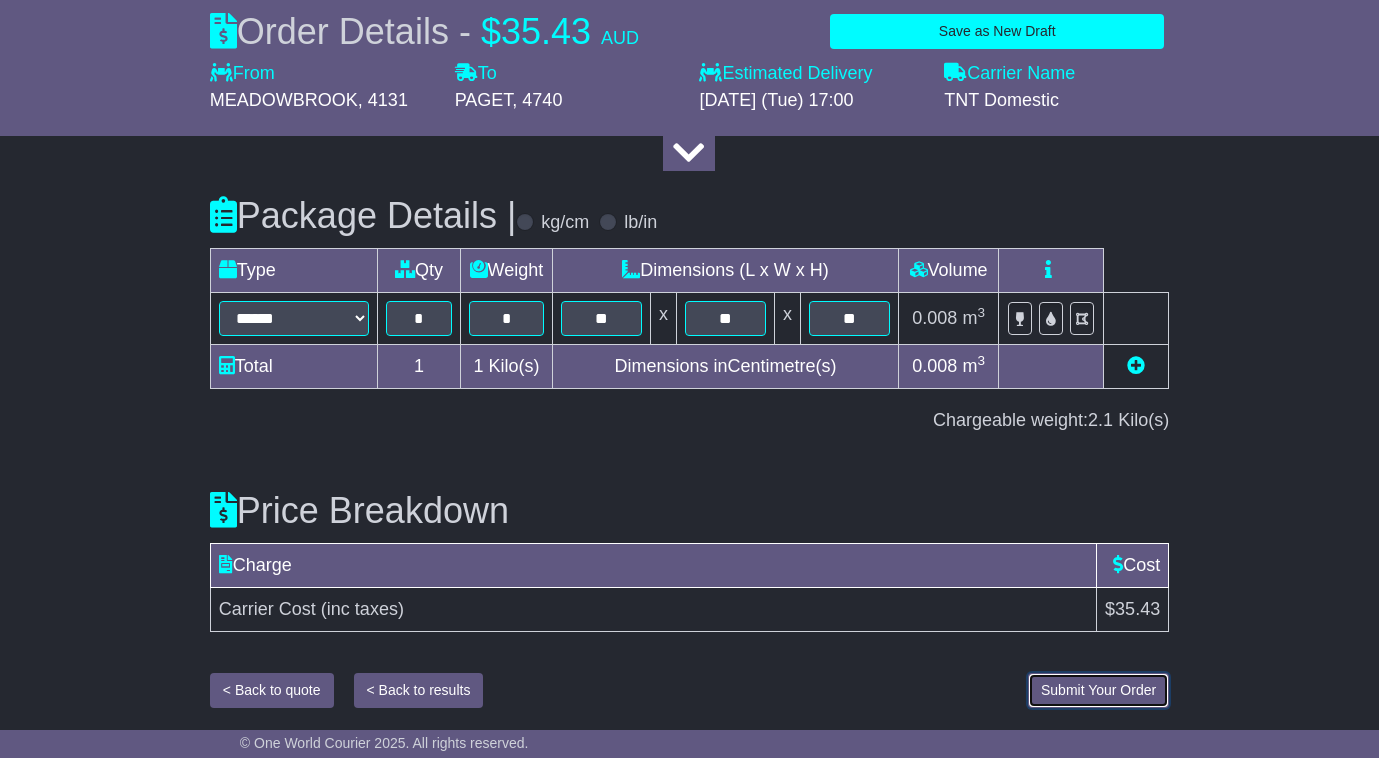 click on "Submit Your Order" at bounding box center [1098, 690] 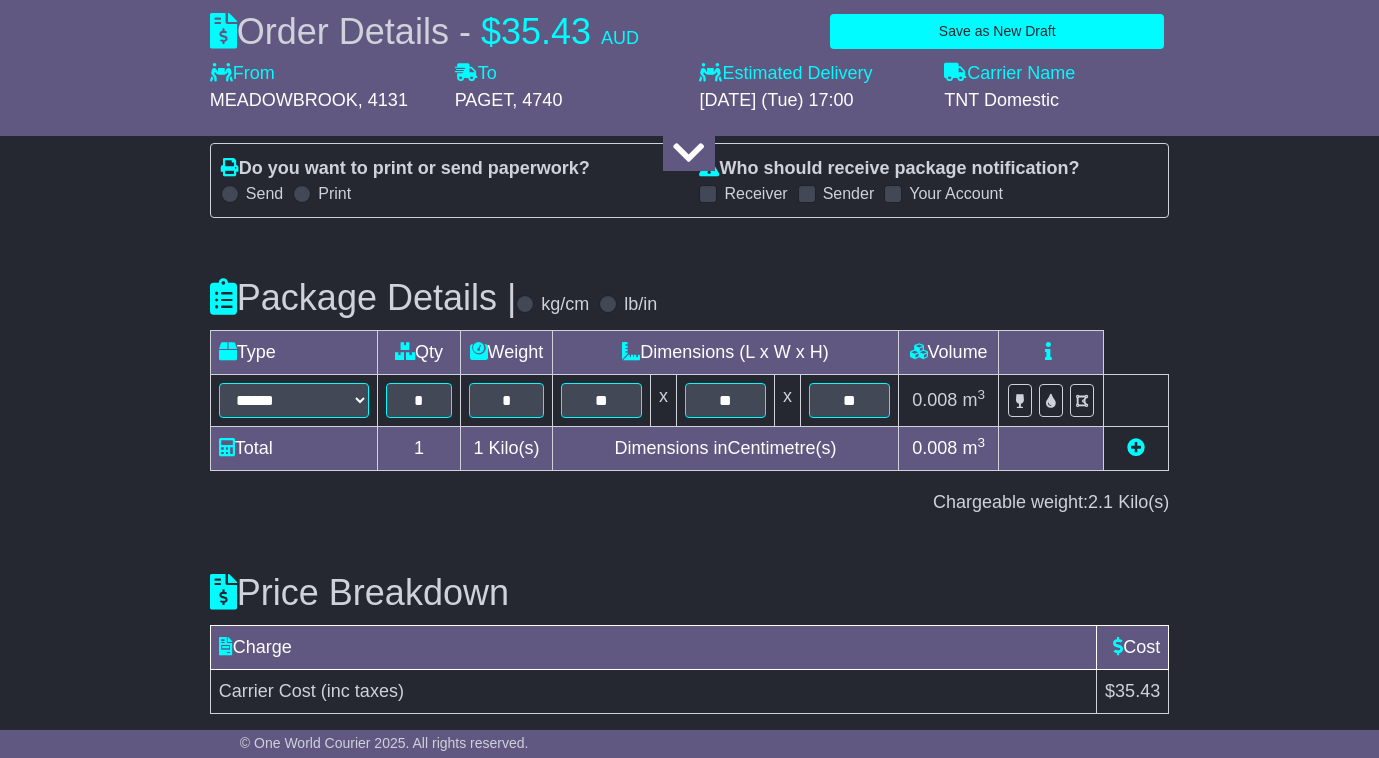 scroll, scrollTop: 2411, scrollLeft: 0, axis: vertical 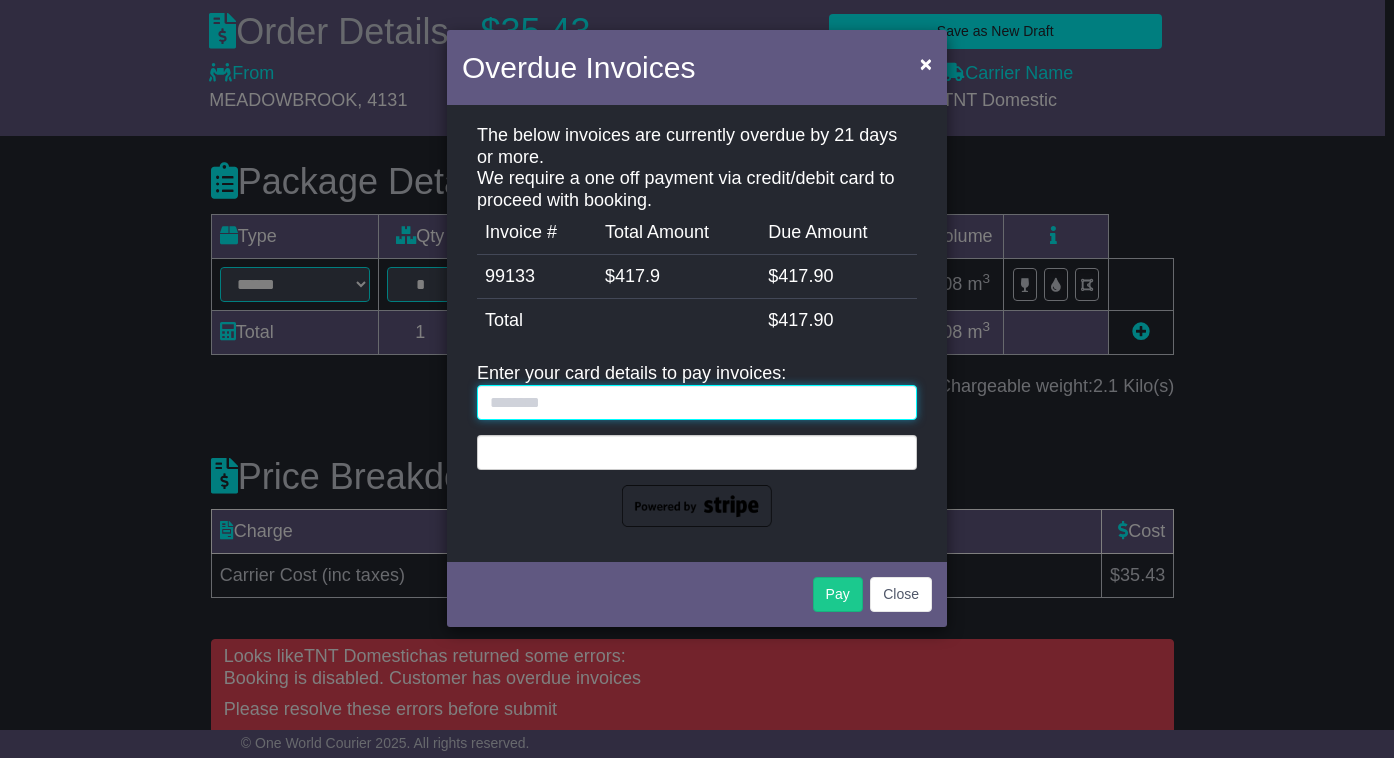 click at bounding box center (697, 402) 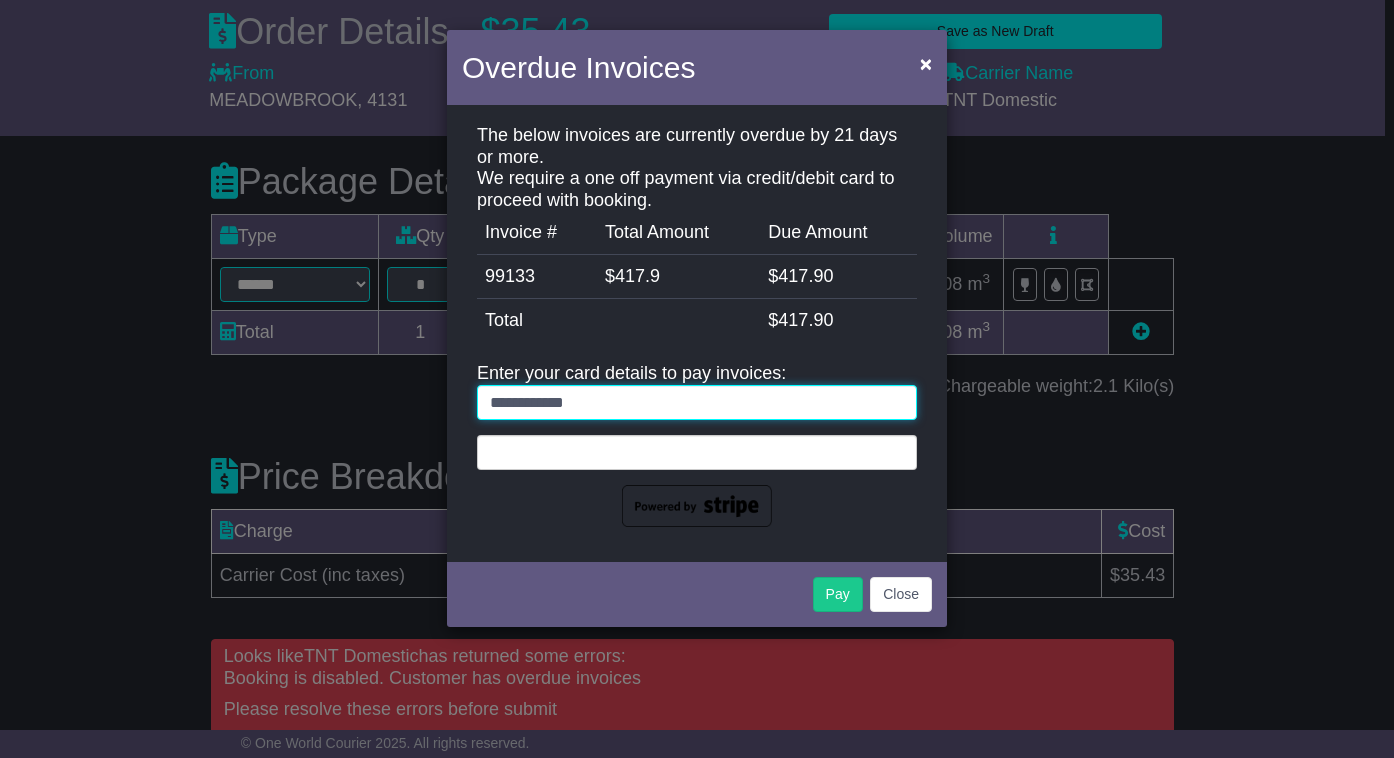 type on "**********" 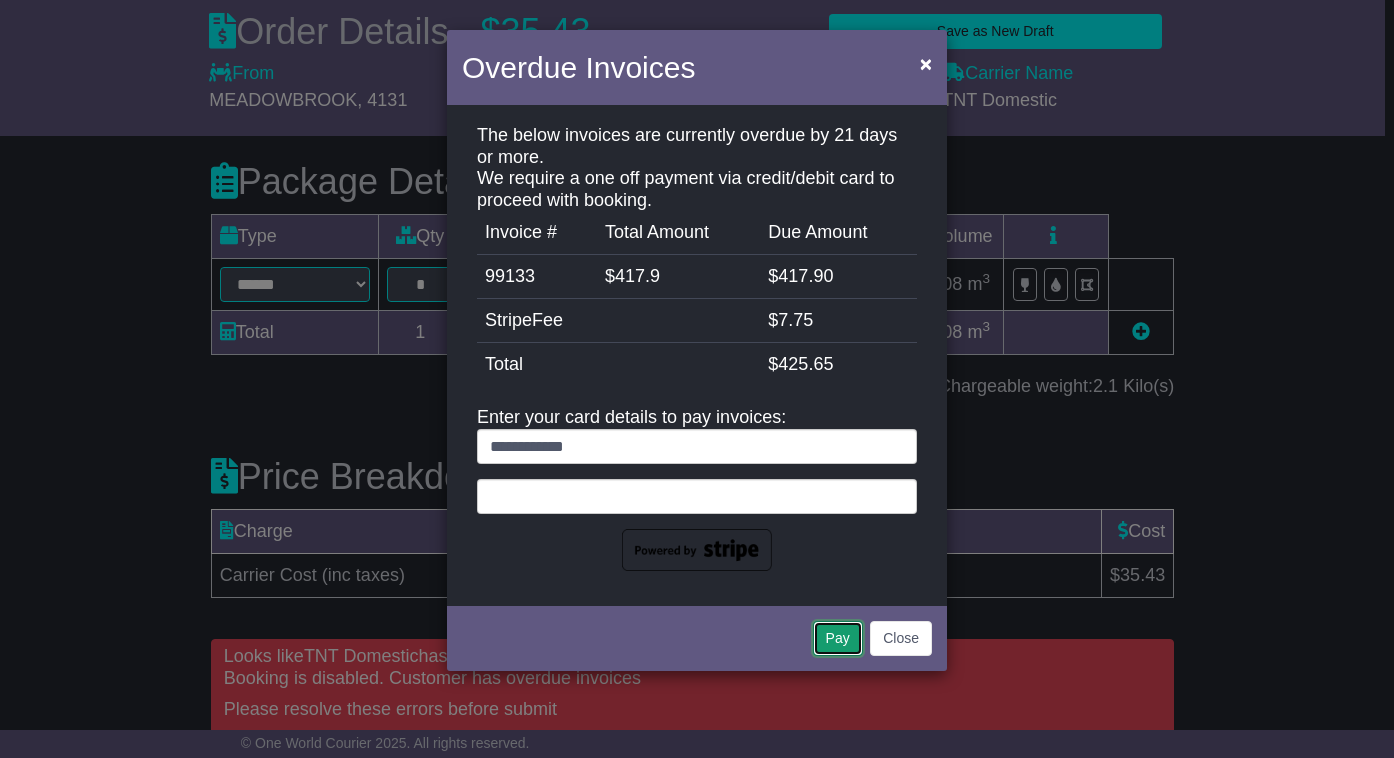 click on "Pay" at bounding box center [838, 638] 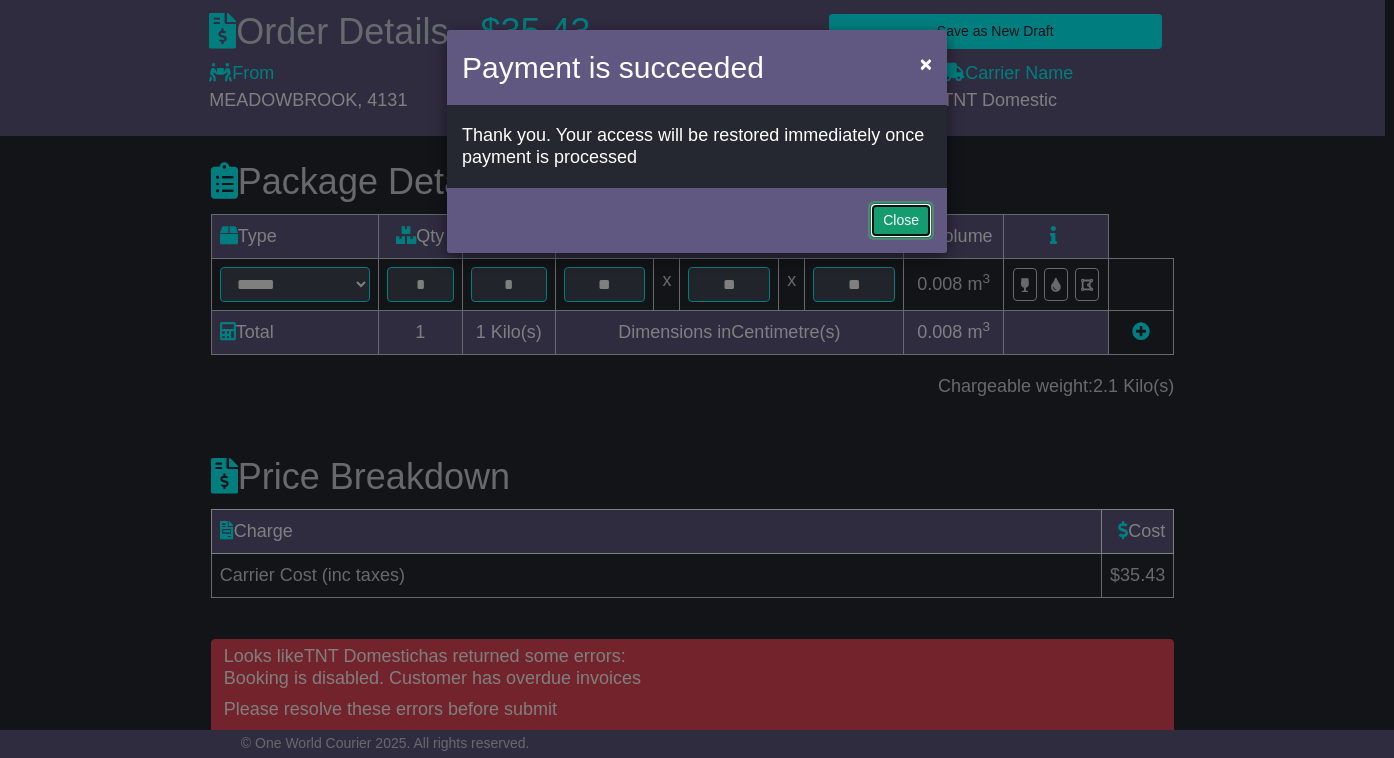 click on "Close" at bounding box center (901, 220) 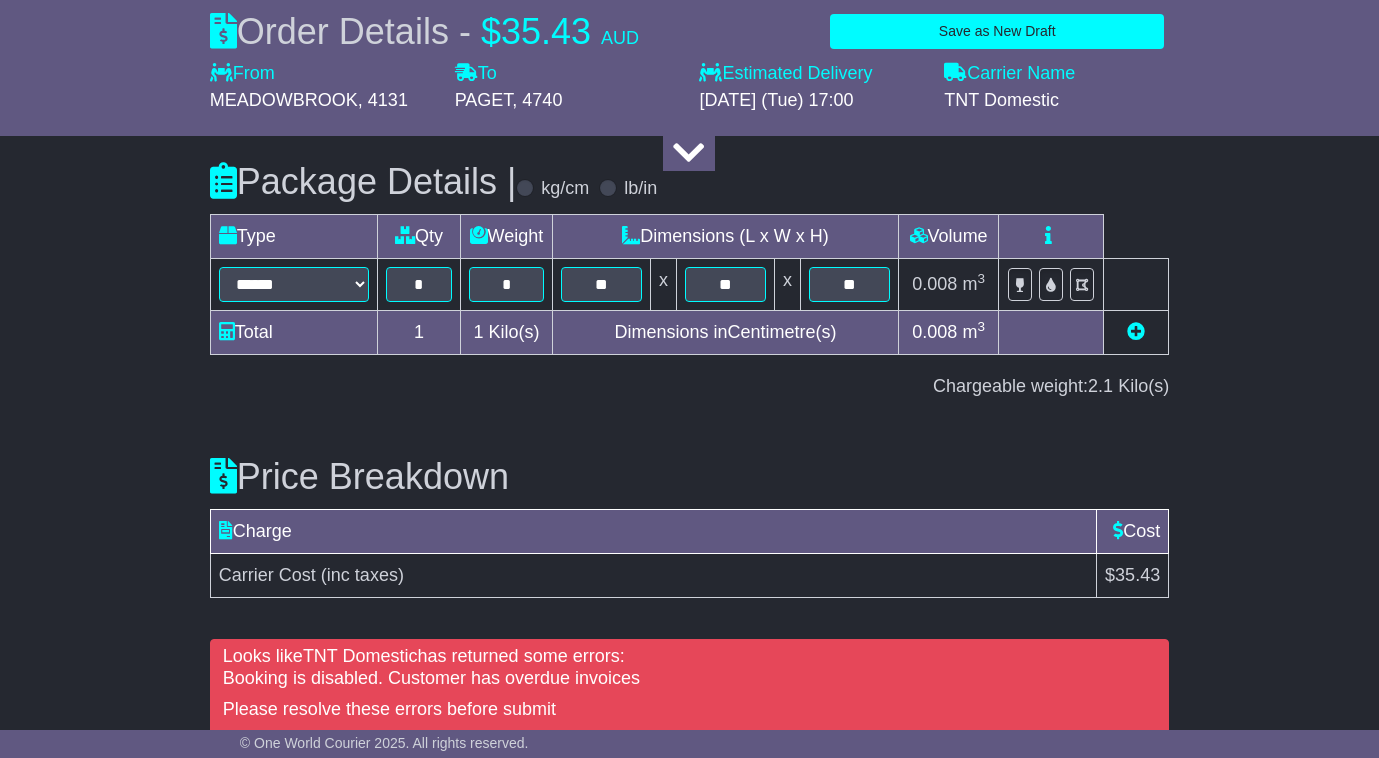 scroll, scrollTop: 2536, scrollLeft: 0, axis: vertical 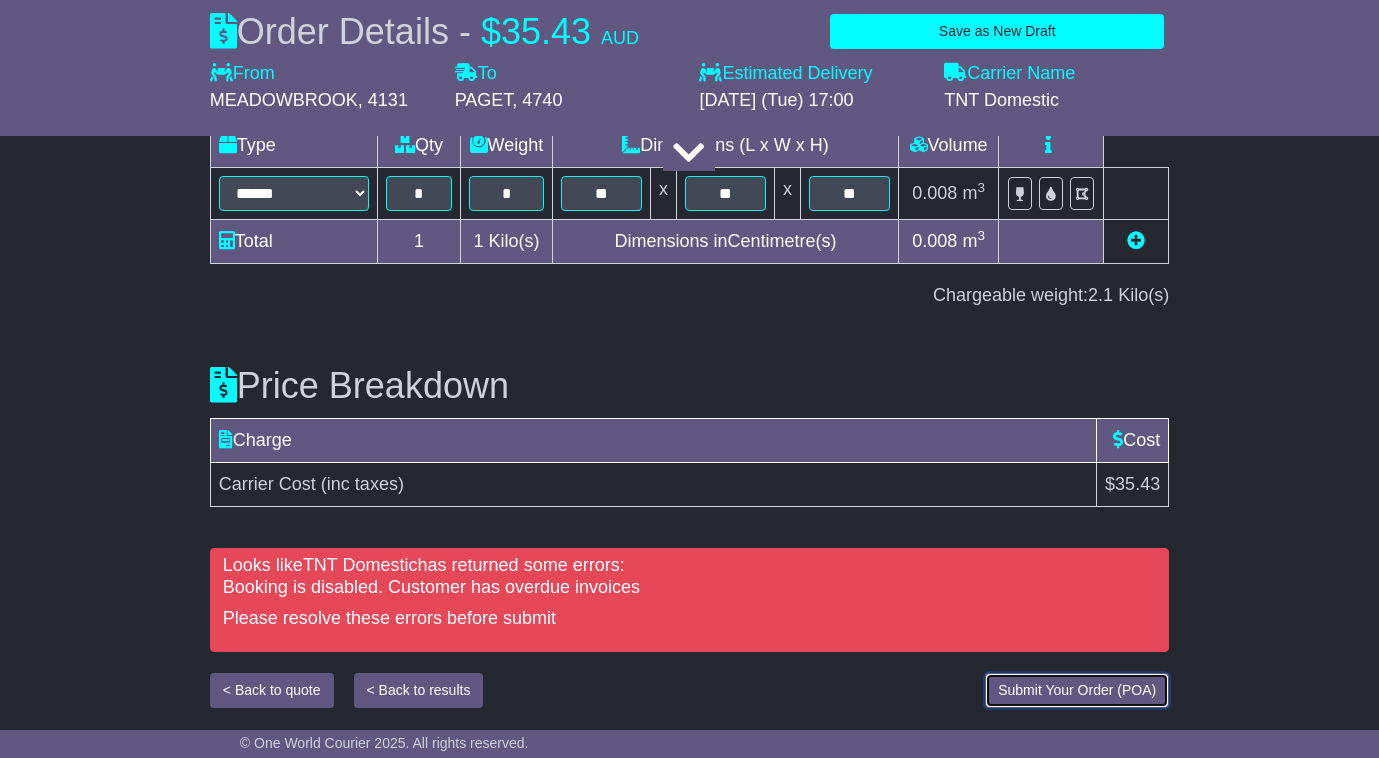 click on "Submit Your Order (POA)" at bounding box center (1077, 690) 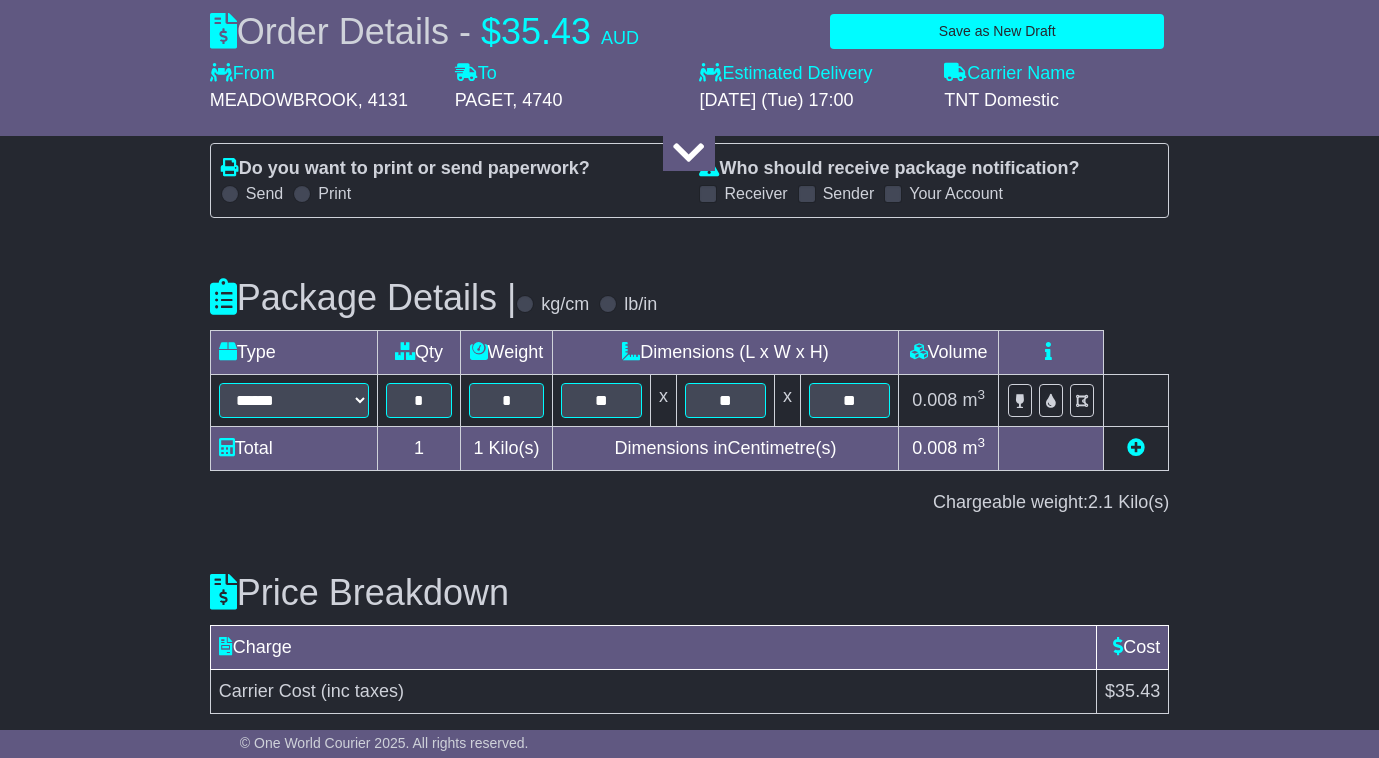 scroll, scrollTop: 2486, scrollLeft: 0, axis: vertical 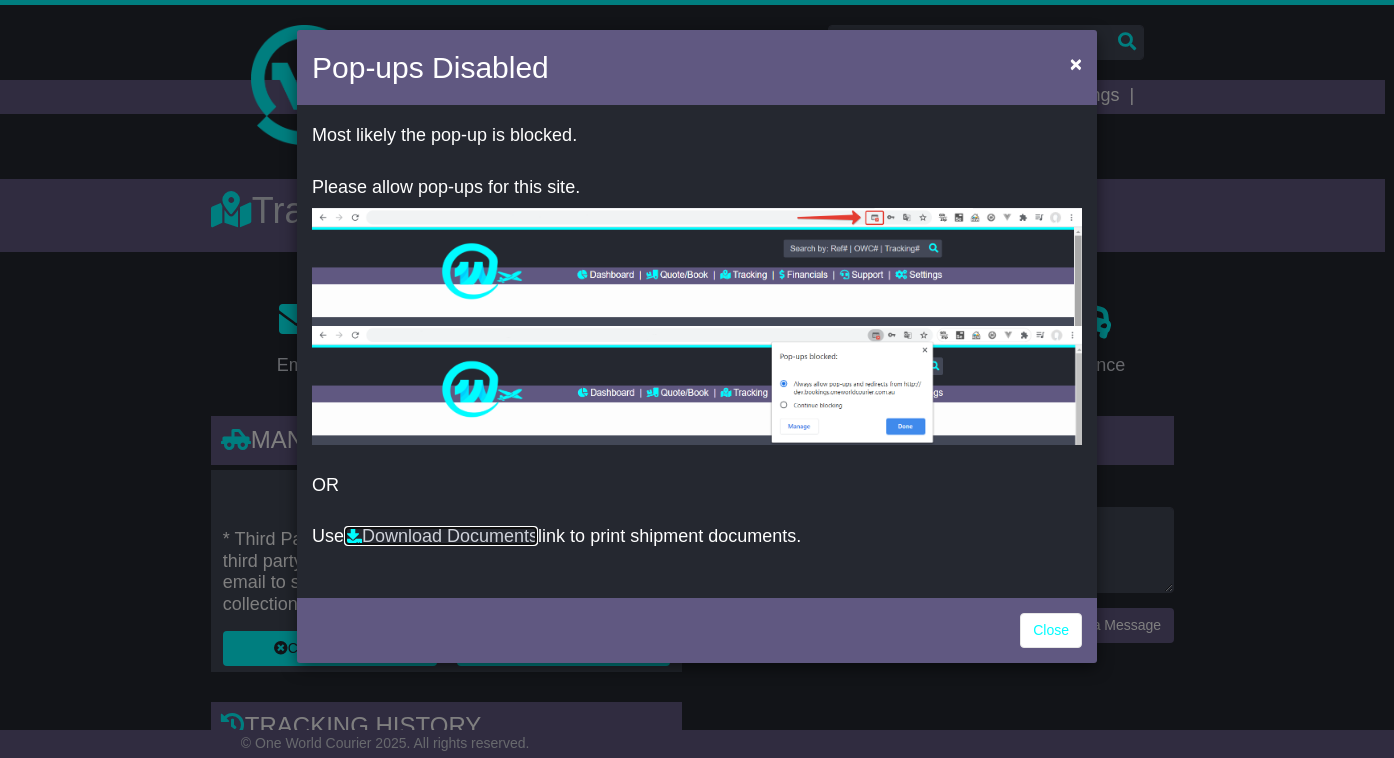 click on "Download Documents" at bounding box center [441, 536] 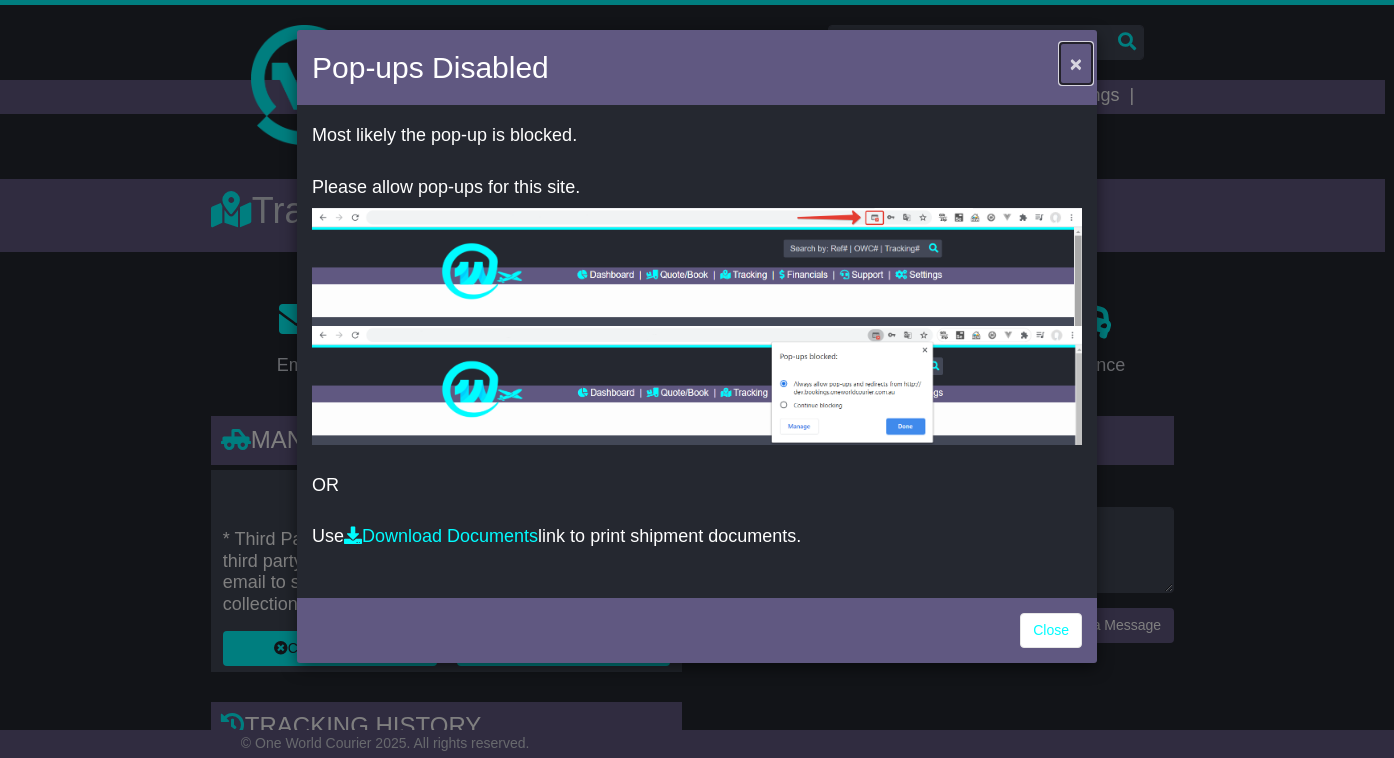 click on "×" at bounding box center [1076, 63] 